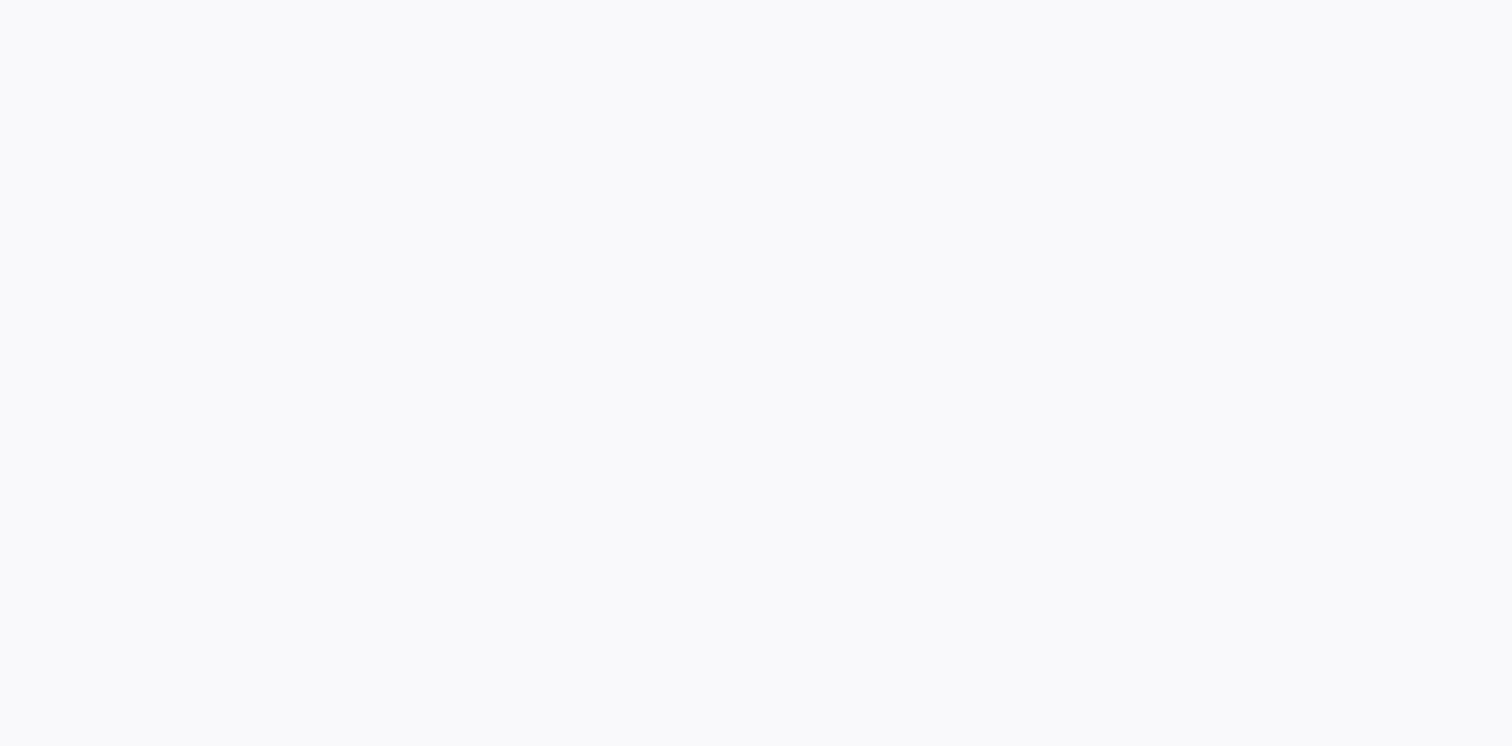 scroll, scrollTop: 0, scrollLeft: 0, axis: both 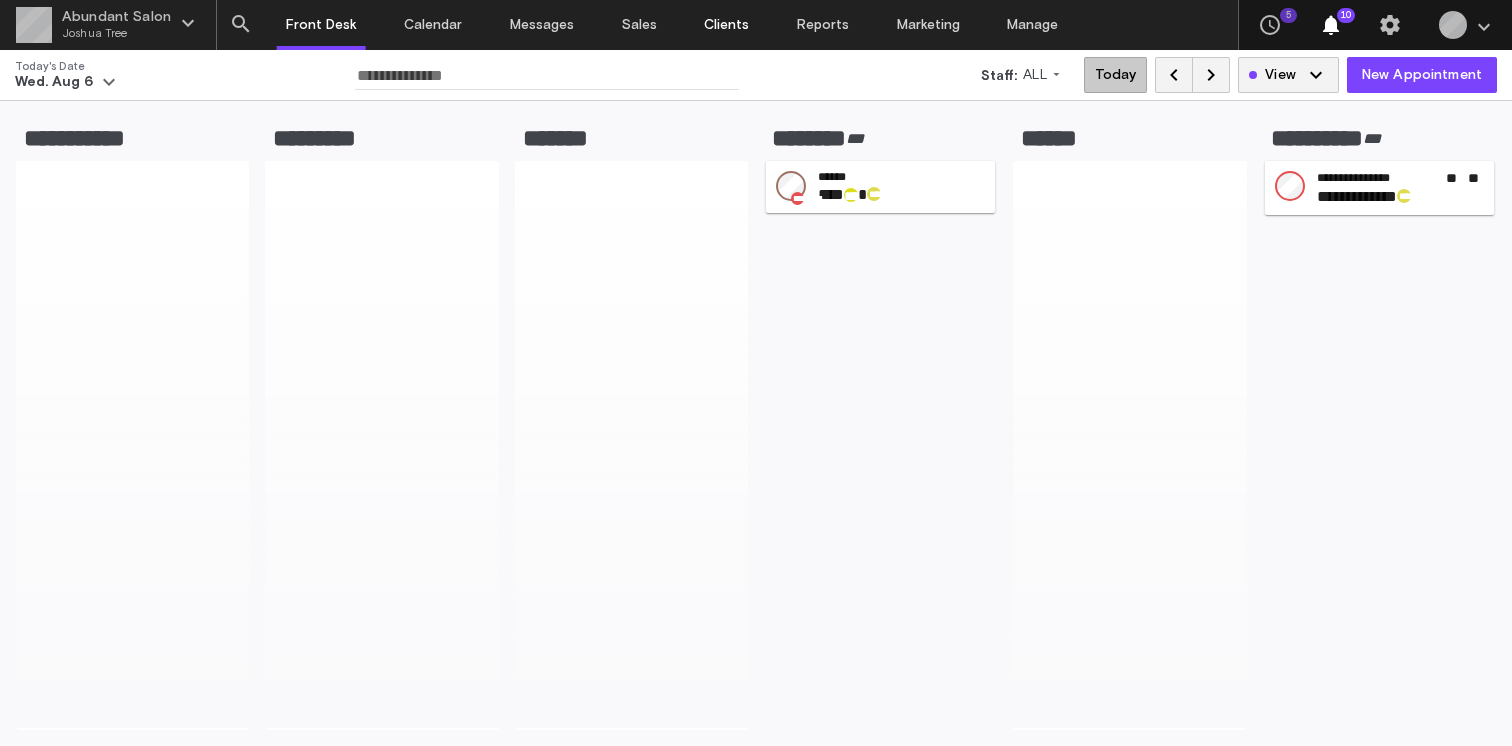 click on "Clients" at bounding box center [727, 25] 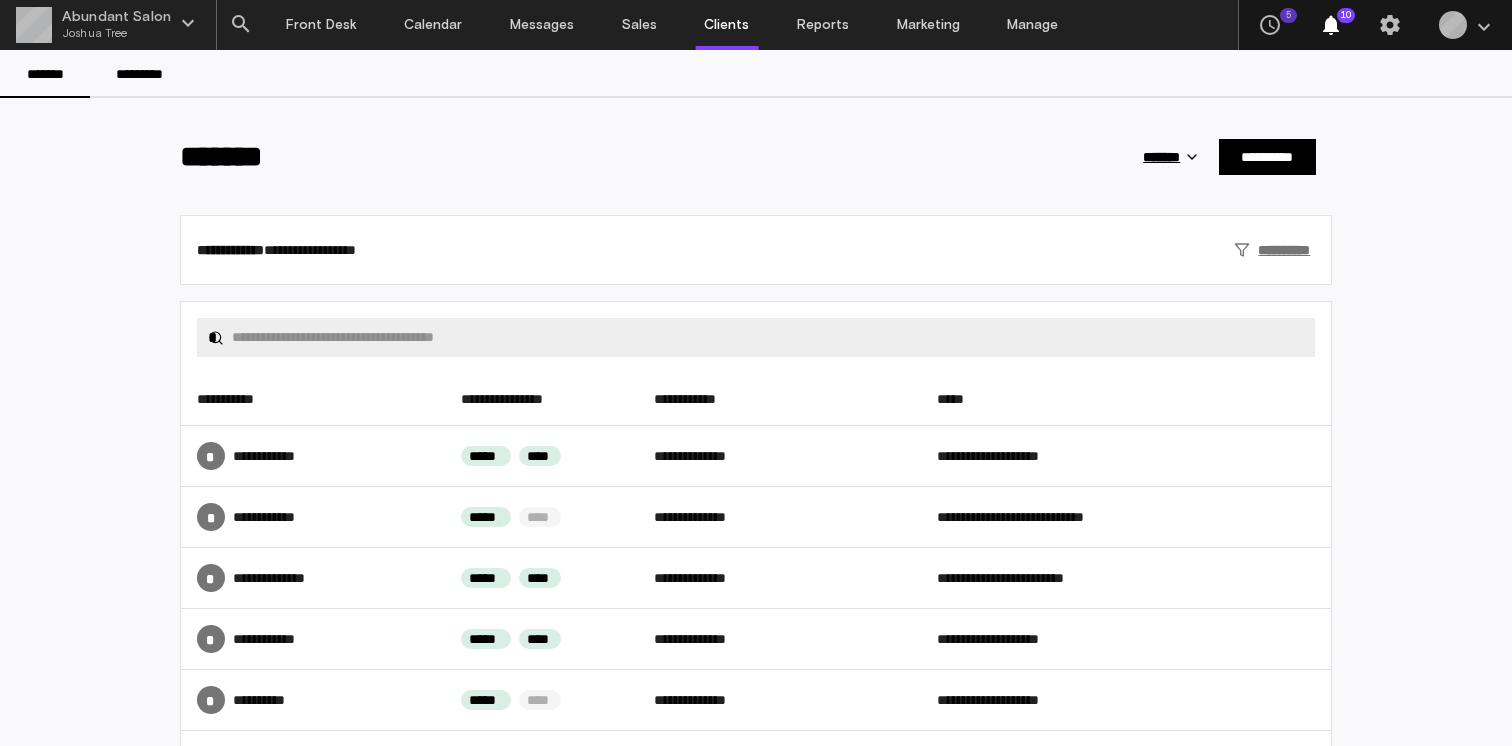 click on "**********" at bounding box center [1274, 250] 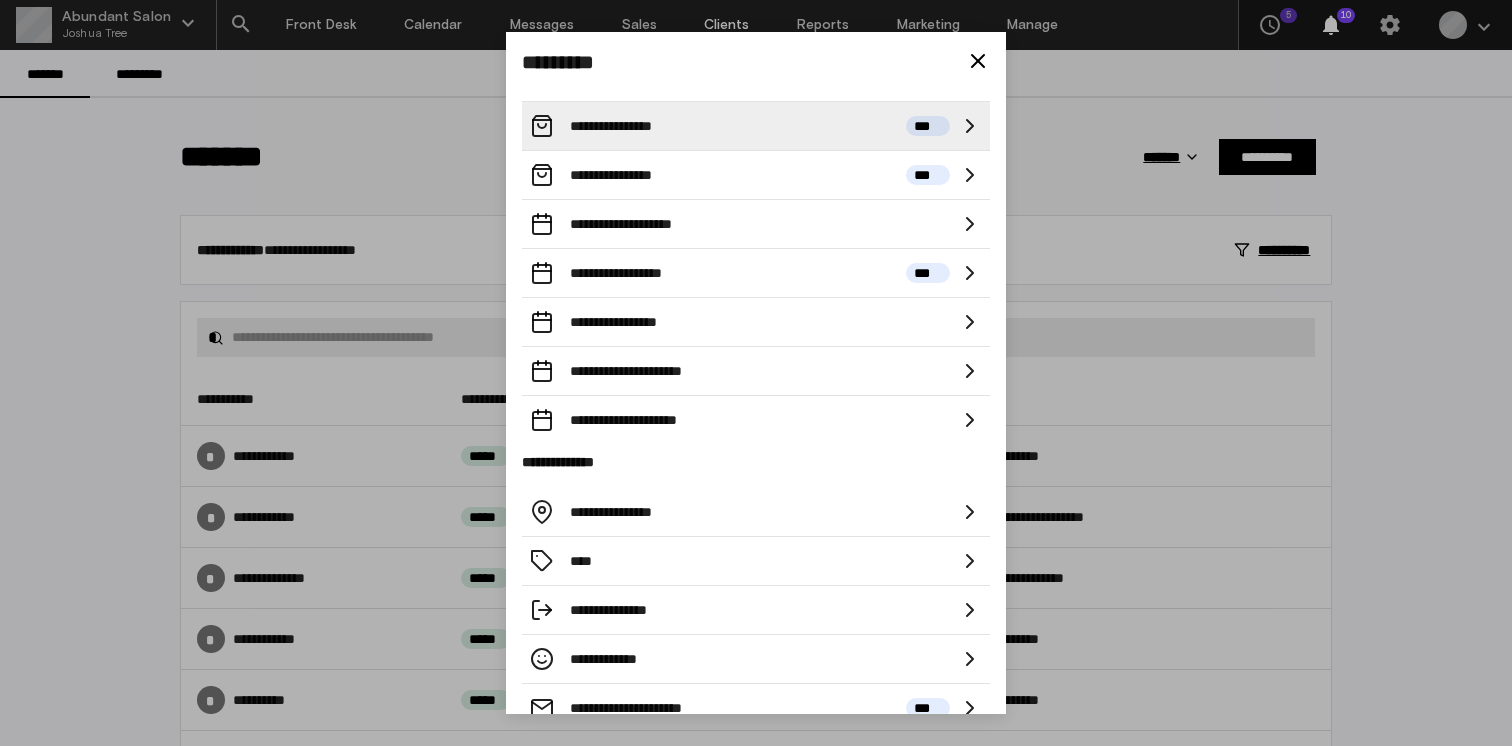 scroll, scrollTop: 0, scrollLeft: 0, axis: both 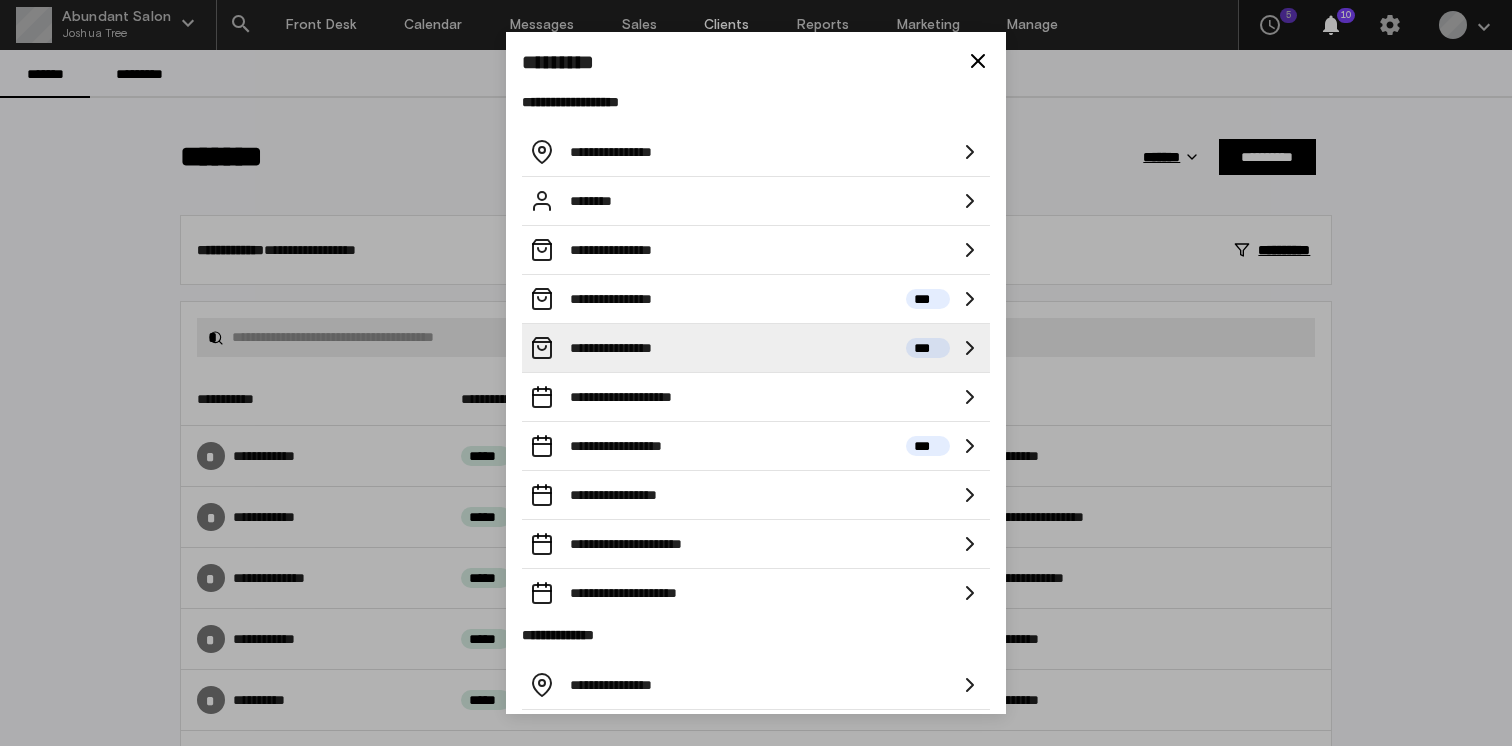 click on "**********" at bounding box center (756, 348) 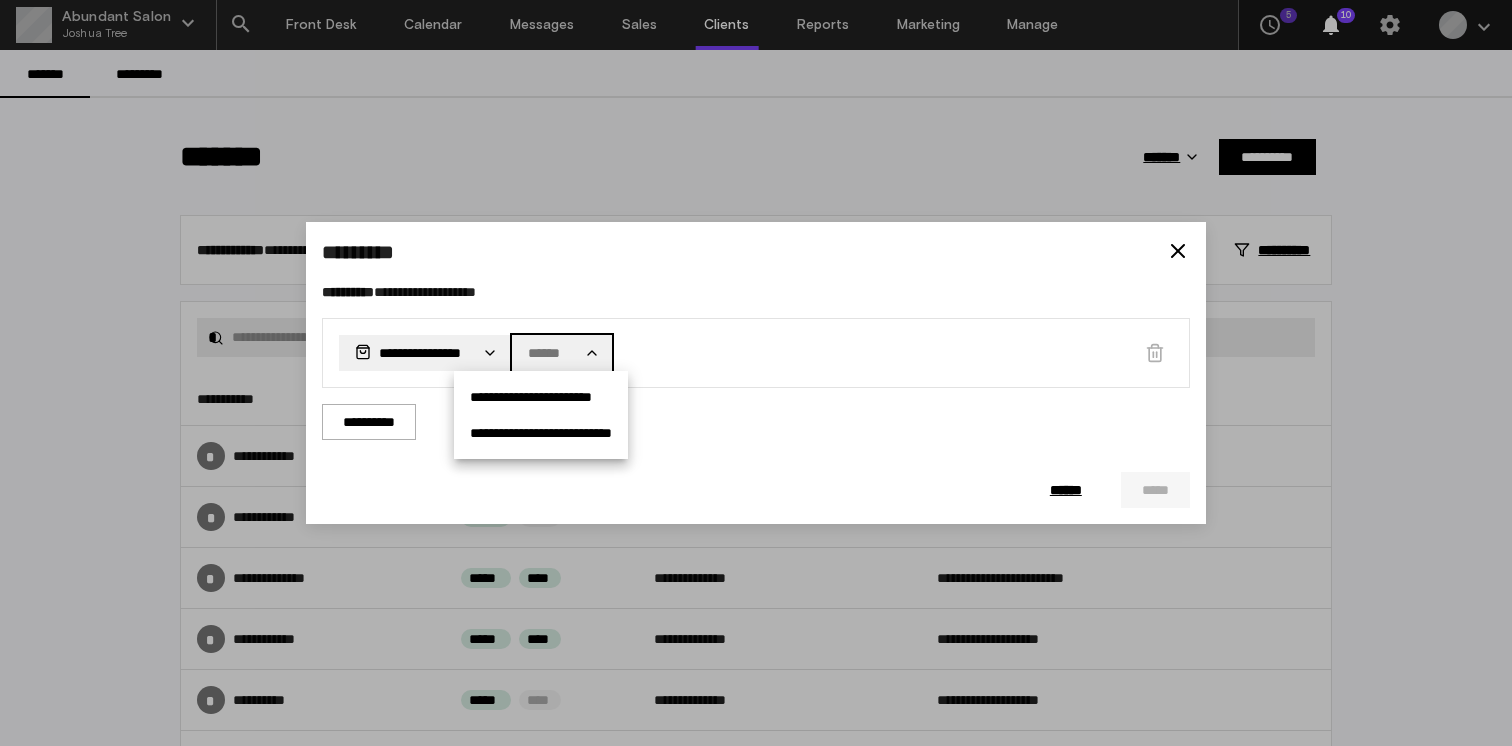 click on "**********" at bounding box center [756, 373] 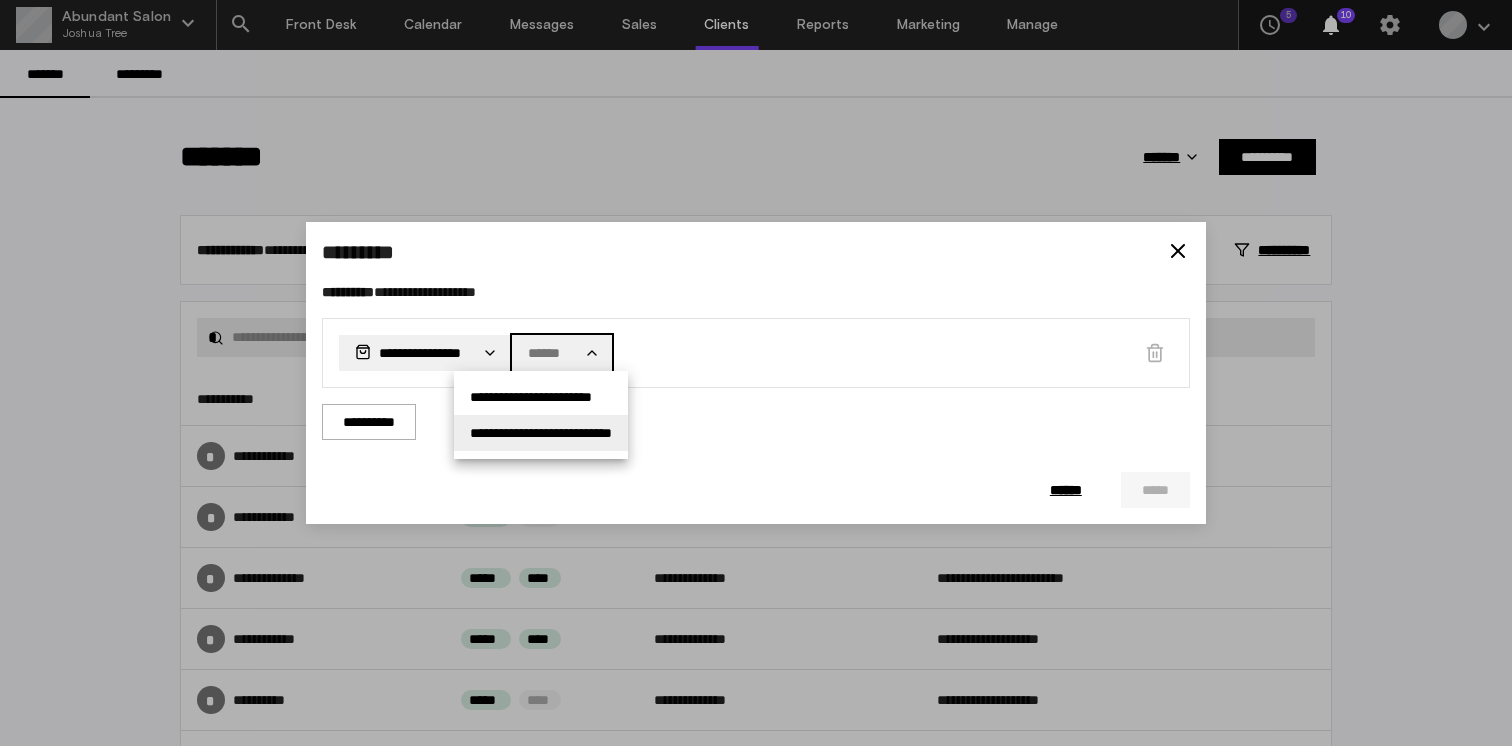 click on "**********" at bounding box center [541, 433] 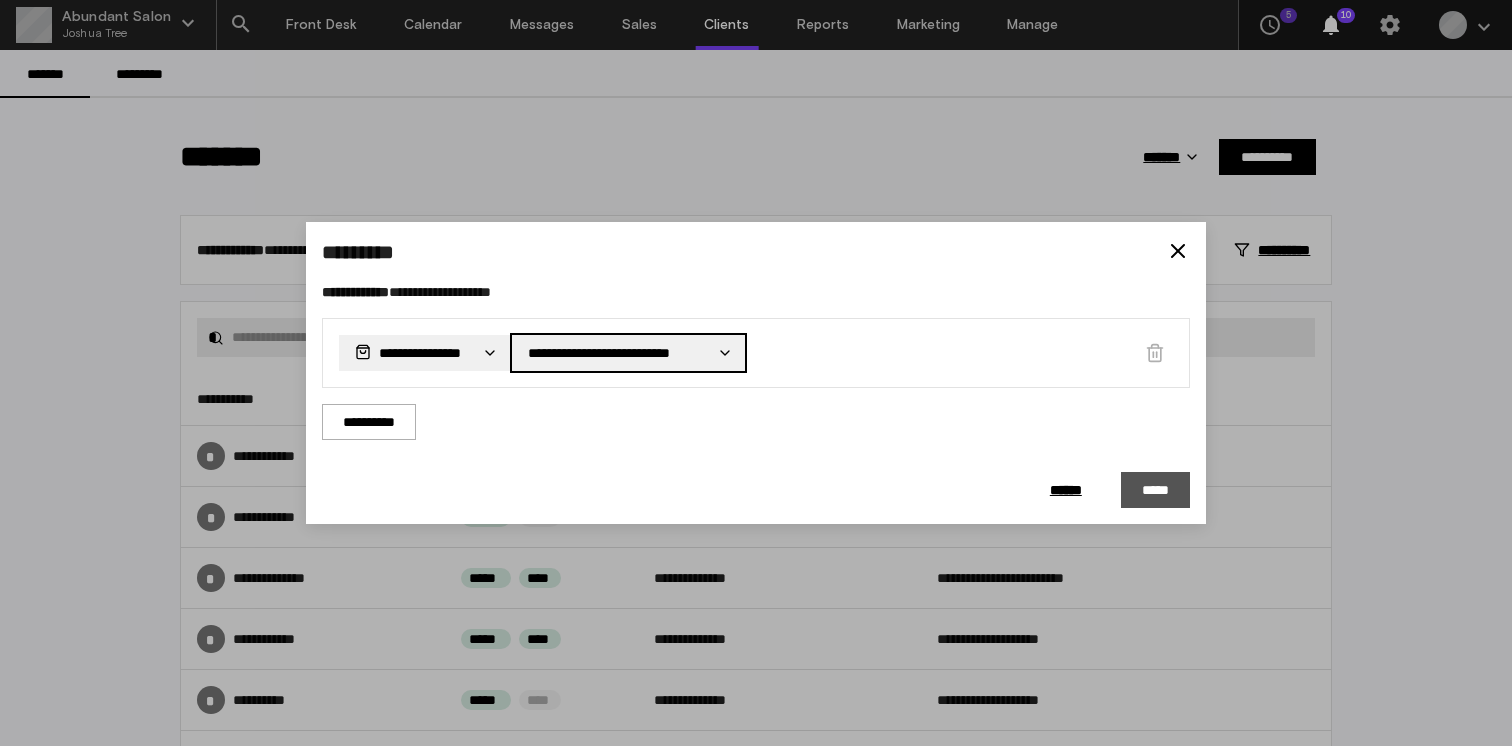 click on "*****" at bounding box center (1155, 490) 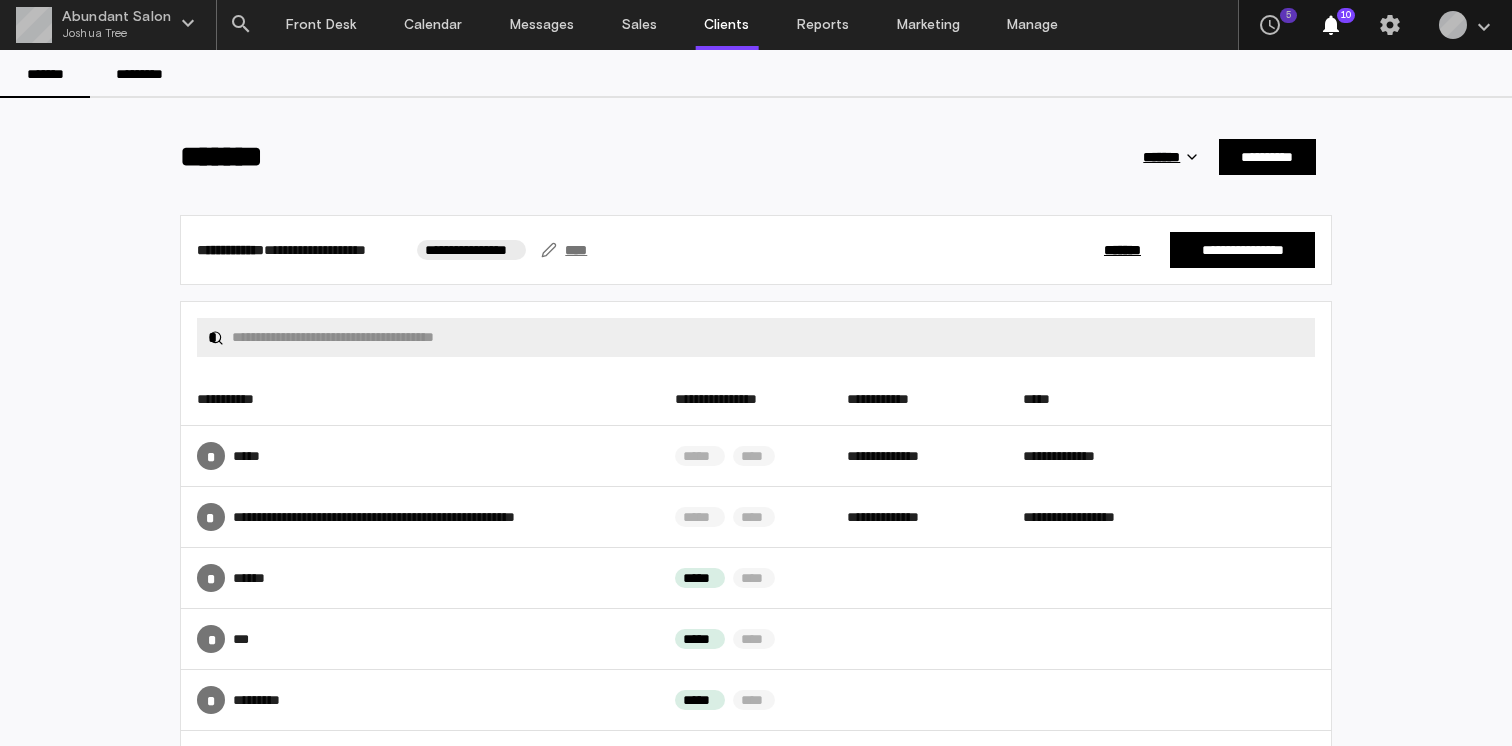 click on "****" at bounding box center (566, 250) 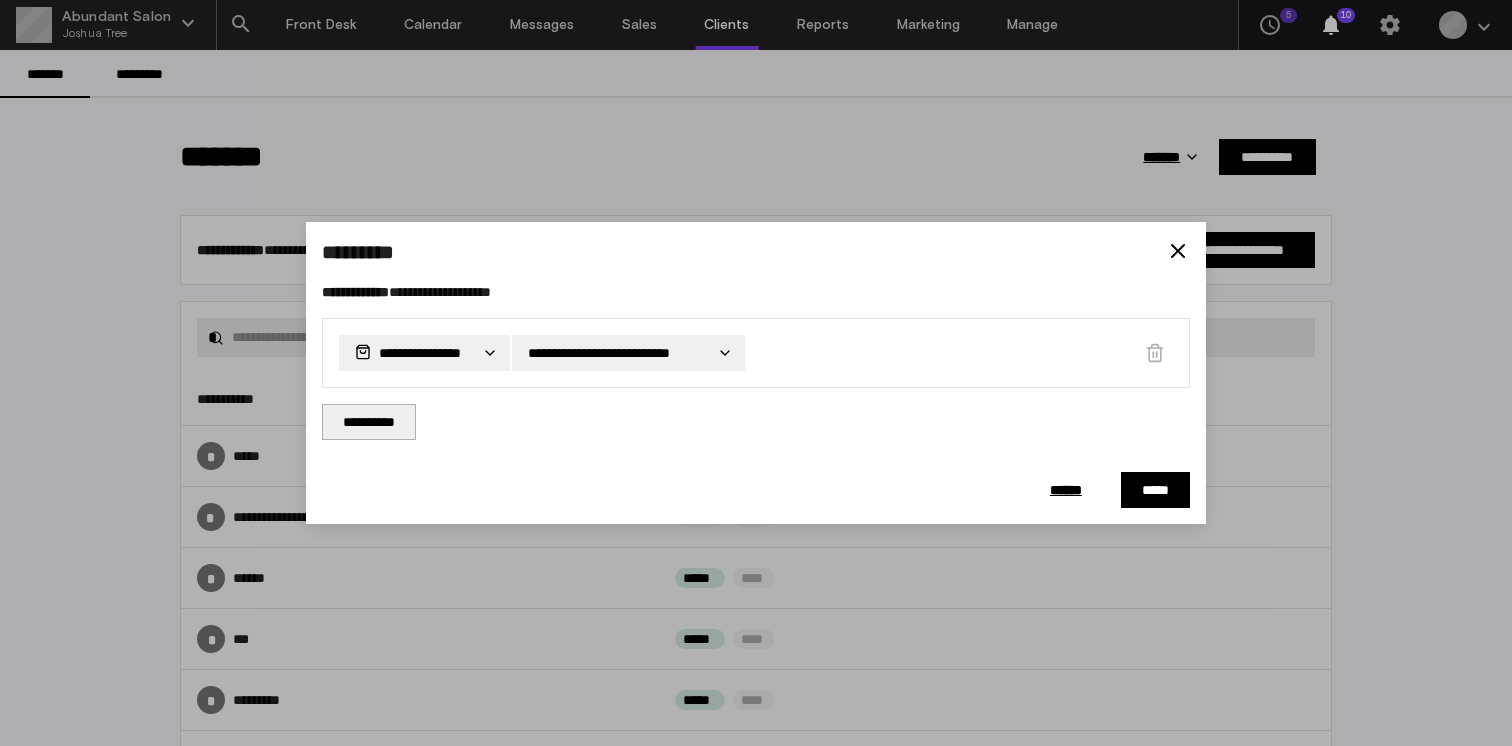 click on "**********" at bounding box center [369, 422] 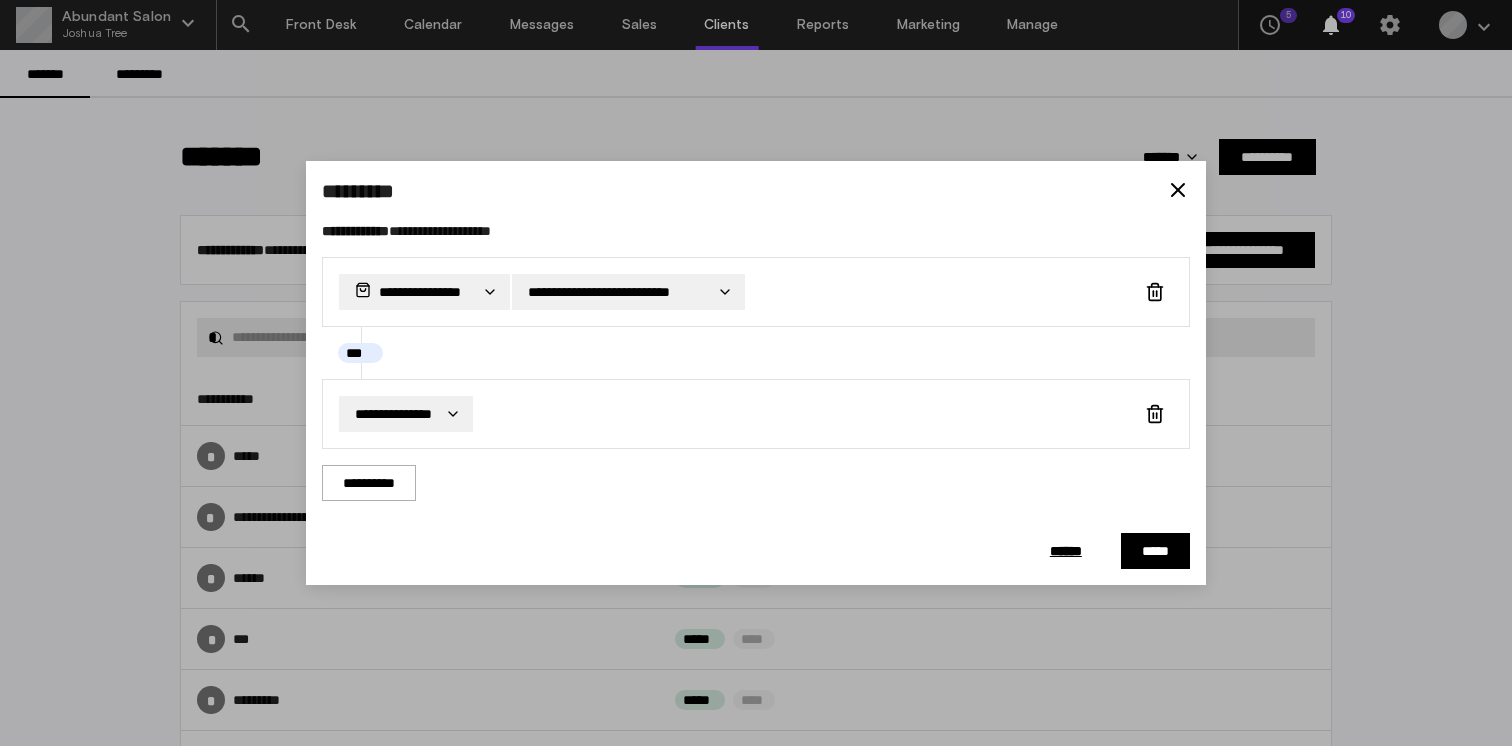 click on "**********" at bounding box center (756, 373) 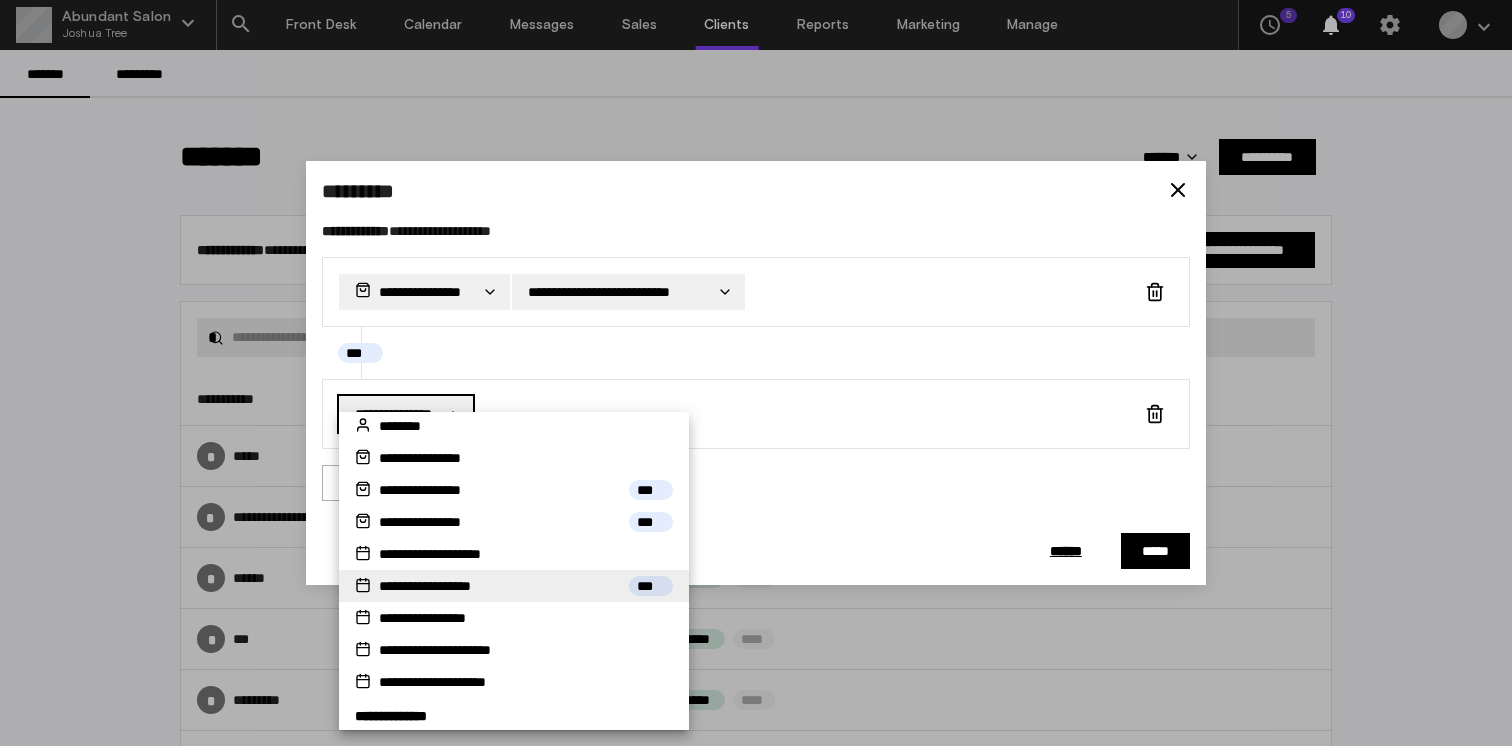 scroll, scrollTop: 83, scrollLeft: 0, axis: vertical 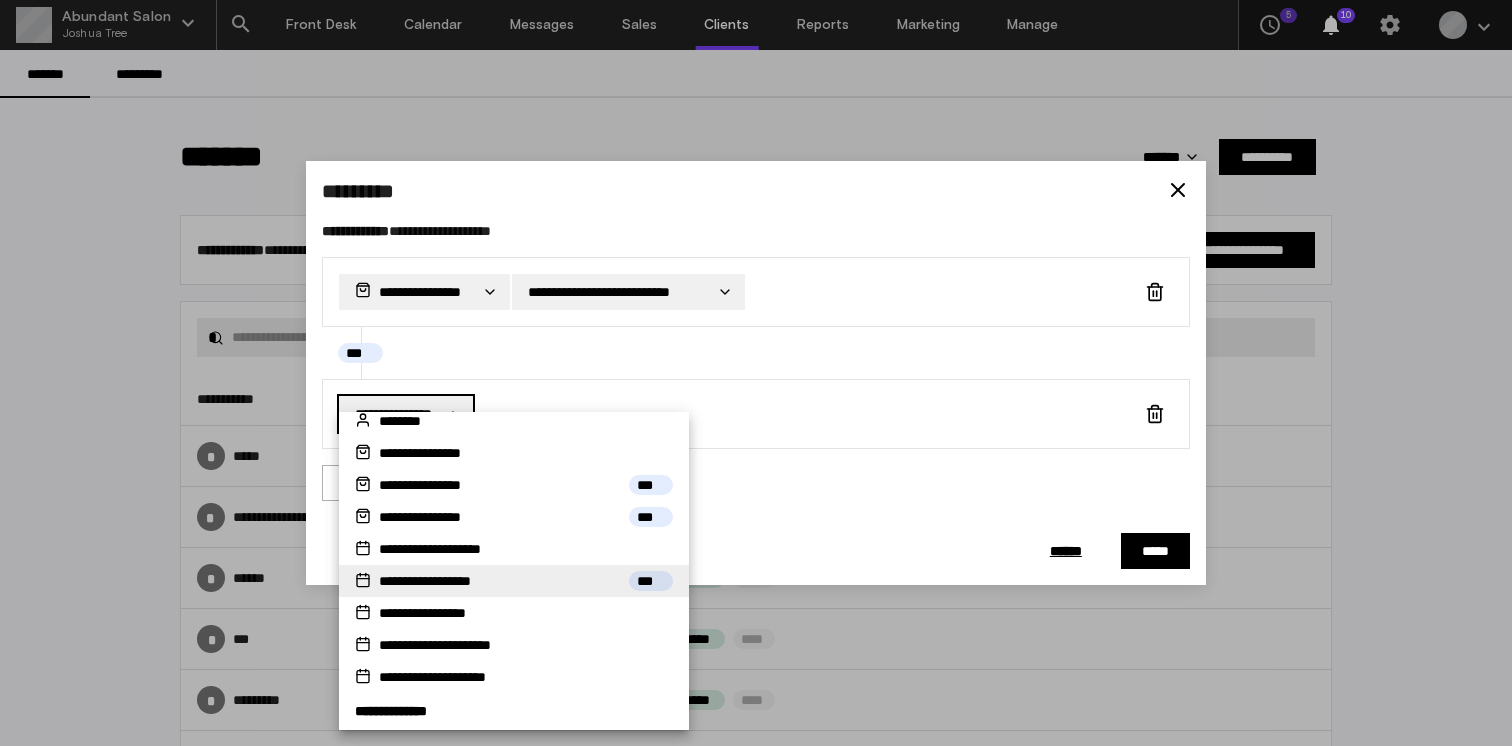 click on "**********" at bounding box center [442, 581] 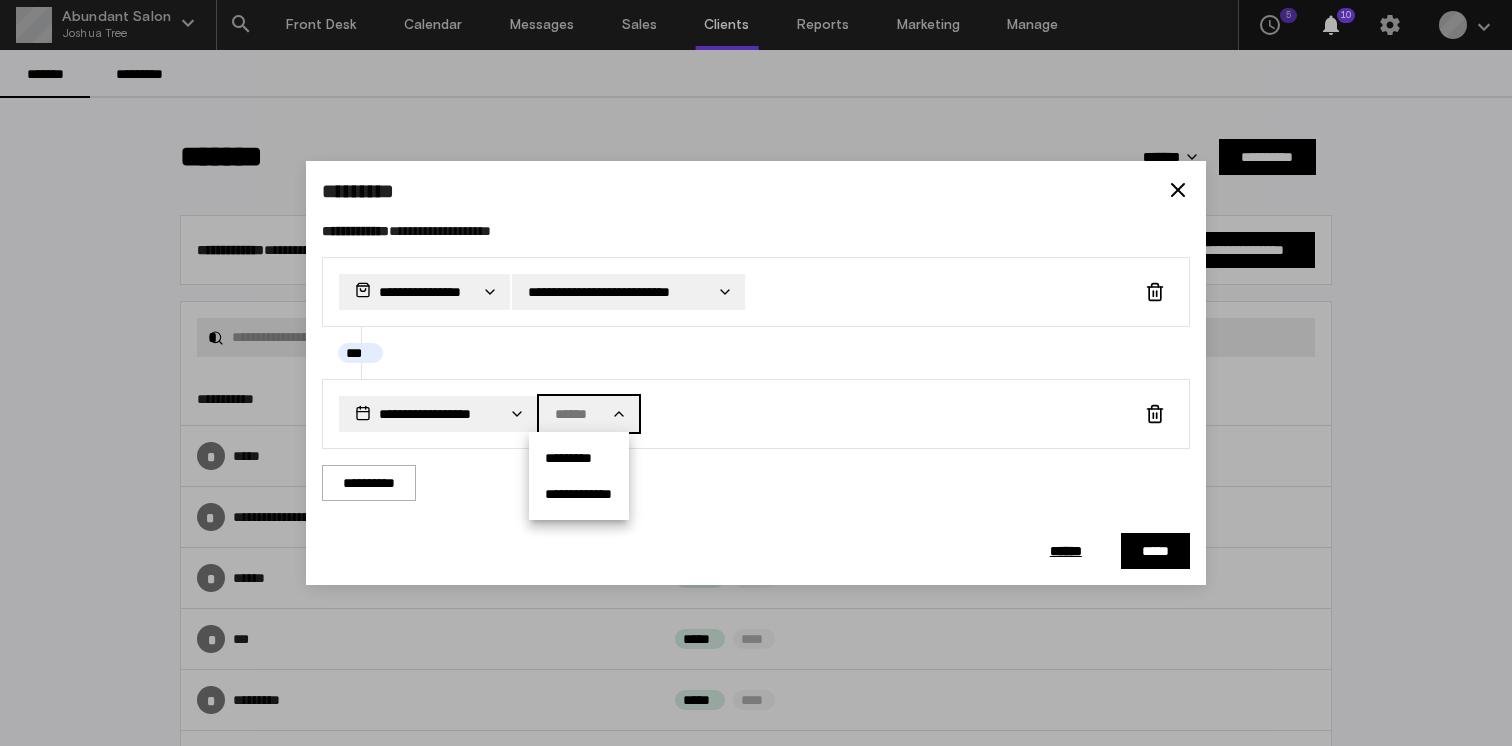 click on "**********" at bounding box center (756, 373) 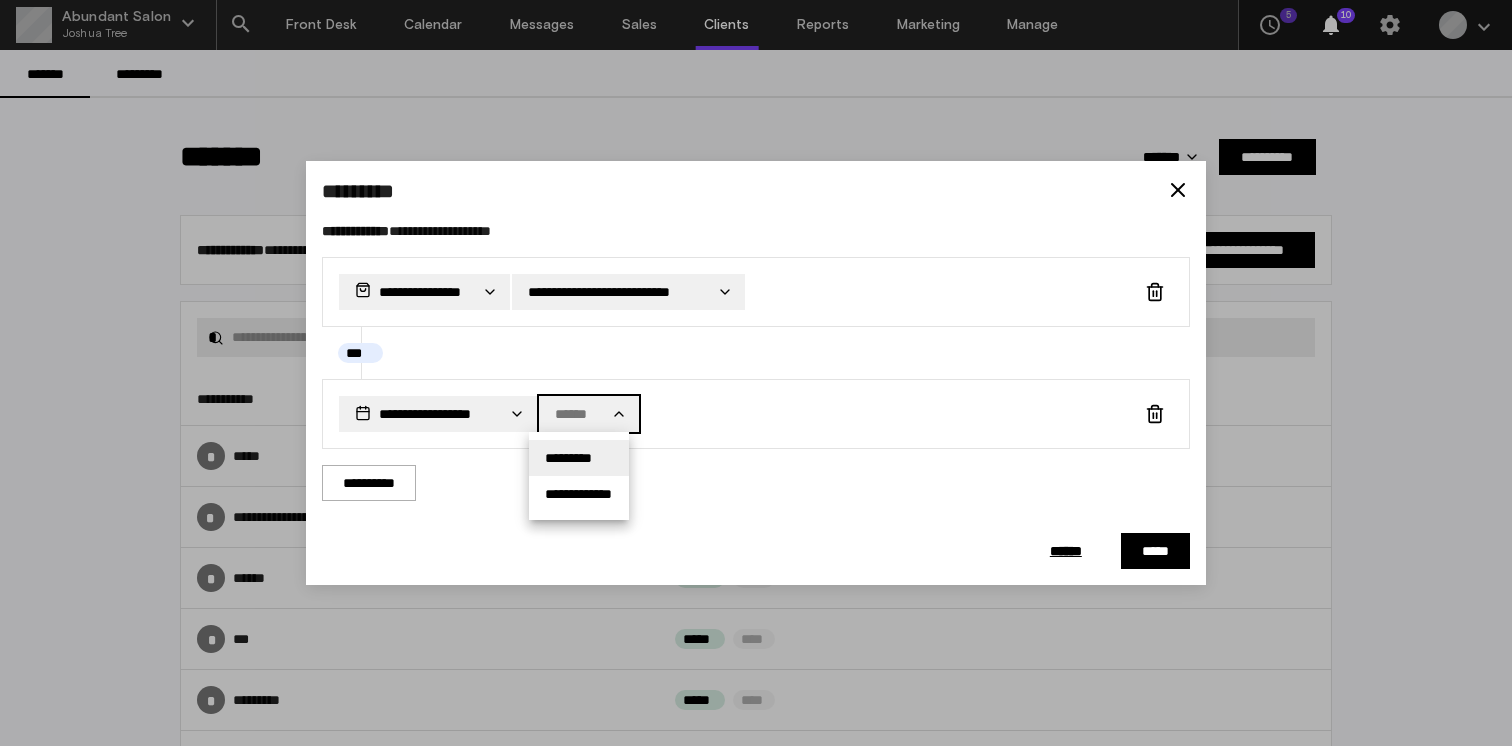 click on "*********" at bounding box center [568, 458] 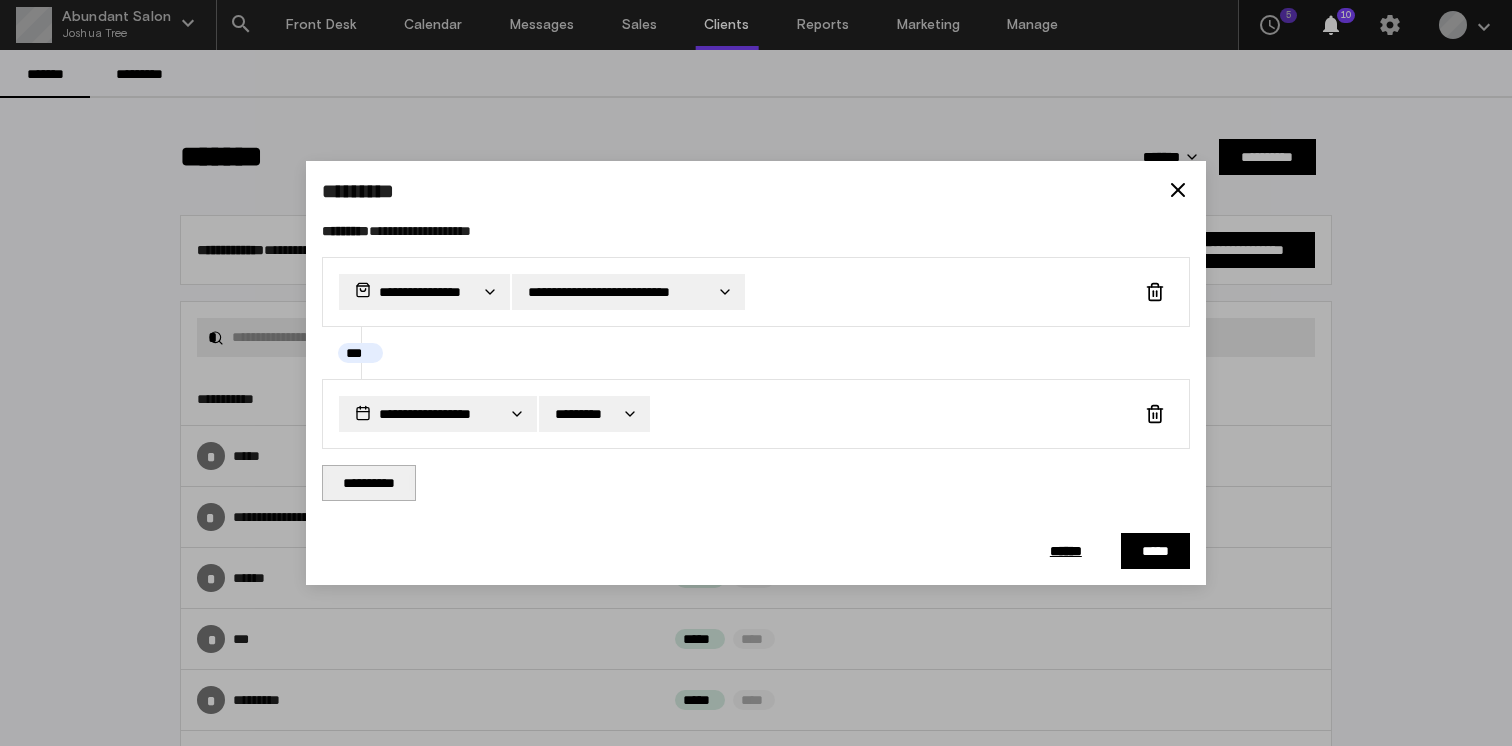 click on "**********" at bounding box center (369, 483) 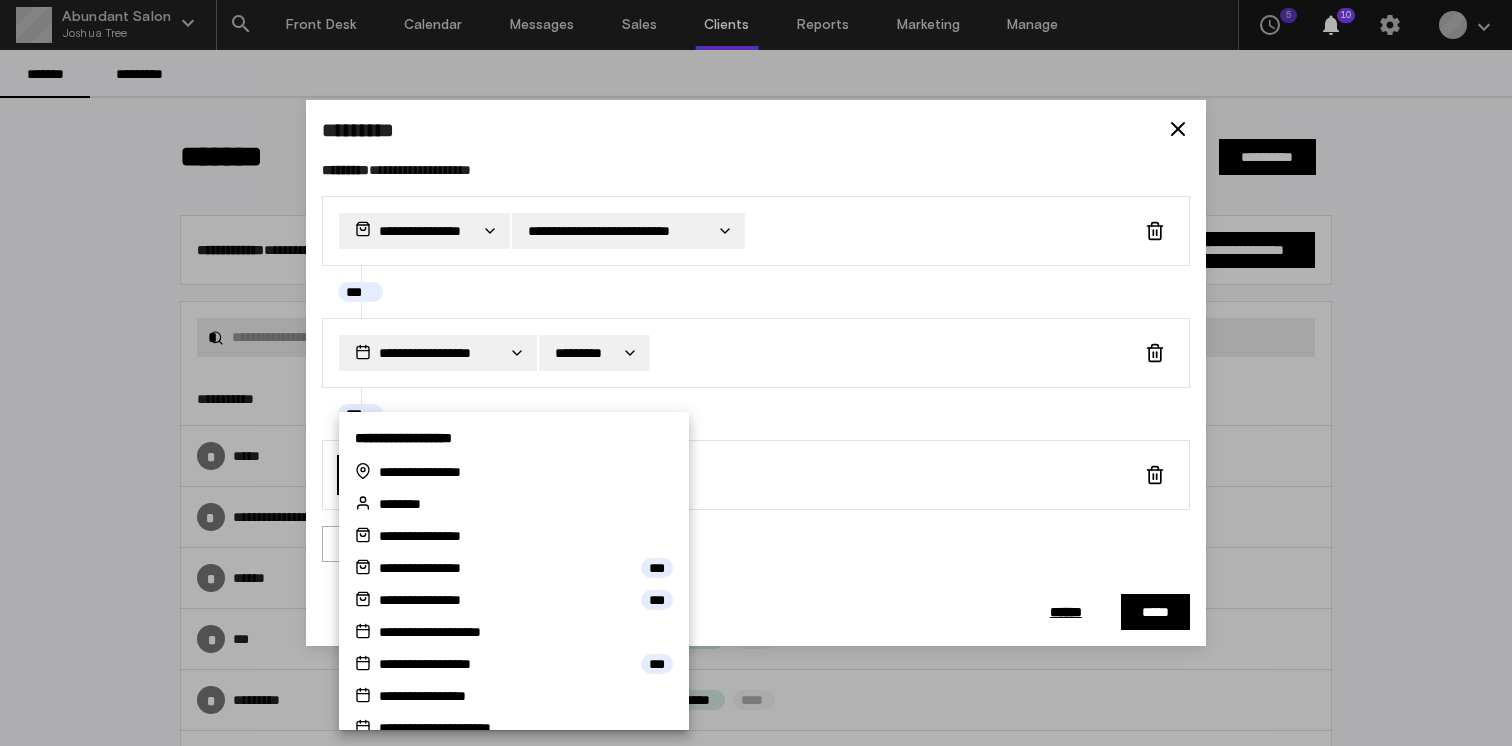 click on "**********" at bounding box center (756, 373) 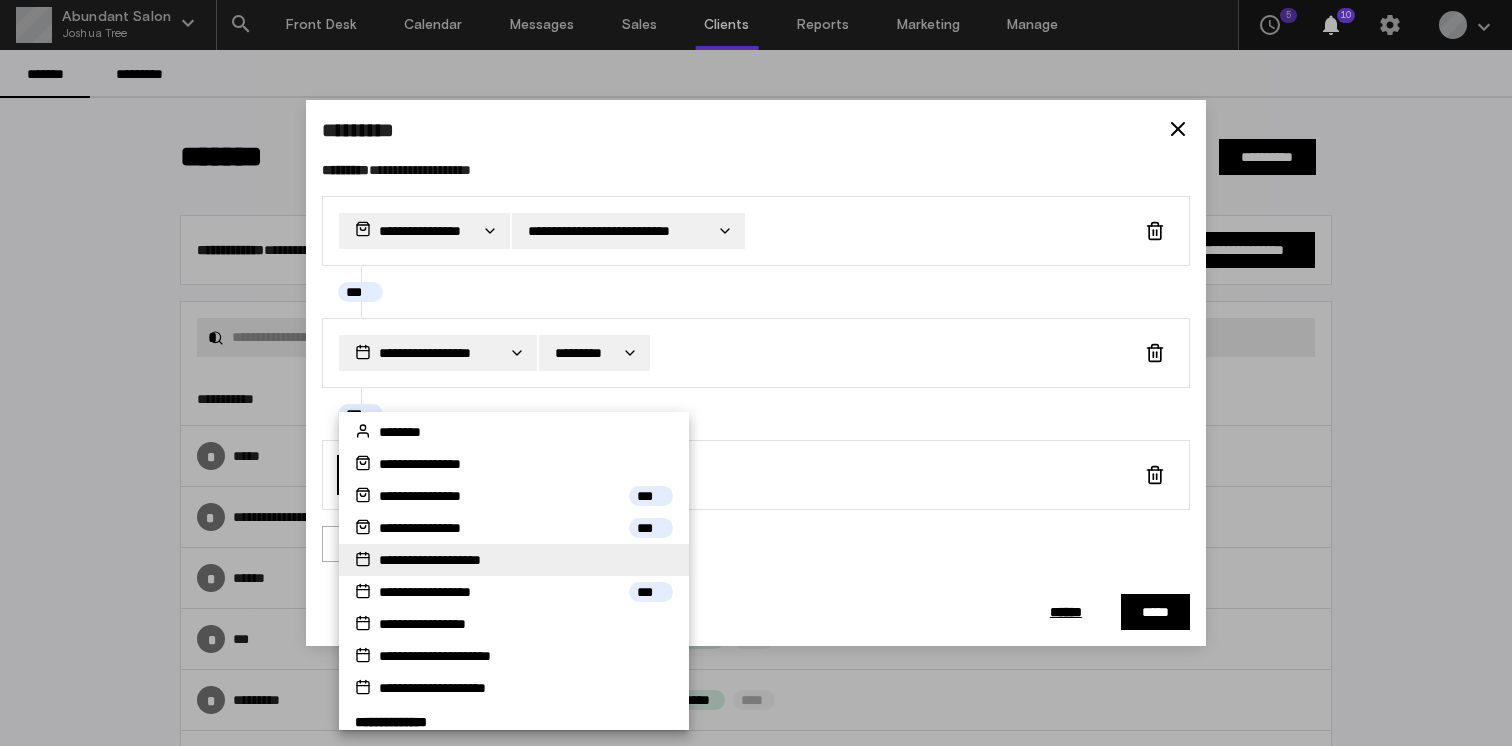 scroll, scrollTop: 75, scrollLeft: 0, axis: vertical 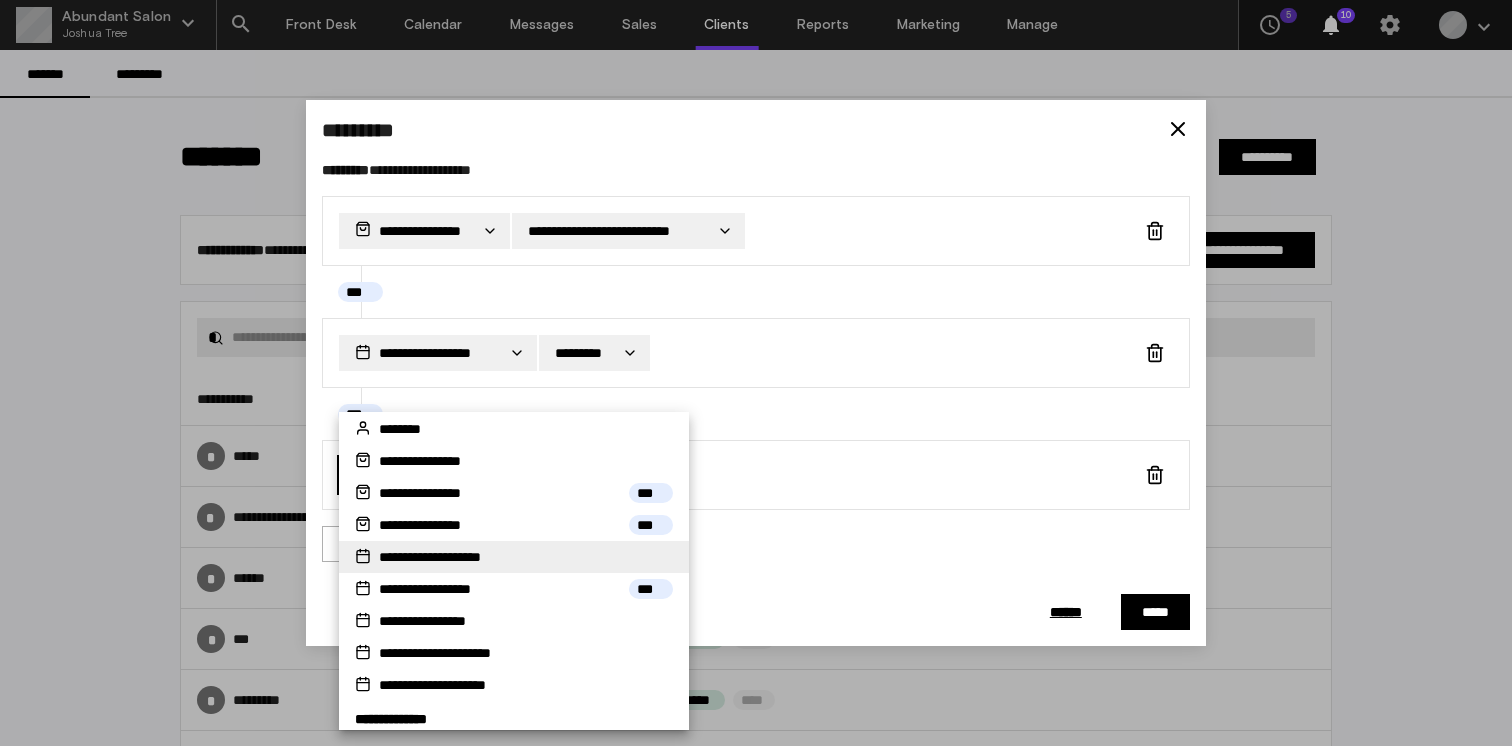click on "**********" at bounding box center (454, 557) 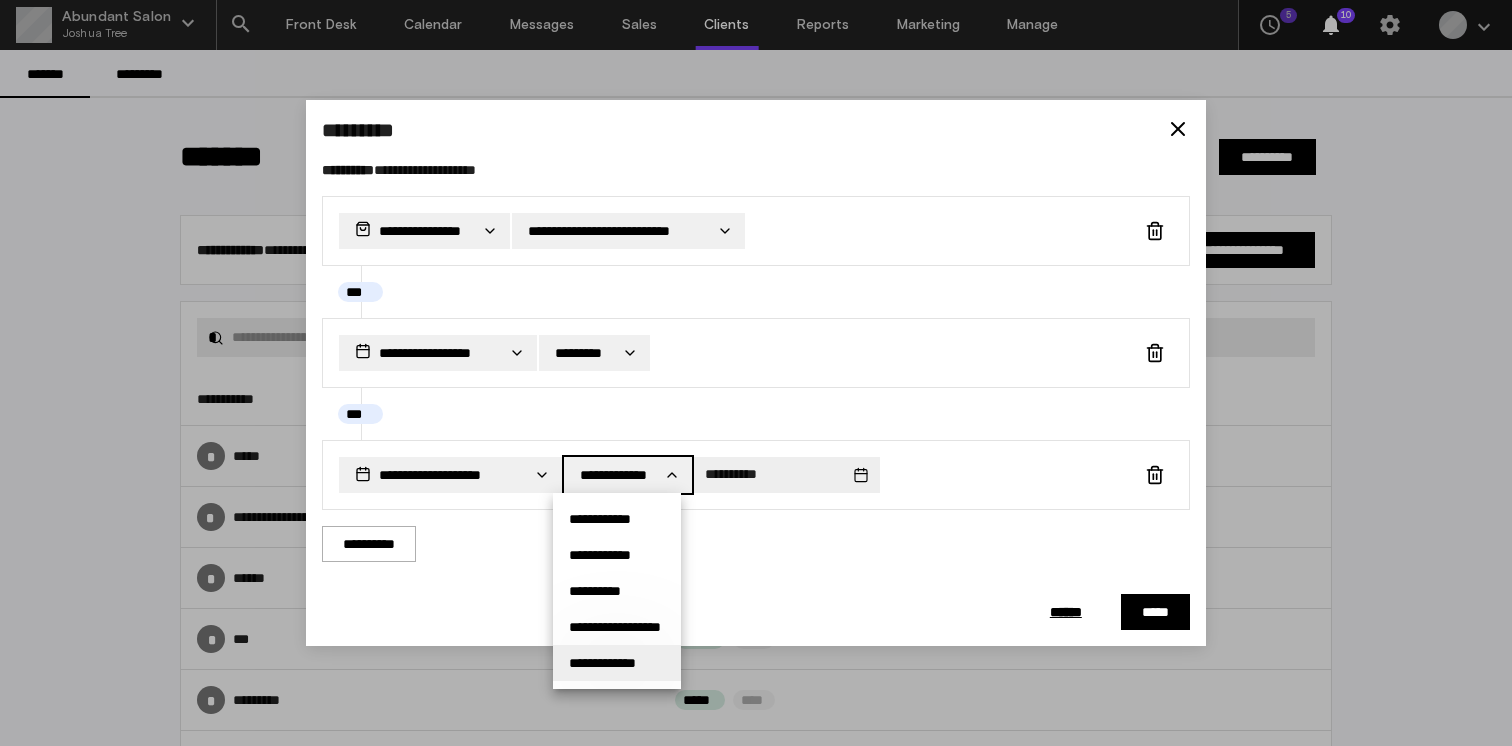 click on "**********" at bounding box center (756, 373) 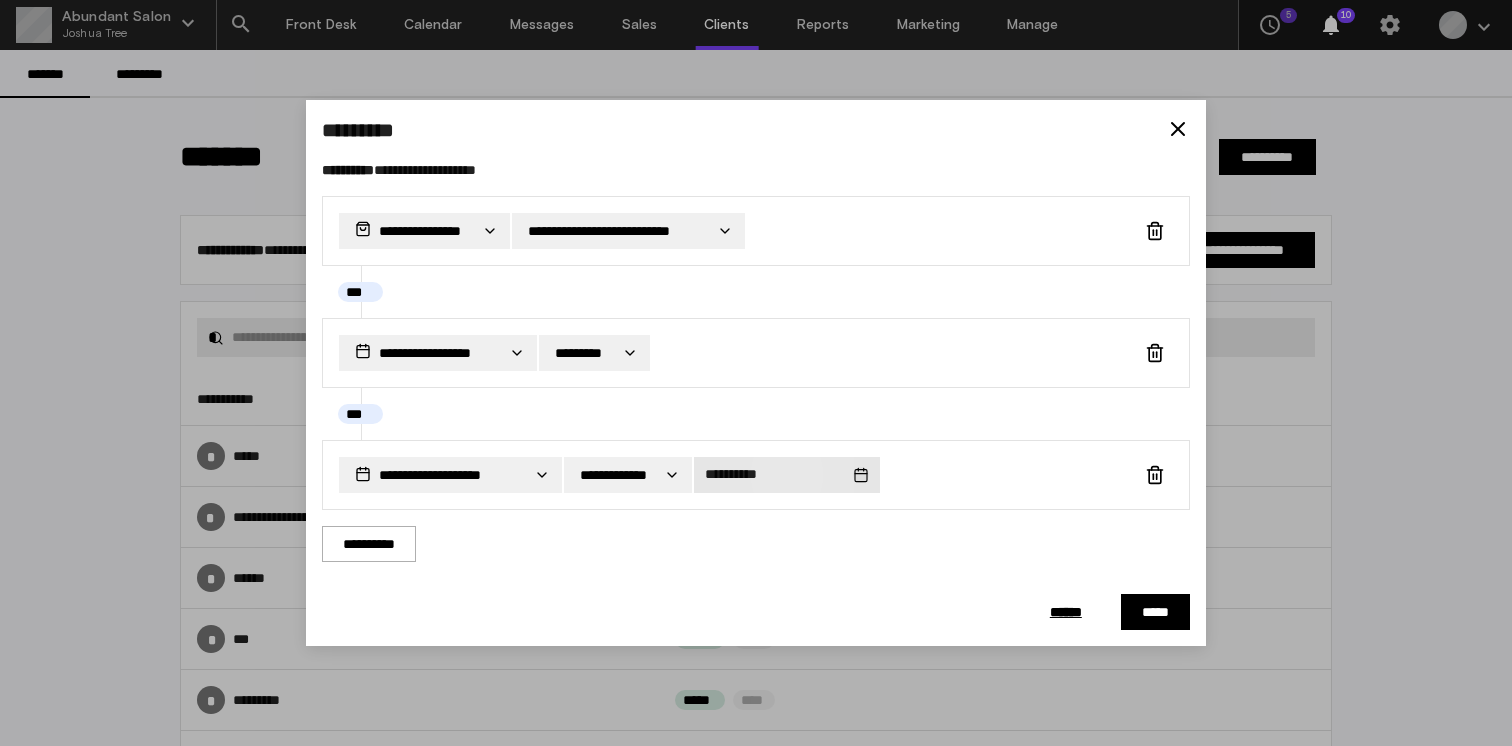 click 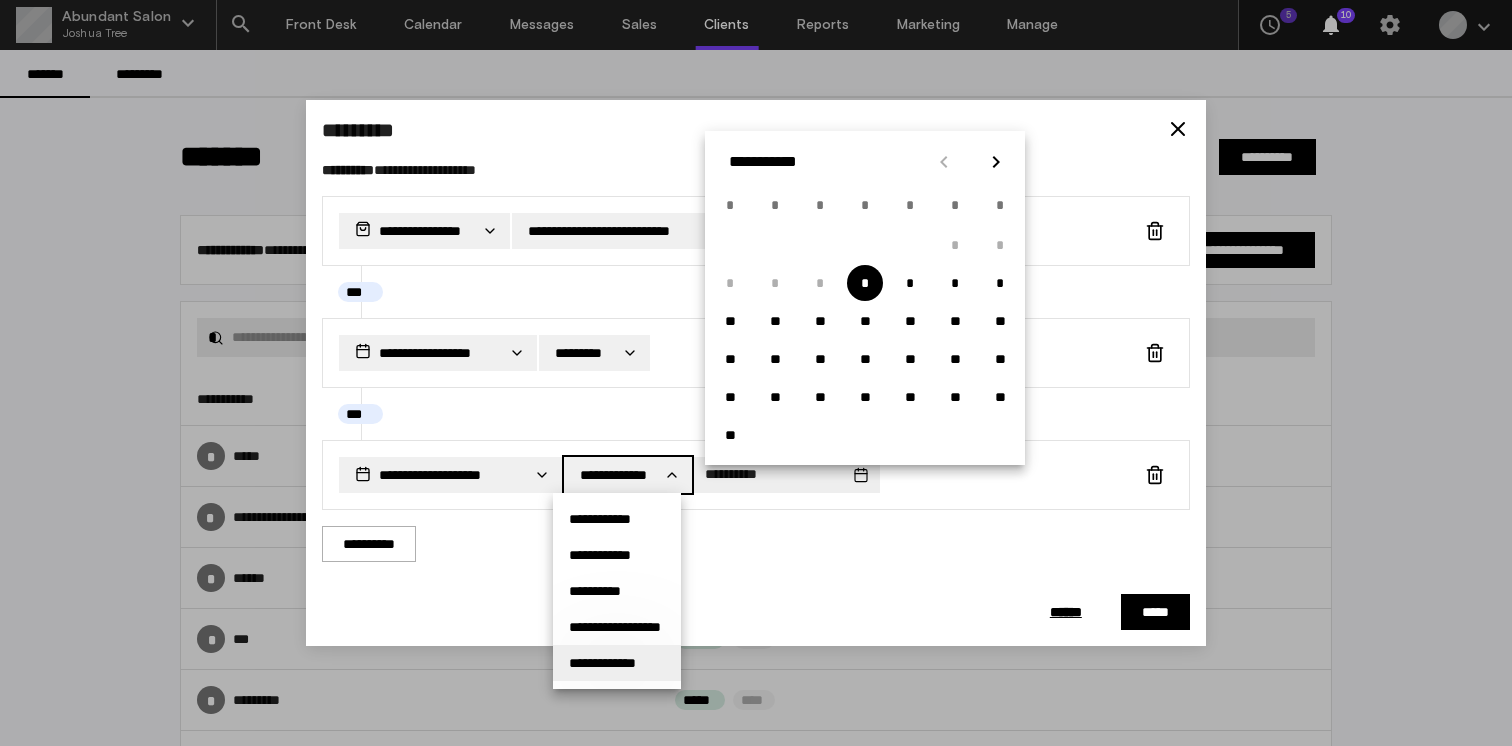 click on "**********" at bounding box center [756, 373] 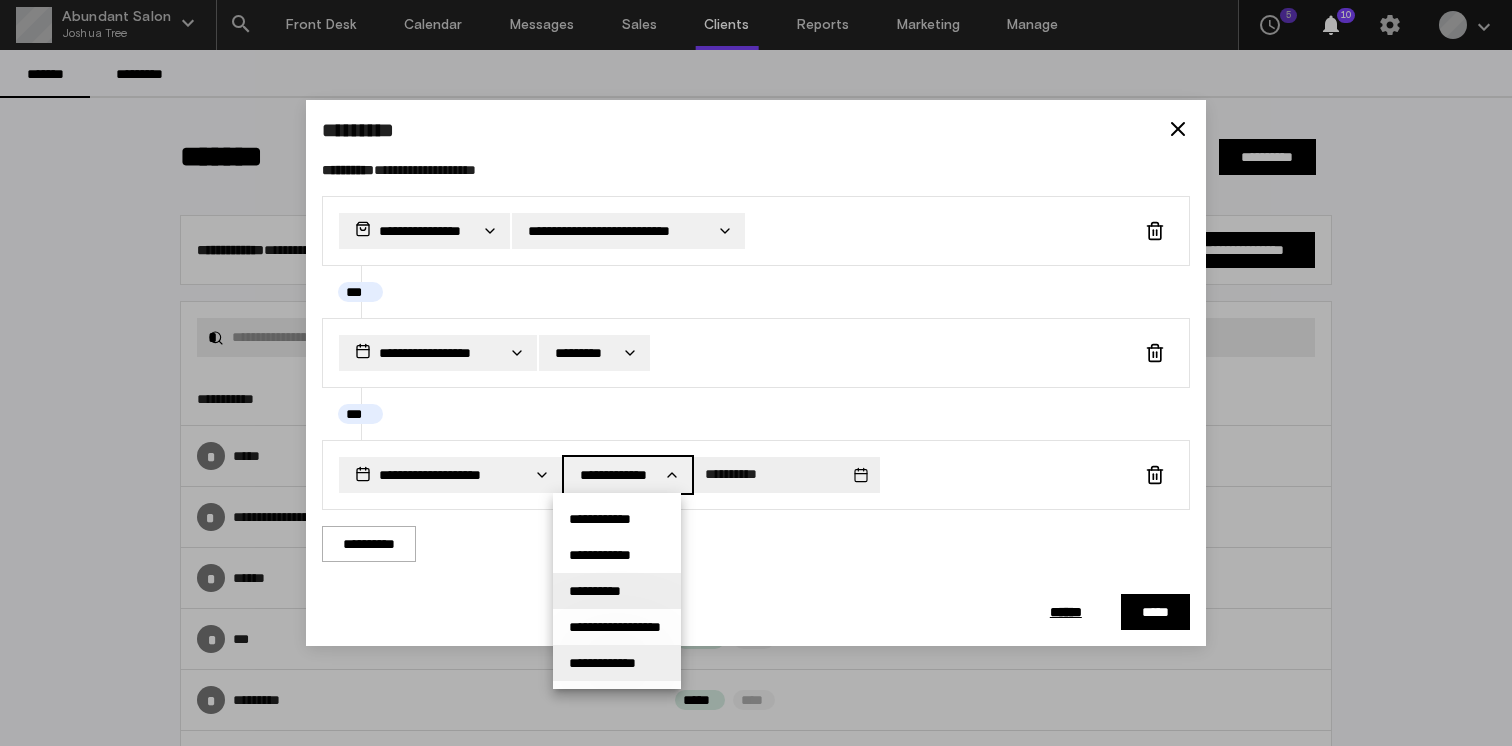 click on "**********" at bounding box center (617, 591) 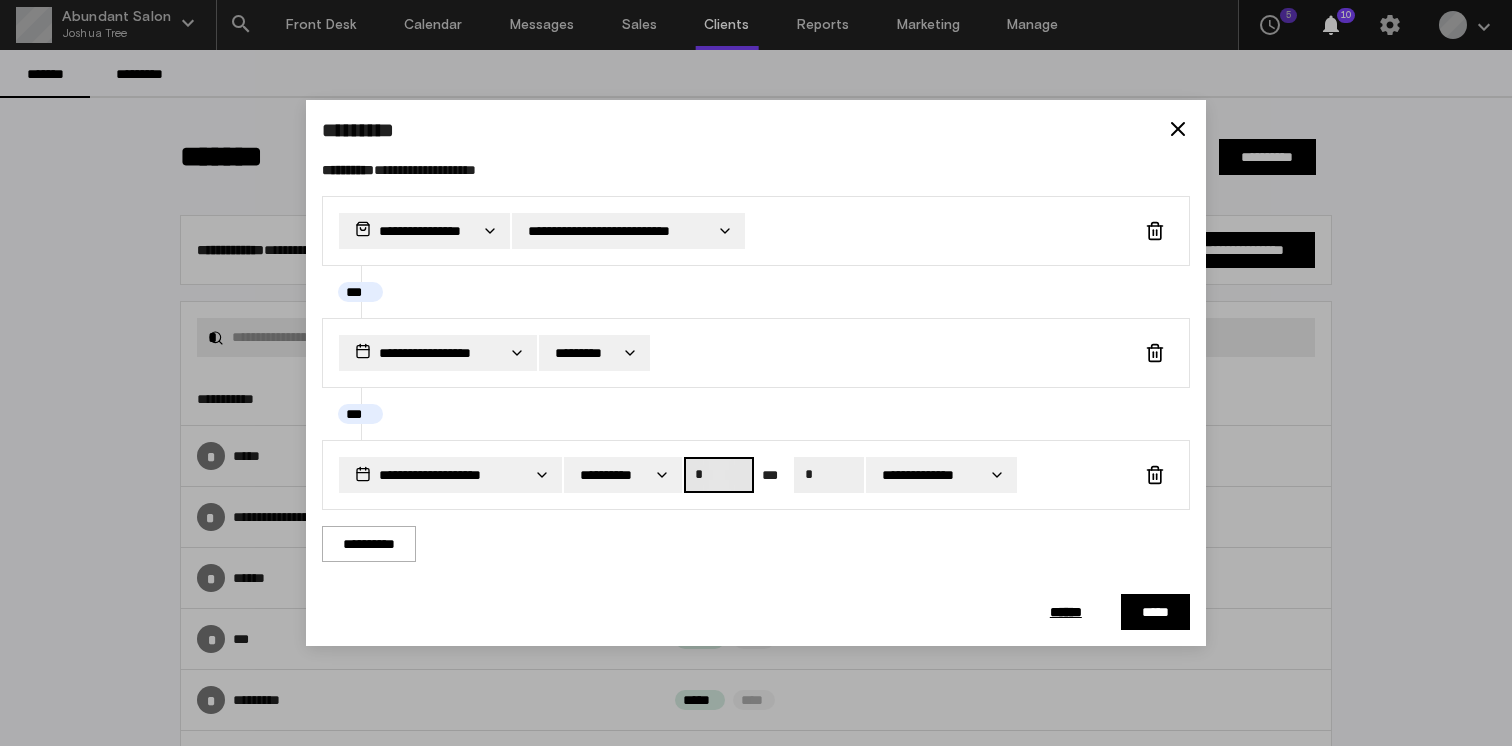 click on "*" at bounding box center [719, 475] 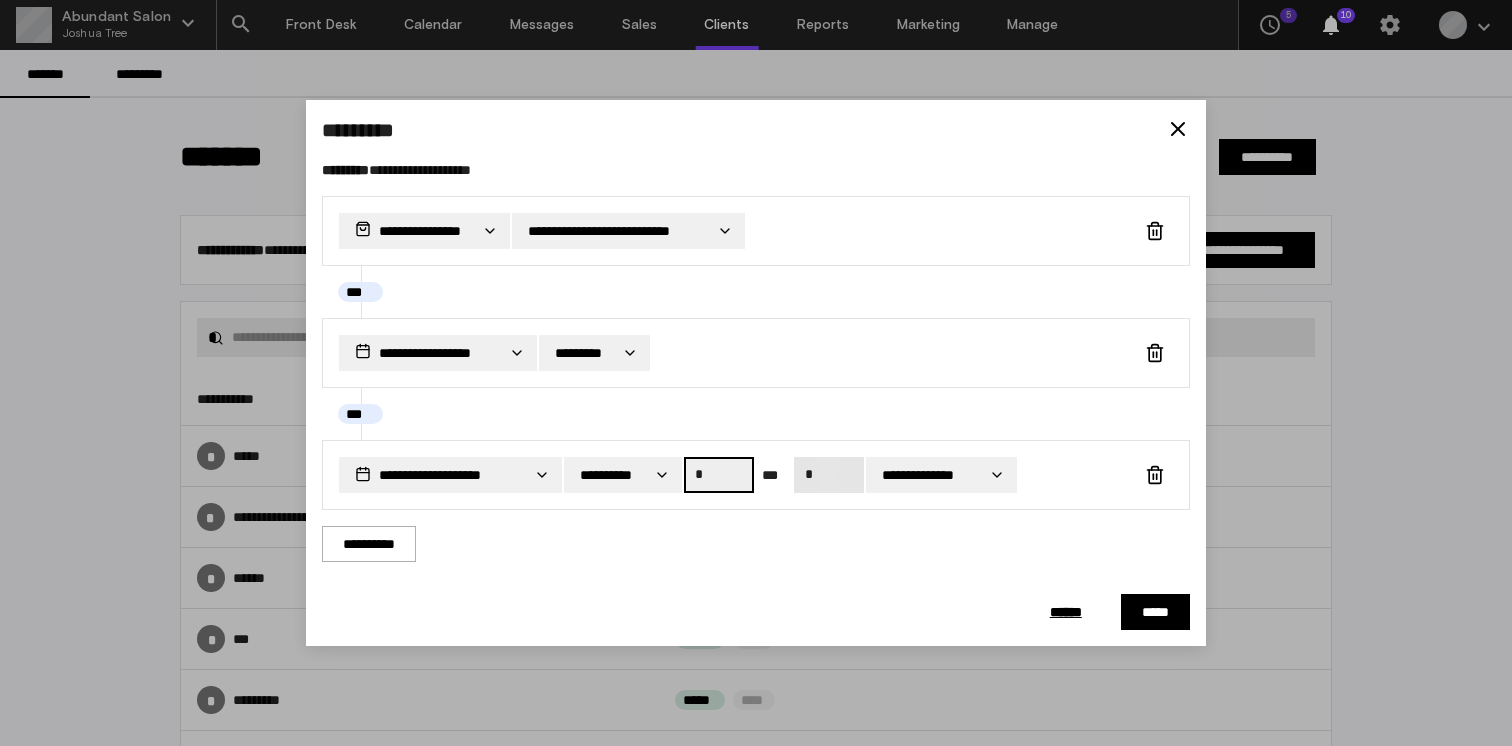 type on "*" 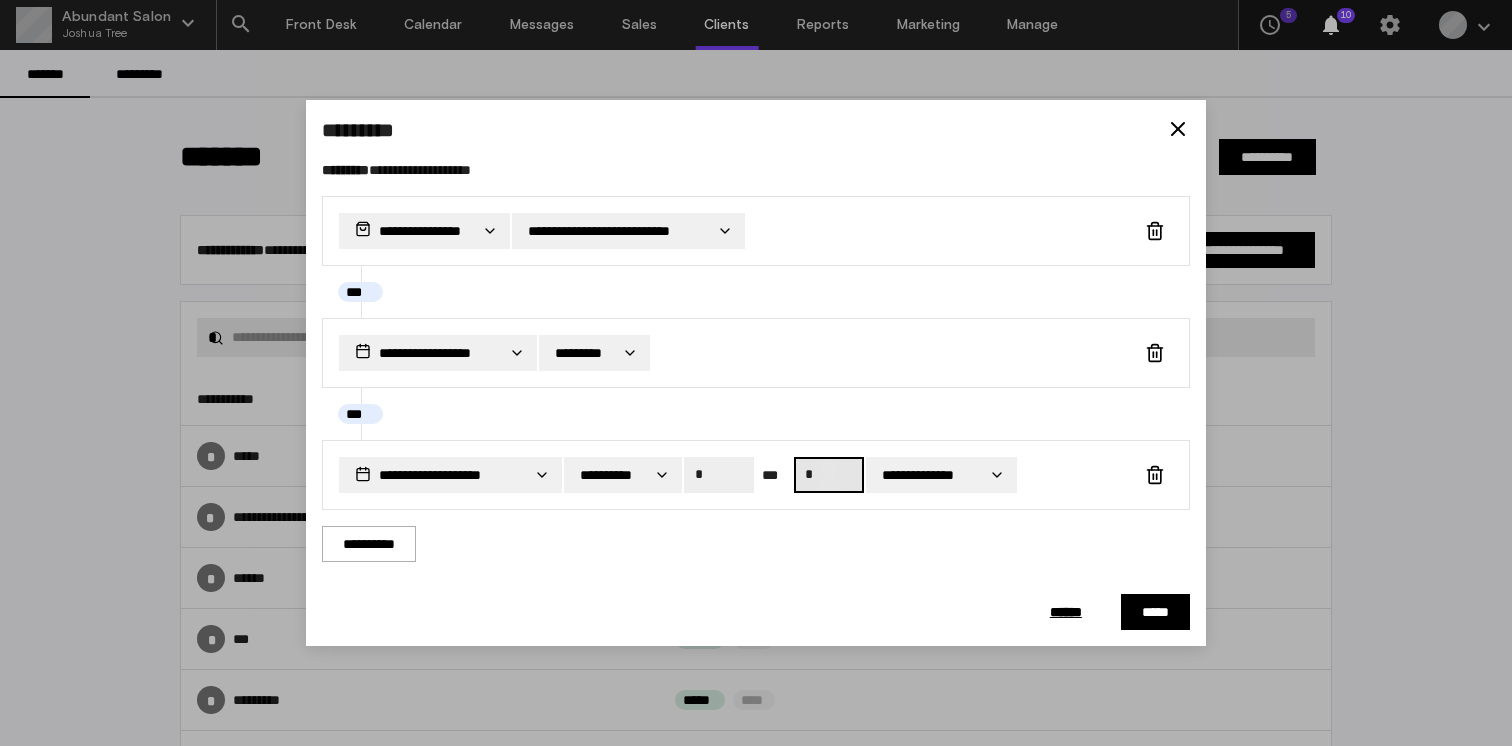 drag, startPoint x: 831, startPoint y: 475, endPoint x: 794, endPoint y: 475, distance: 37 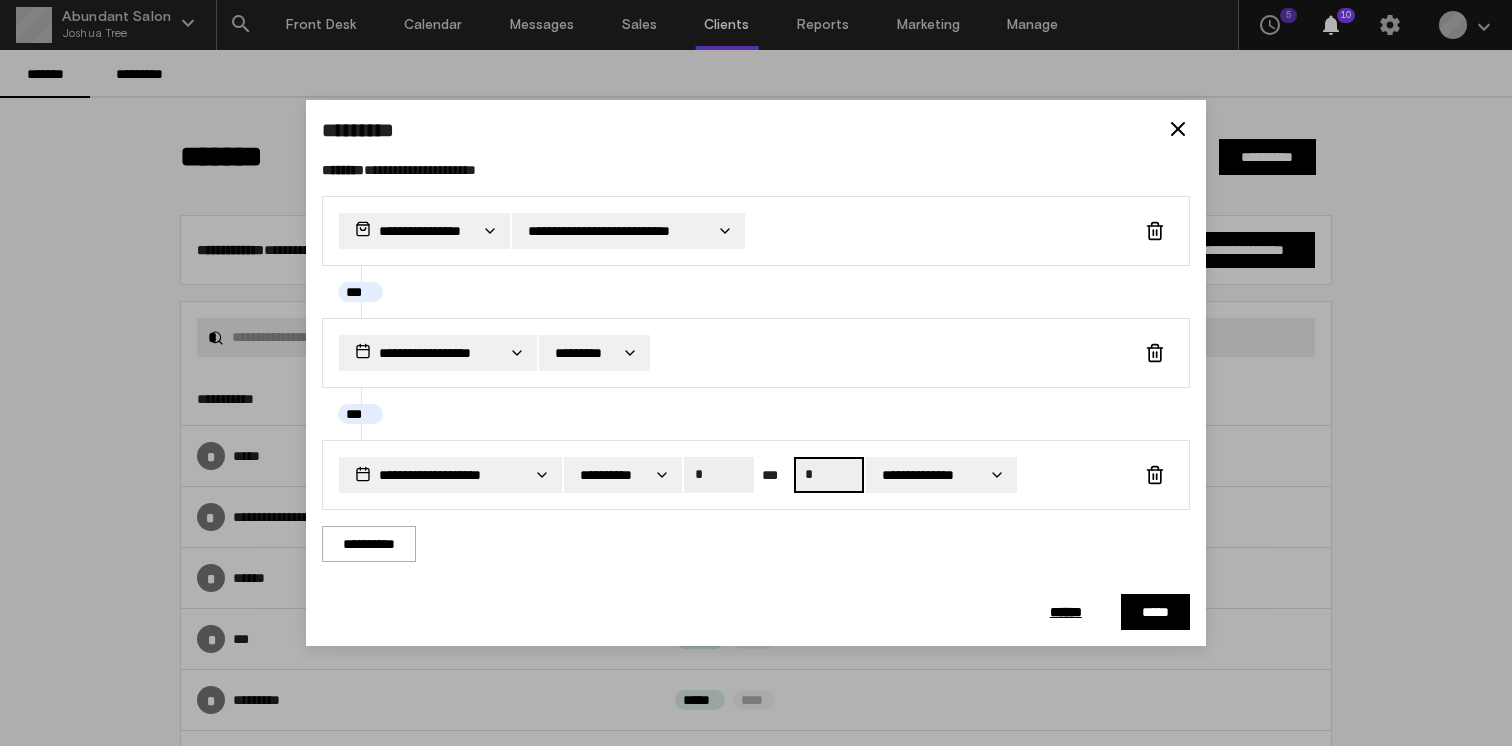 type on "*" 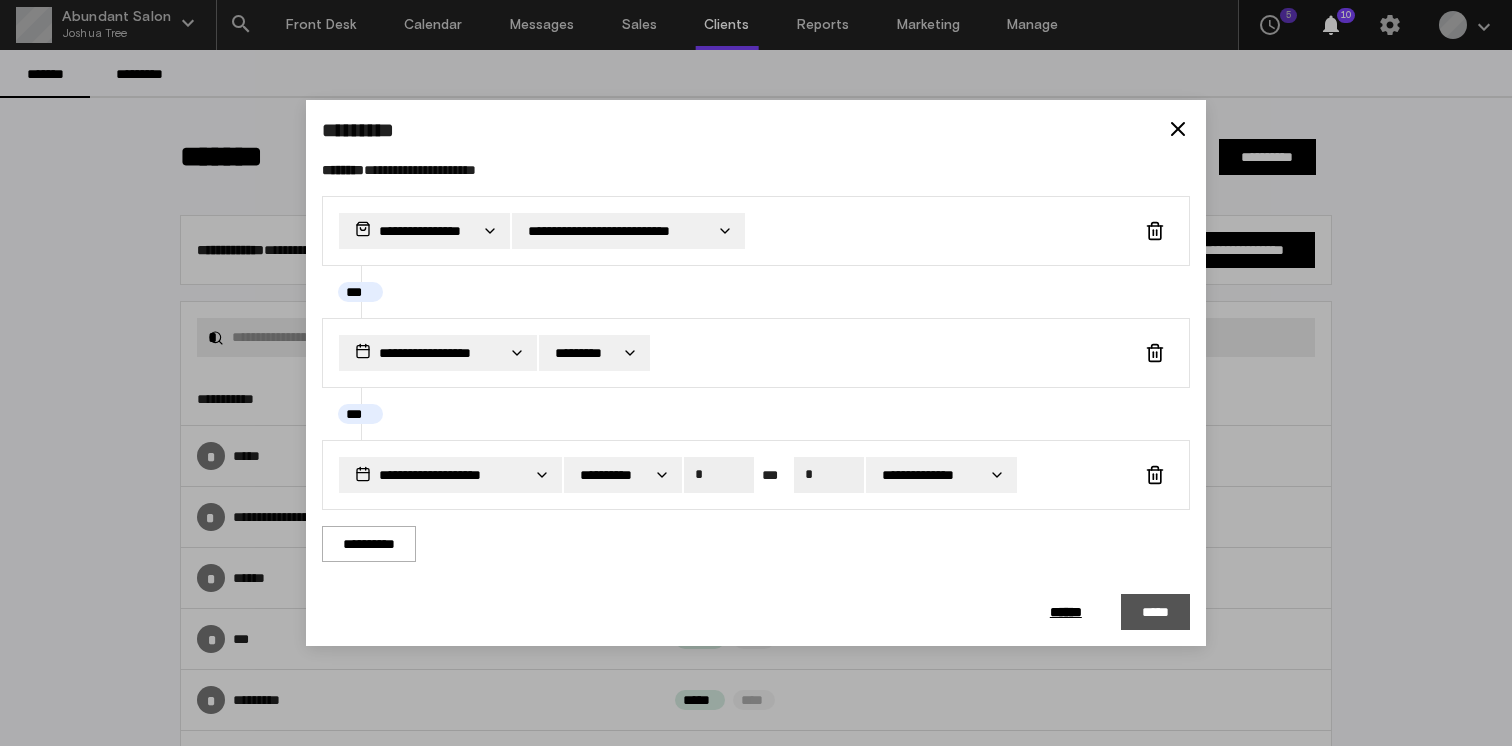 click on "*****" at bounding box center (1155, 612) 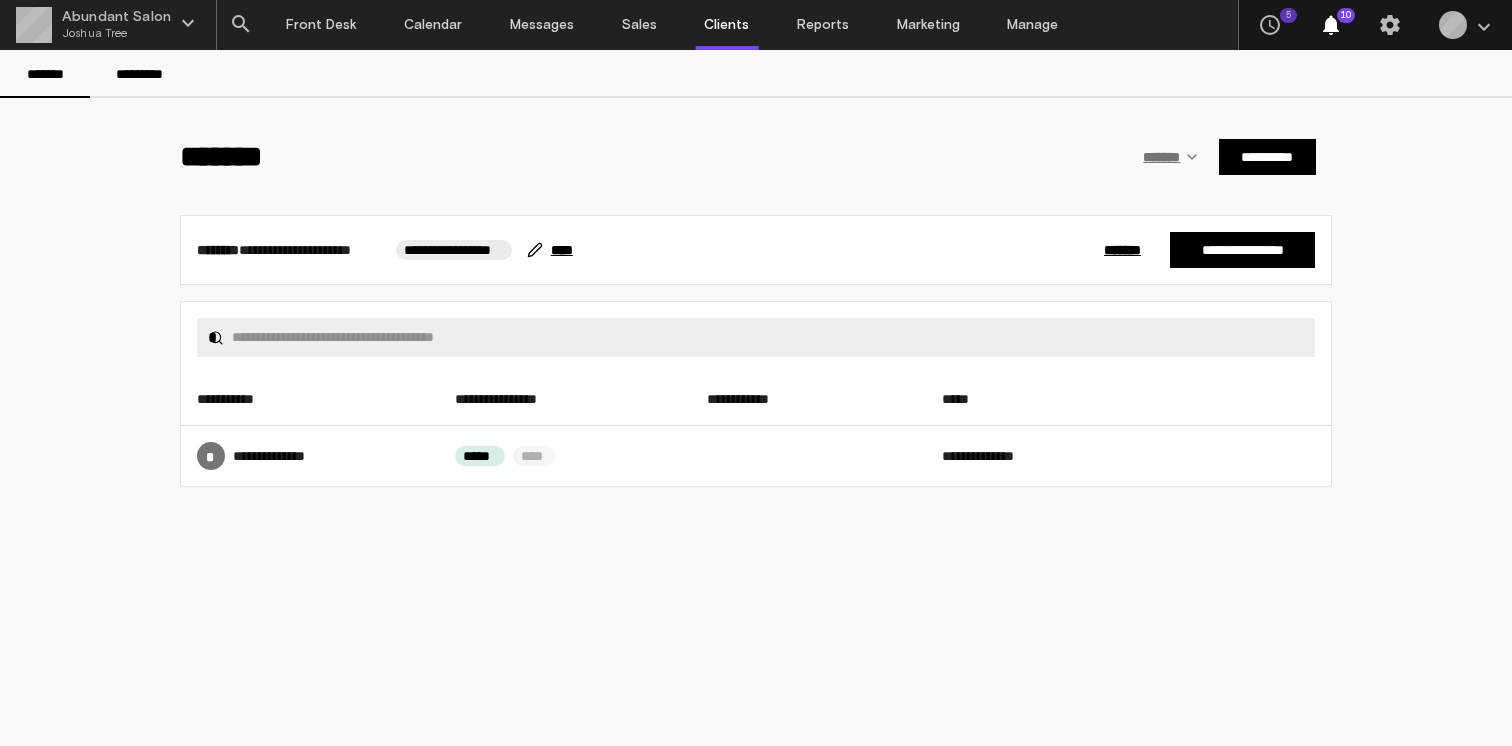 click 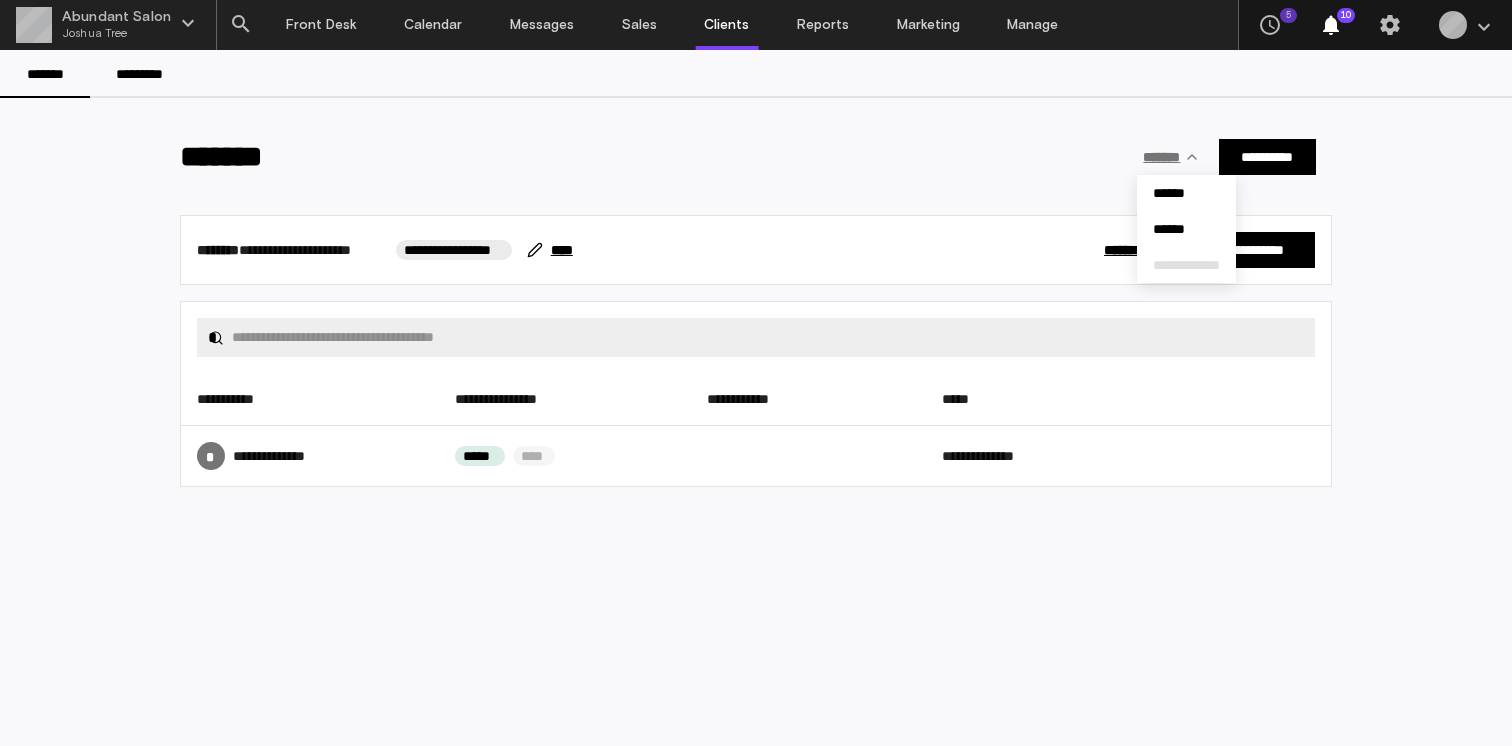 click at bounding box center (756, 373) 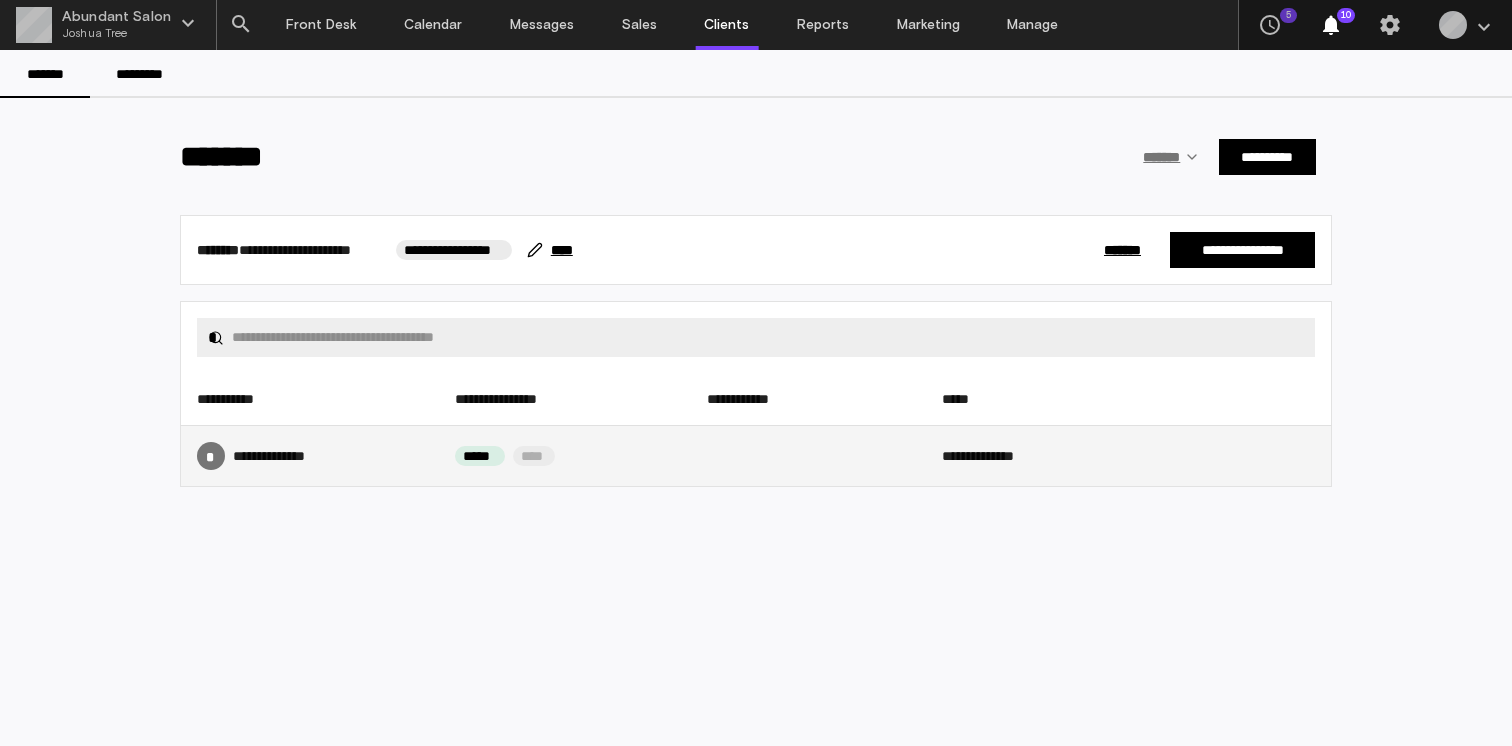 click on "***** ****" at bounding box center [565, 456] 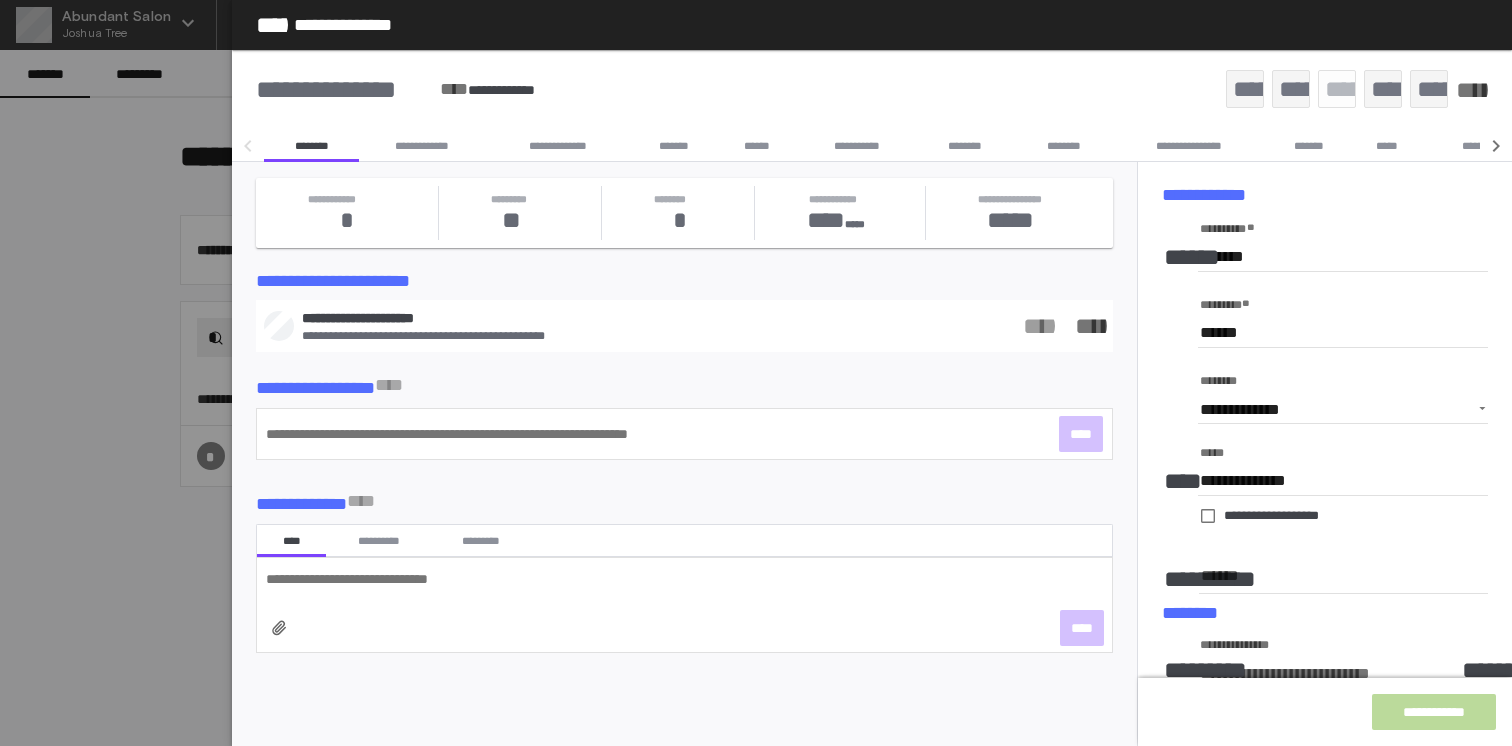 click on "*******" at bounding box center [673, 146] 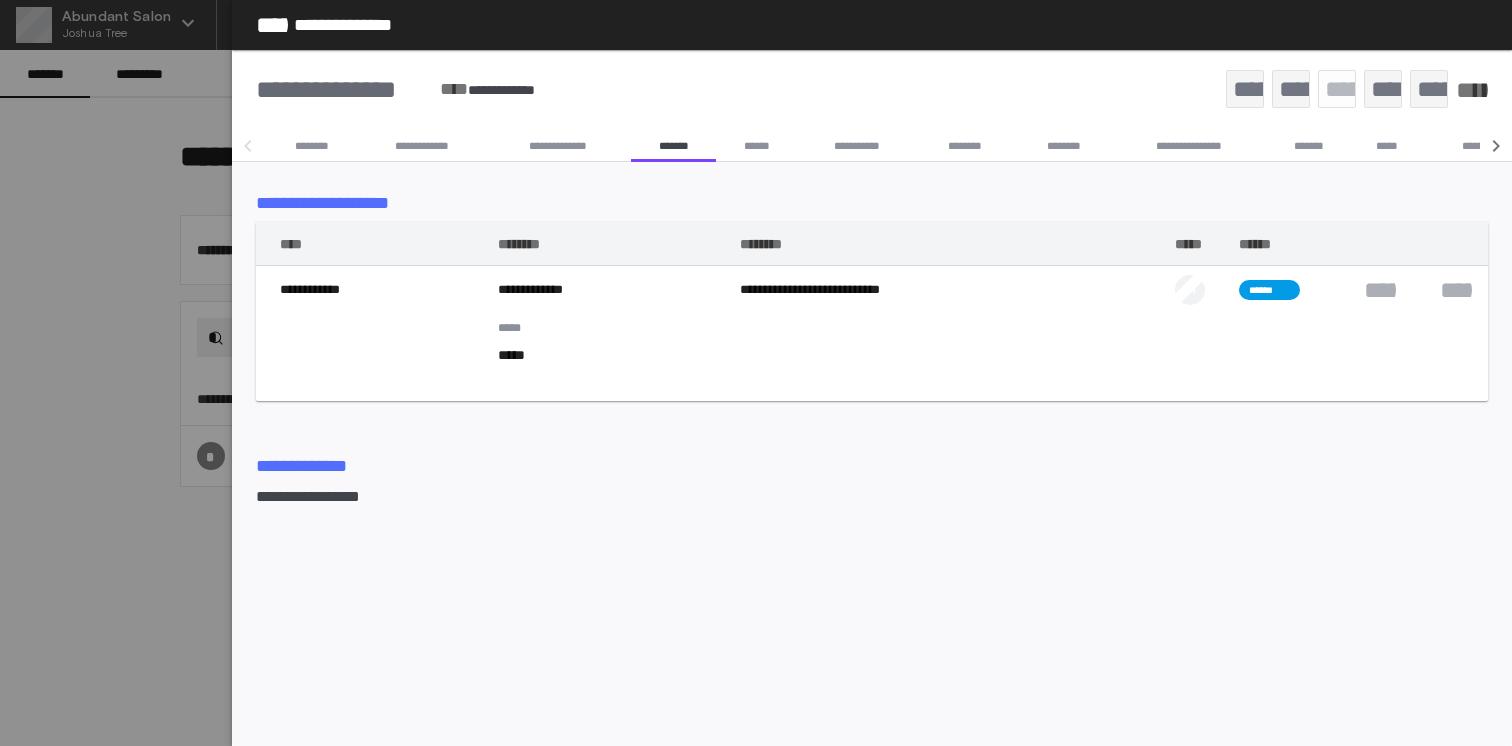 click 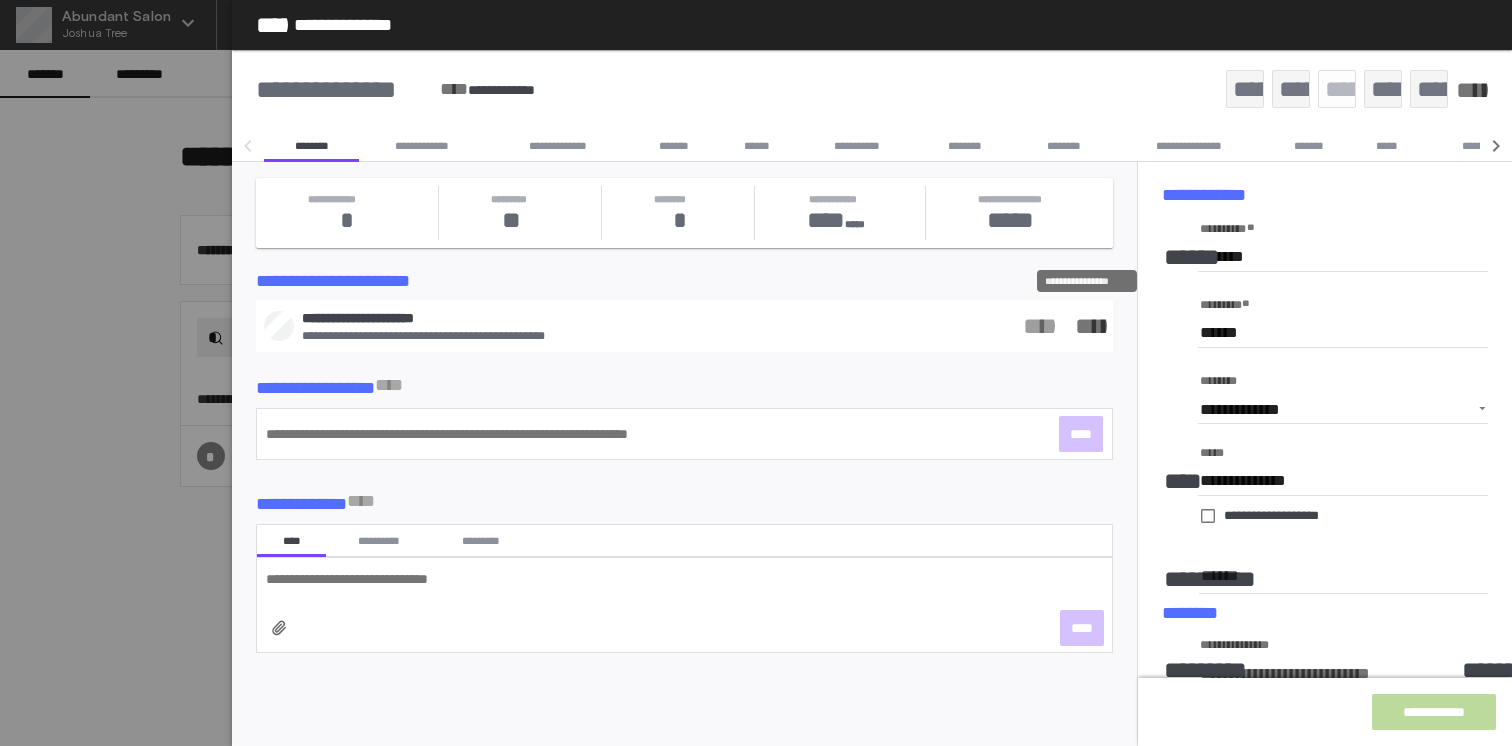 click on "**********" at bounding box center [1087, 326] 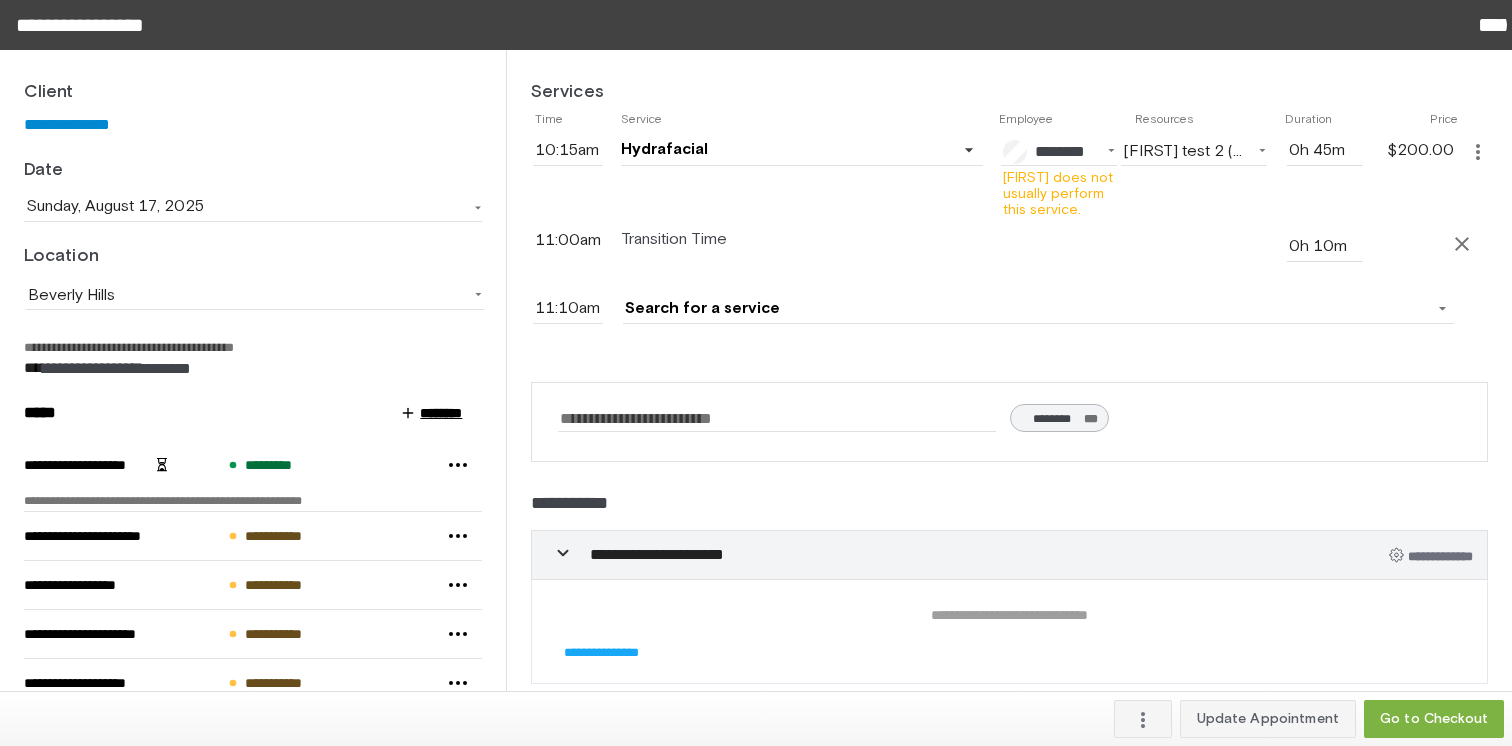click on "*****" at bounding box center (1488, 24) 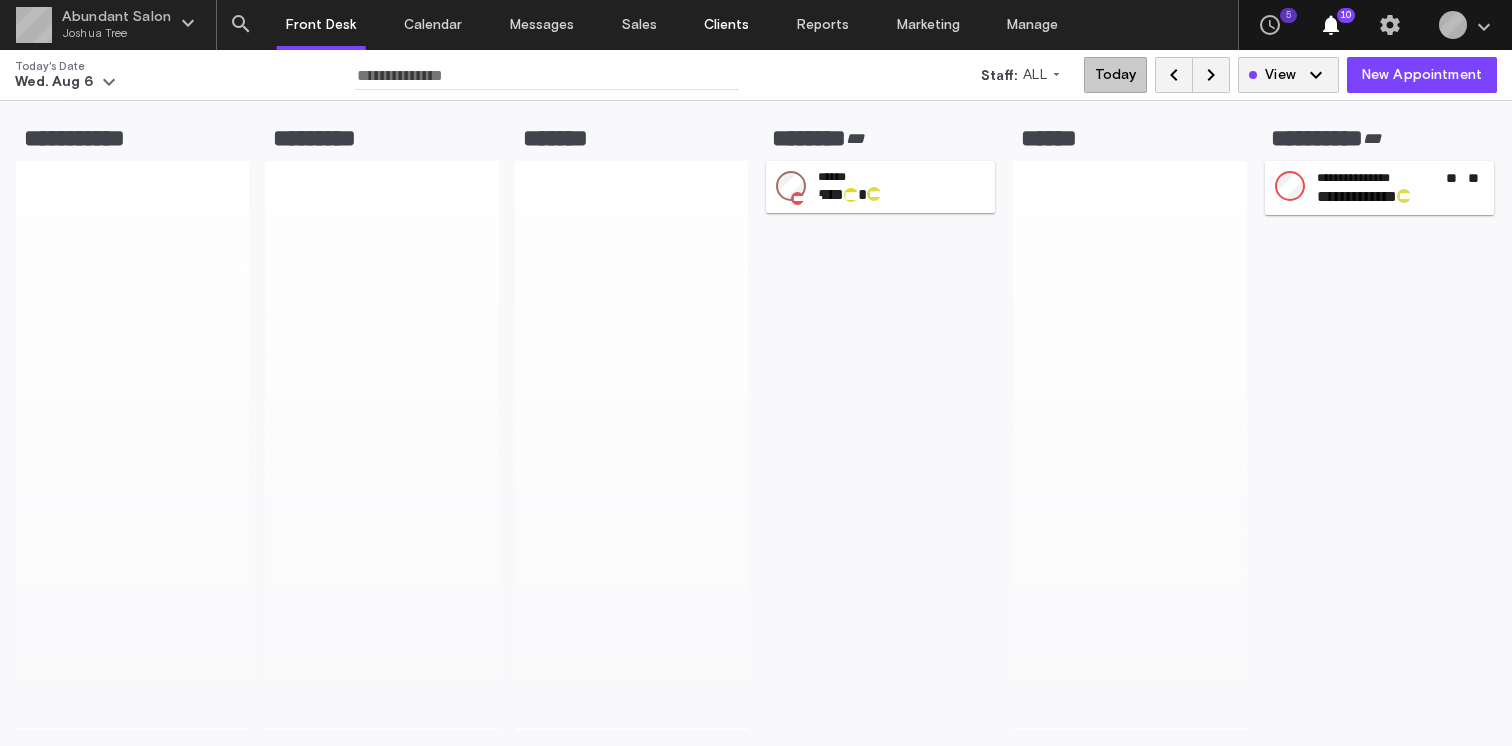 click on "Clients" at bounding box center [727, 25] 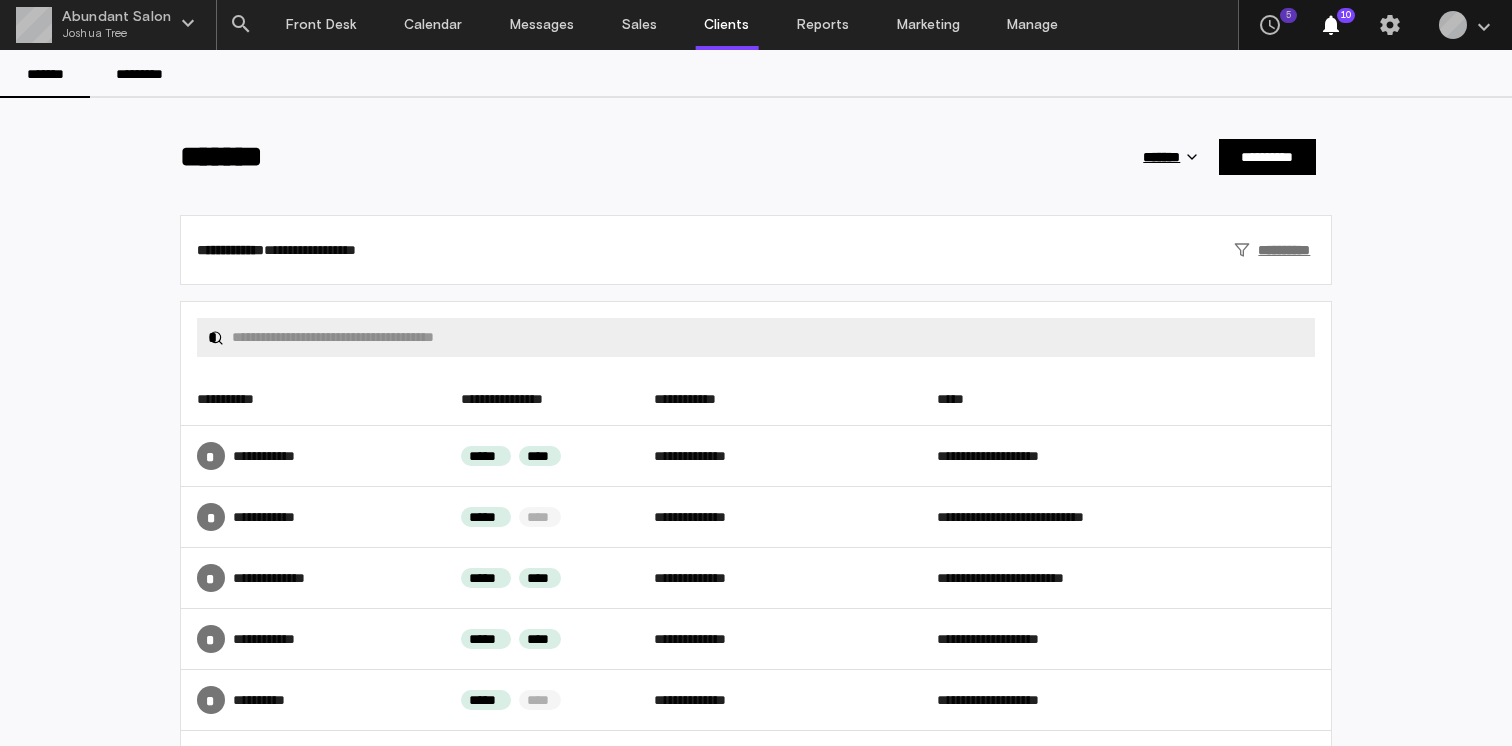 click on "**********" at bounding box center (1274, 250) 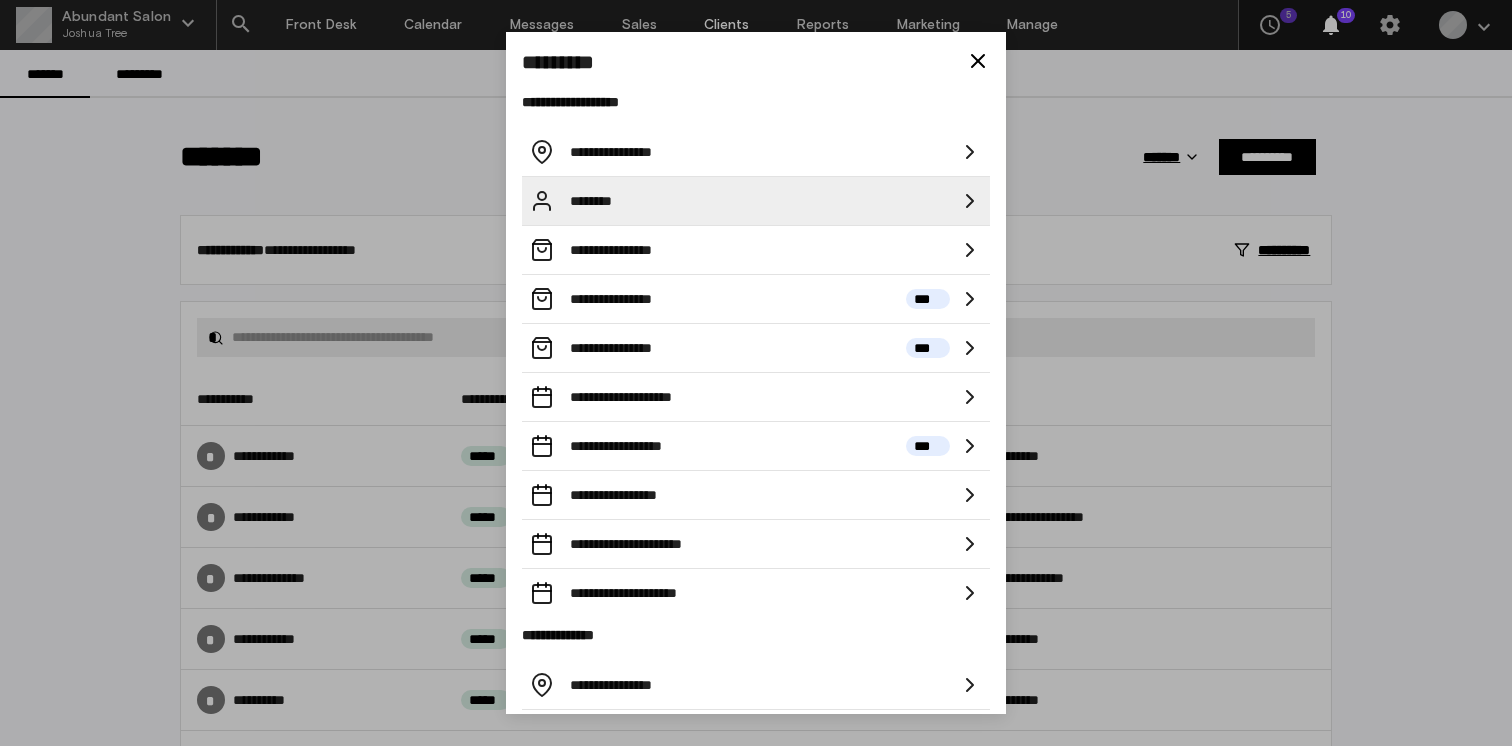scroll, scrollTop: 3, scrollLeft: 0, axis: vertical 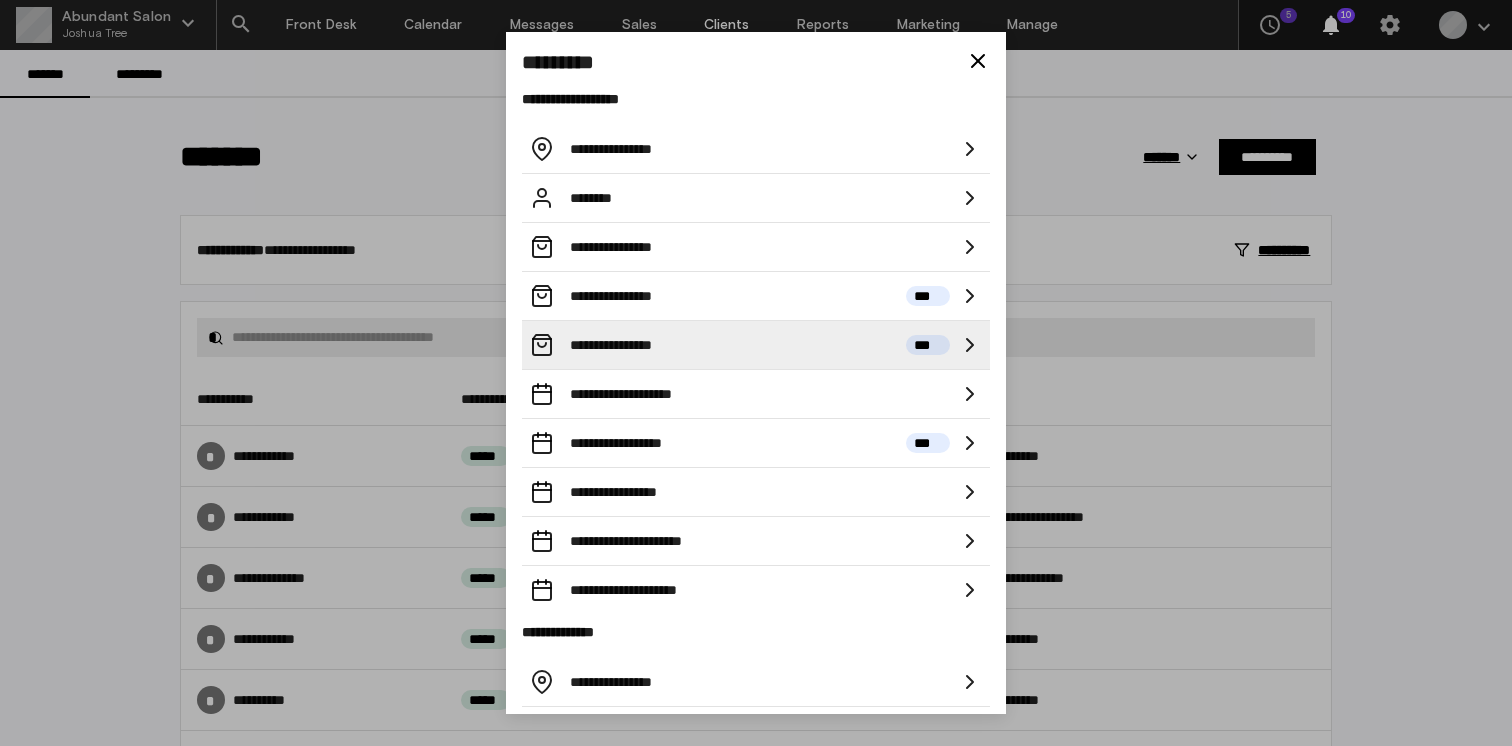 click on "**********" at bounding box center (611, 345) 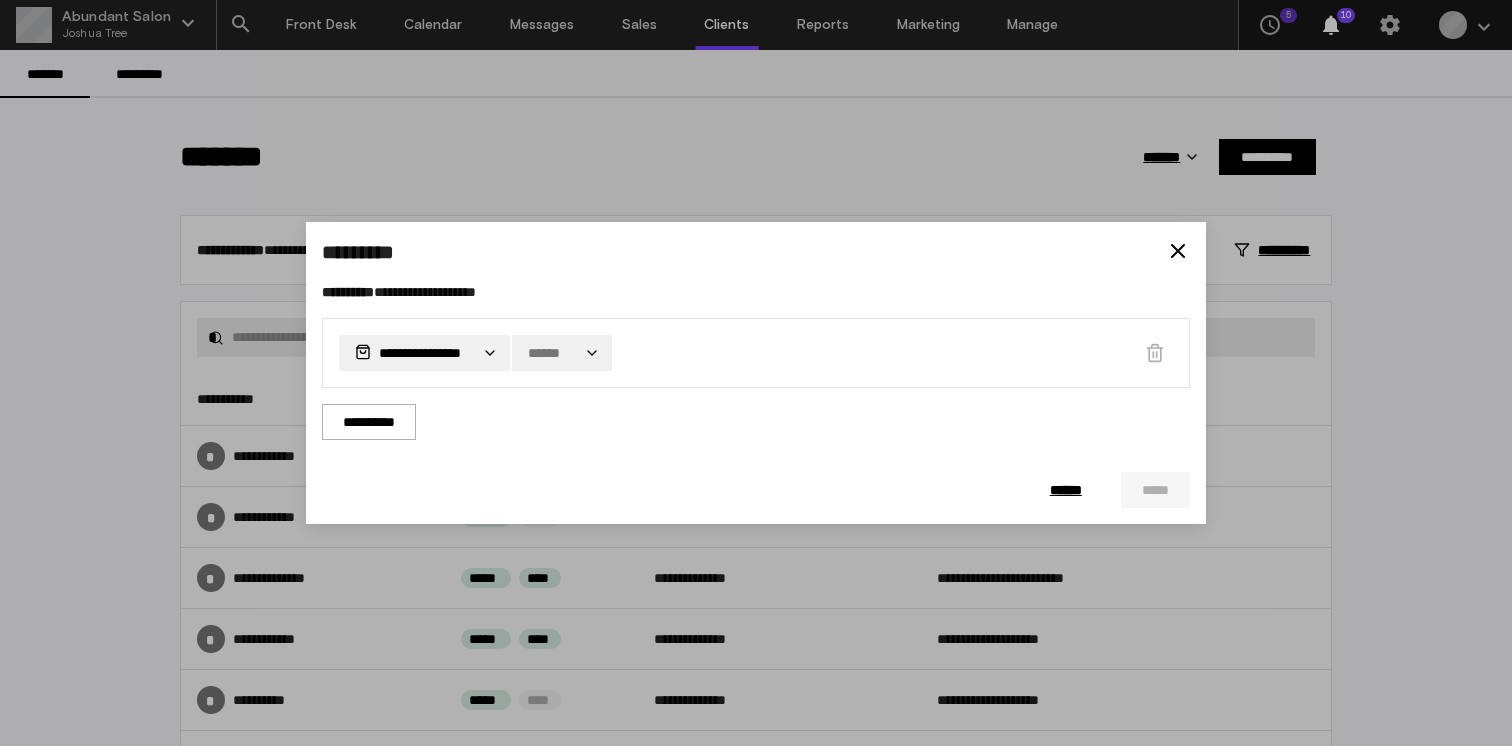 click on "[FIRST_NAME] [LAST_NAME] [ADDRESS] [CITY] [STATE] [POSTAL_CODE] [COUNTRY] [HOME_PHONE] [WORK_PHONE] [MOBILE_PHONE] [FAX_NUMBER] [WEBSITE] [EMAIL] [PHONE] [CREDIT_CARD] [EXPIRY_DATE] [CVV] [NAME_ON_CARD] [BILLING_ADDRESS] [BILLING_CITY] [BILLING_STATE] [BILLING_POSTAL_CODE] [BILLING_COUNTRY] [HOME_PHONE] [WORK_PHONE] [MOBILE_PHONE] [FAX_NUMBER] [WEBSITE] [EMAIL] [PHONE] [CREDIT_CARD] [EXPIRY_DATE] [CVV] [NAME_ON_CARD] [BILLING_ADDRESS] [BILLING_CITY] [BILLING_STATE] [BILLING_POSTAL_CODE] [BILLING_COUNTRY]" at bounding box center [756, 373] 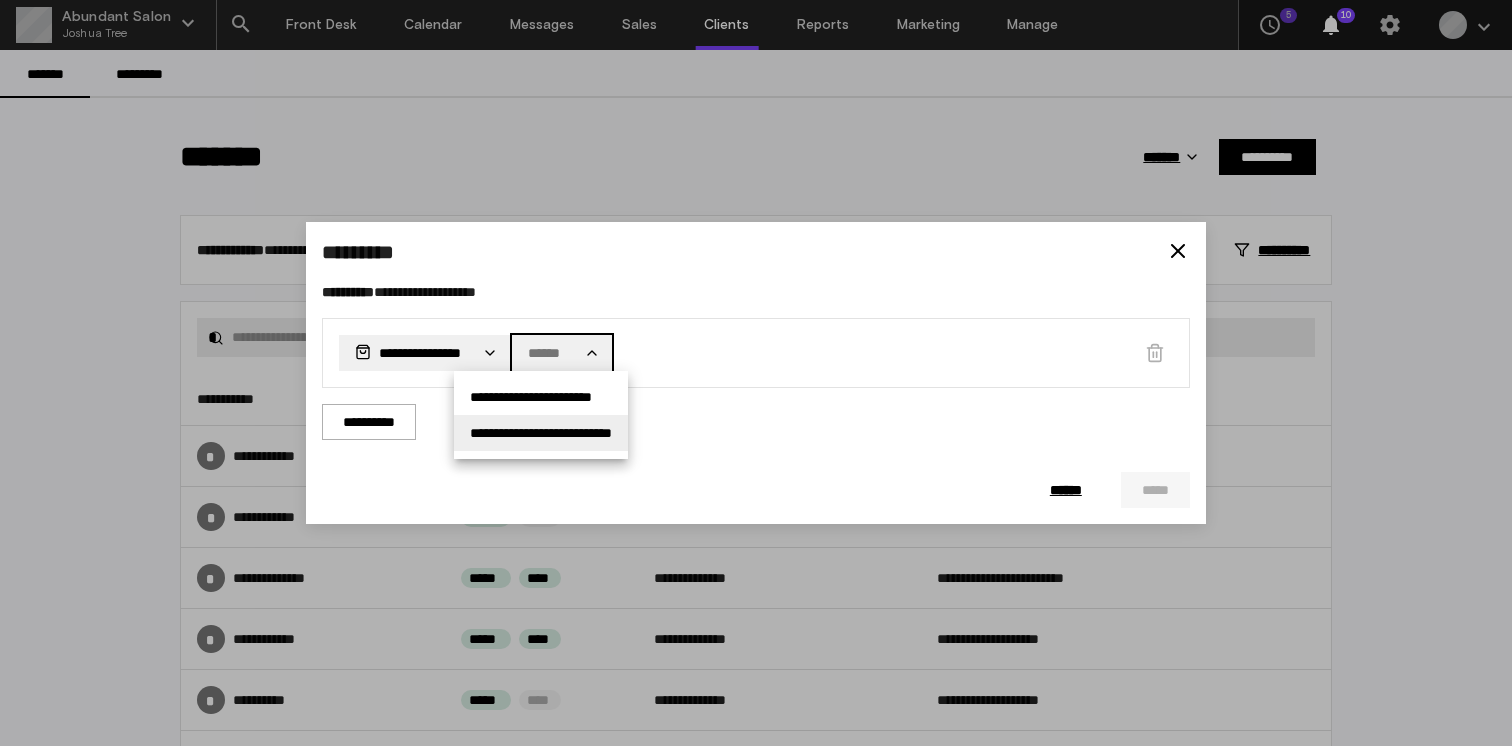 drag, startPoint x: 594, startPoint y: 400, endPoint x: 599, endPoint y: 427, distance: 27.45906 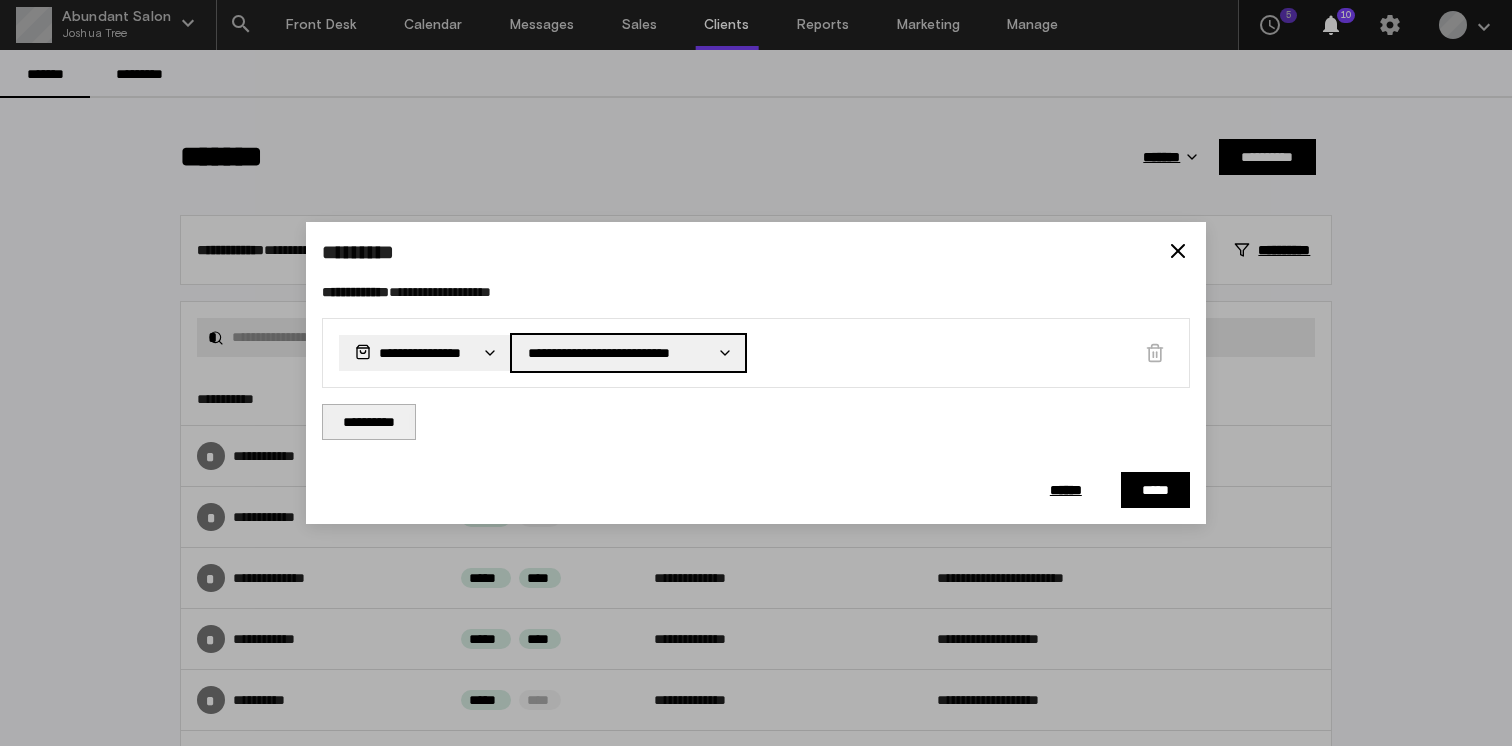 click on "**********" at bounding box center [369, 422] 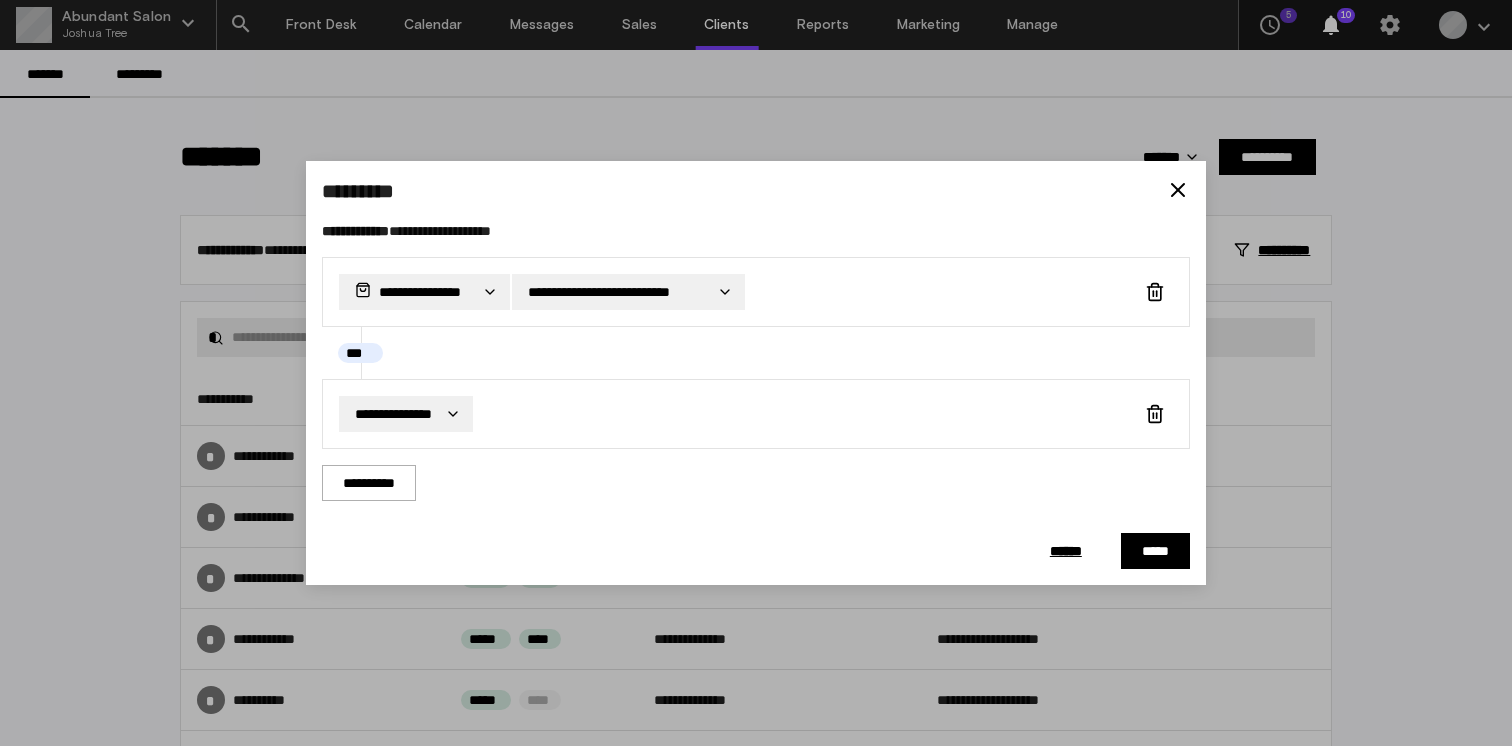 click on "[FIRST_NAME] [LAST_NAME] [ADDRESS] [CITY] [STATE] [POSTAL_CODE] [COUNTRY] [HOME_PHONE] [WORK_PHONE] [MOBILE_PHONE] [FAX_NUMBER] [WEBSITE] [EMAIL] [PHONE] [CREDIT_CARD] [EXPIRY_DATE] [CVV] [NAME_ON_CARD] [BILLING_ADDRESS] [BILLING_CITY] [BILLING_STATE] [BILLING_POSTAL_CODE] [BILLING_COUNTRY] [HOME_PHONE] [WORK_PHONE] [MOBILE_PHONE] [FAX_NUMBER] [WEBSITE] [EMAIL] [PHONE] [CREDIT_CARD] [EXPIRY_DATE] [CVV] [NAME_ON_CARD] [BILLING_ADDRESS] [BILLING_CITY] [BILLING_STATE] [BILLING_POSTAL_CODE] [BILLING_COUNTRY]" at bounding box center [756, 373] 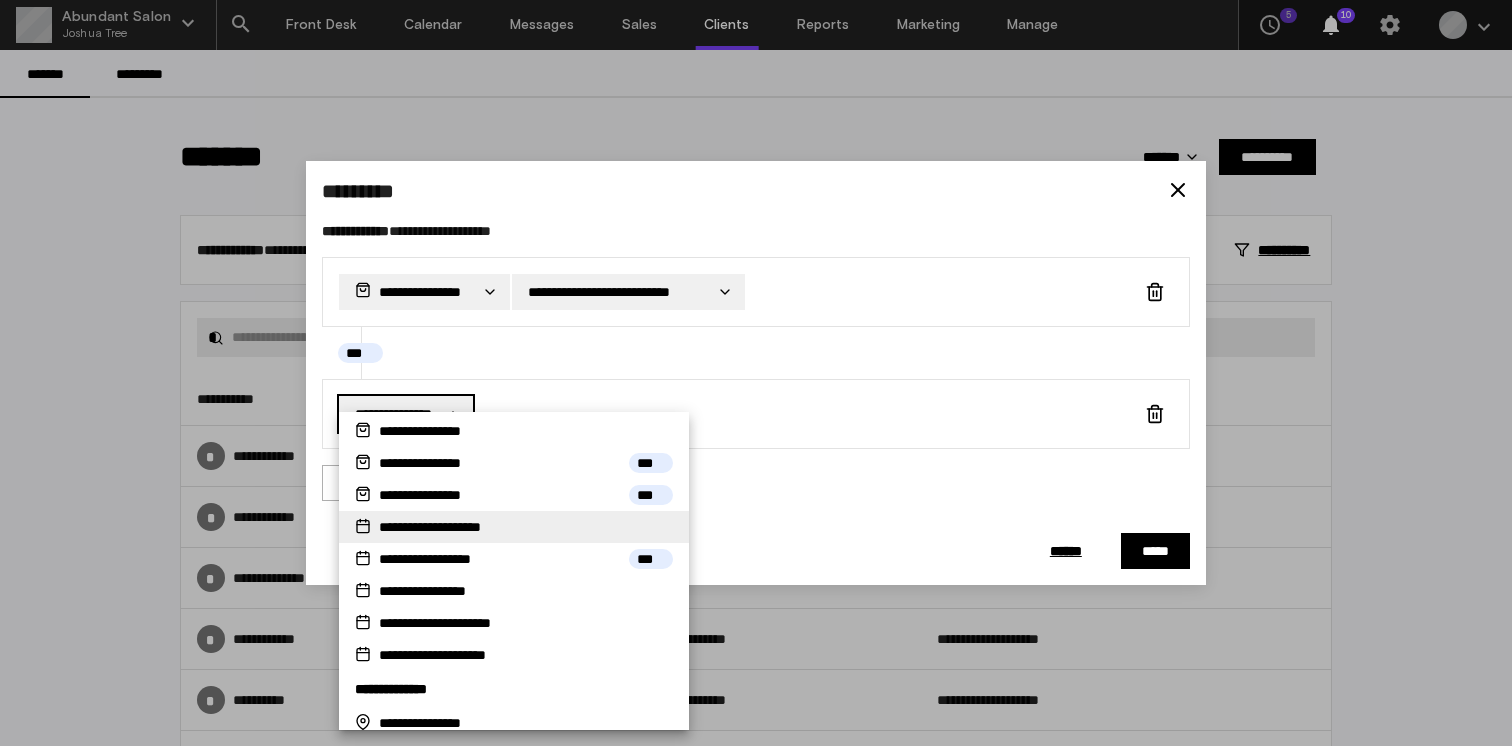 scroll, scrollTop: 144, scrollLeft: 0, axis: vertical 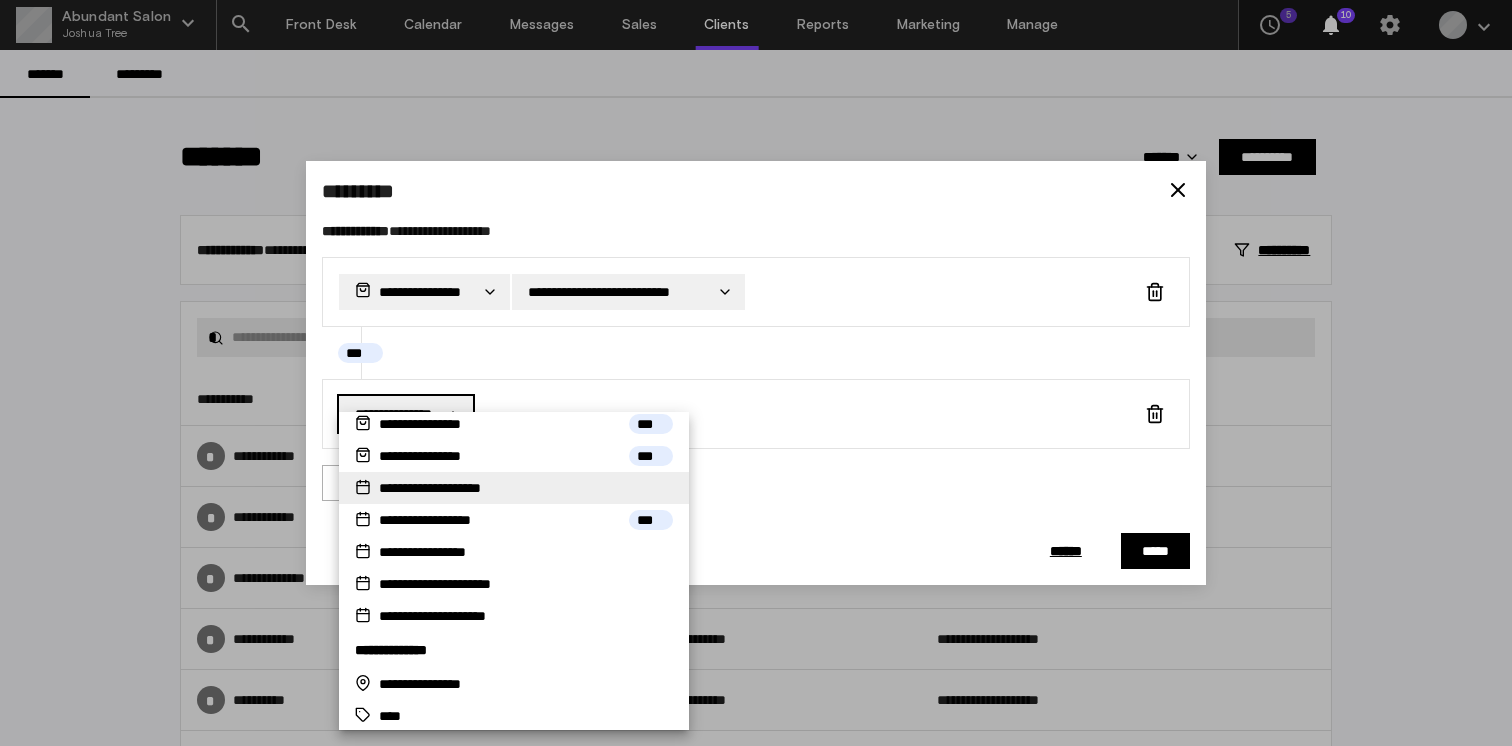 click on "**********" at bounding box center [454, 488] 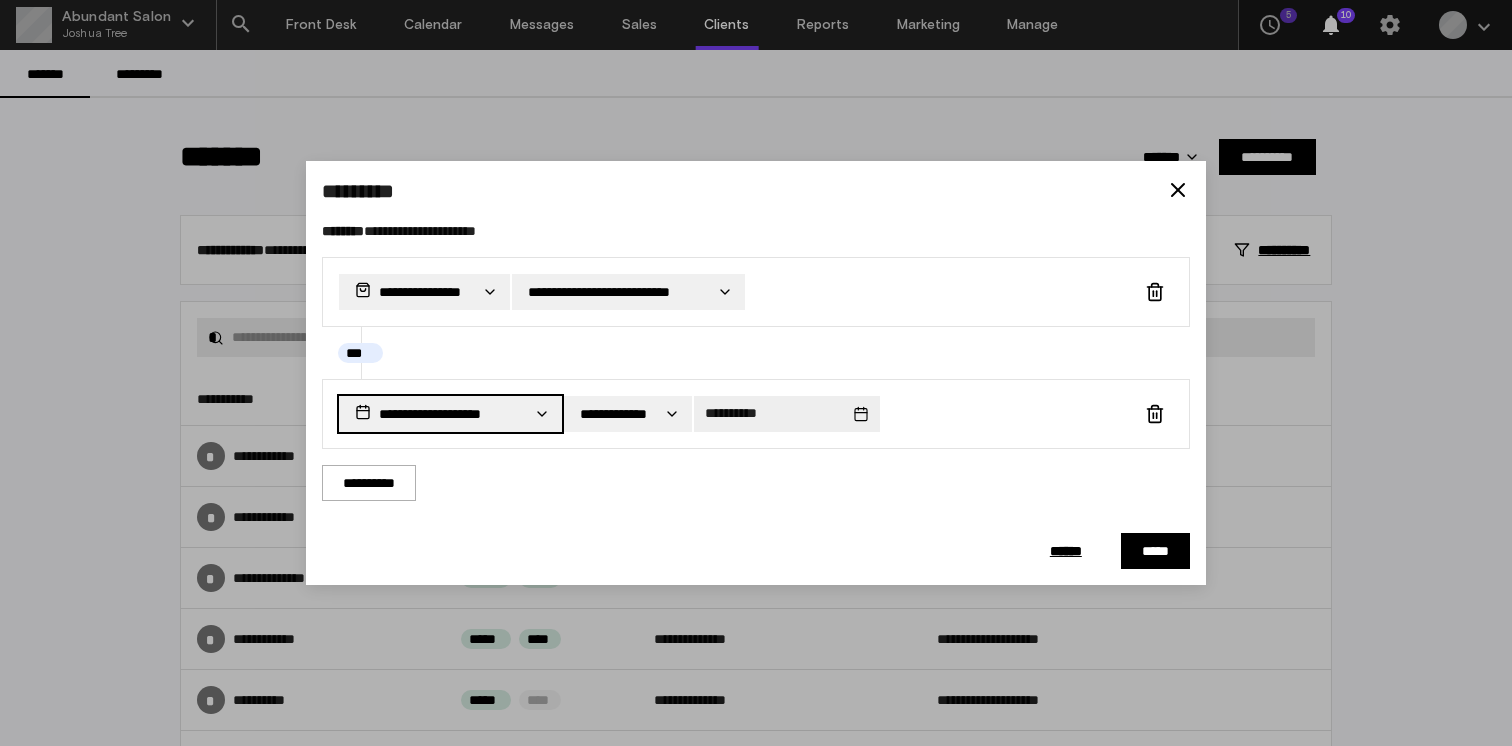 click on "[FIRST_NAME] [LAST_NAME] [ADDRESS] [CITY] [STATE] [POSTAL_CODE] [COUNTRY] [HOME_PHONE] [WORK_PHONE] [MOBILE_PHONE] [FAX_NUMBER] [WEBSITE] [EMAIL] [PHONE] [CREDIT_CARD] [EXPIRY_DATE] [CVV] [NAME_ON_CARD] [BILLING_ADDRESS] [BILLING_CITY] [BILLING_STATE] [BILLING_POSTAL_CODE] [BILLING_COUNTRY] [HOME_PHONE] [WORK_PHONE] [MOBILE_PHONE] [FAX_NUMBER] [WEBSITE] [EMAIL] [PHONE] [CREDIT_CARD] [EXPIRY_DATE] [CVV] [NAME_ON_CARD] [BILLING_ADDRESS] [BILLING_CITY] [BILLING_STATE] [BILLING_POSTAL_CODE] [BILLING_COUNTRY]" at bounding box center (756, 373) 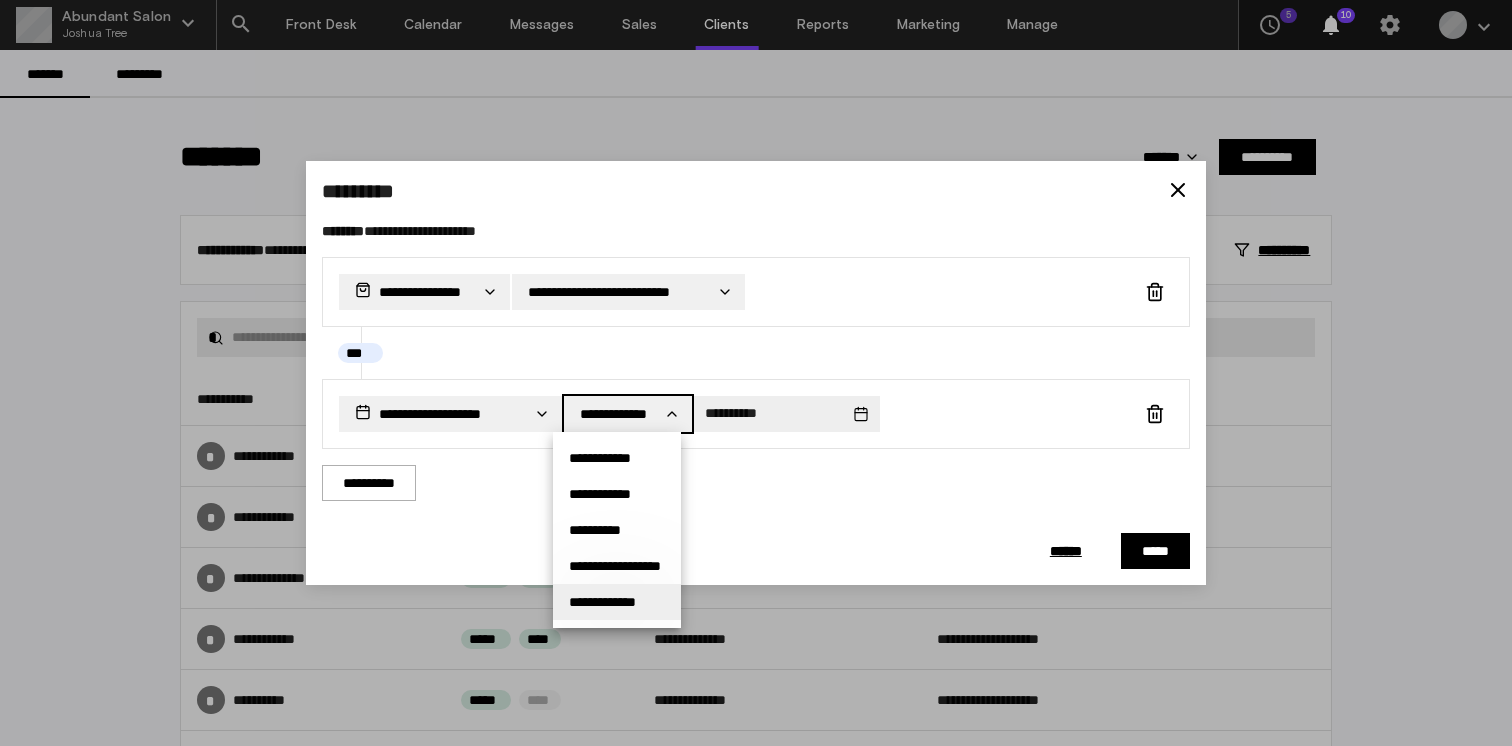 click at bounding box center [756, 373] 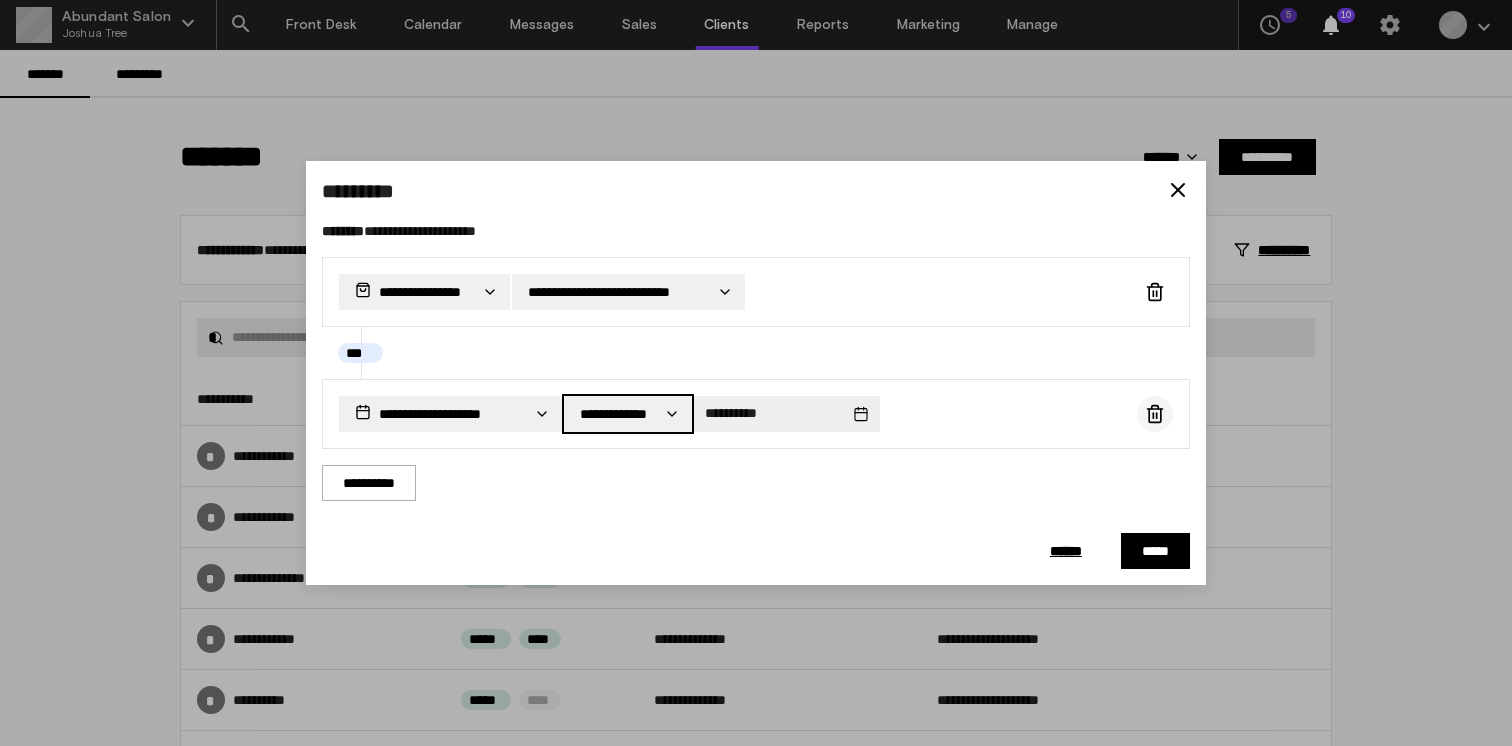 click at bounding box center [1155, 414] 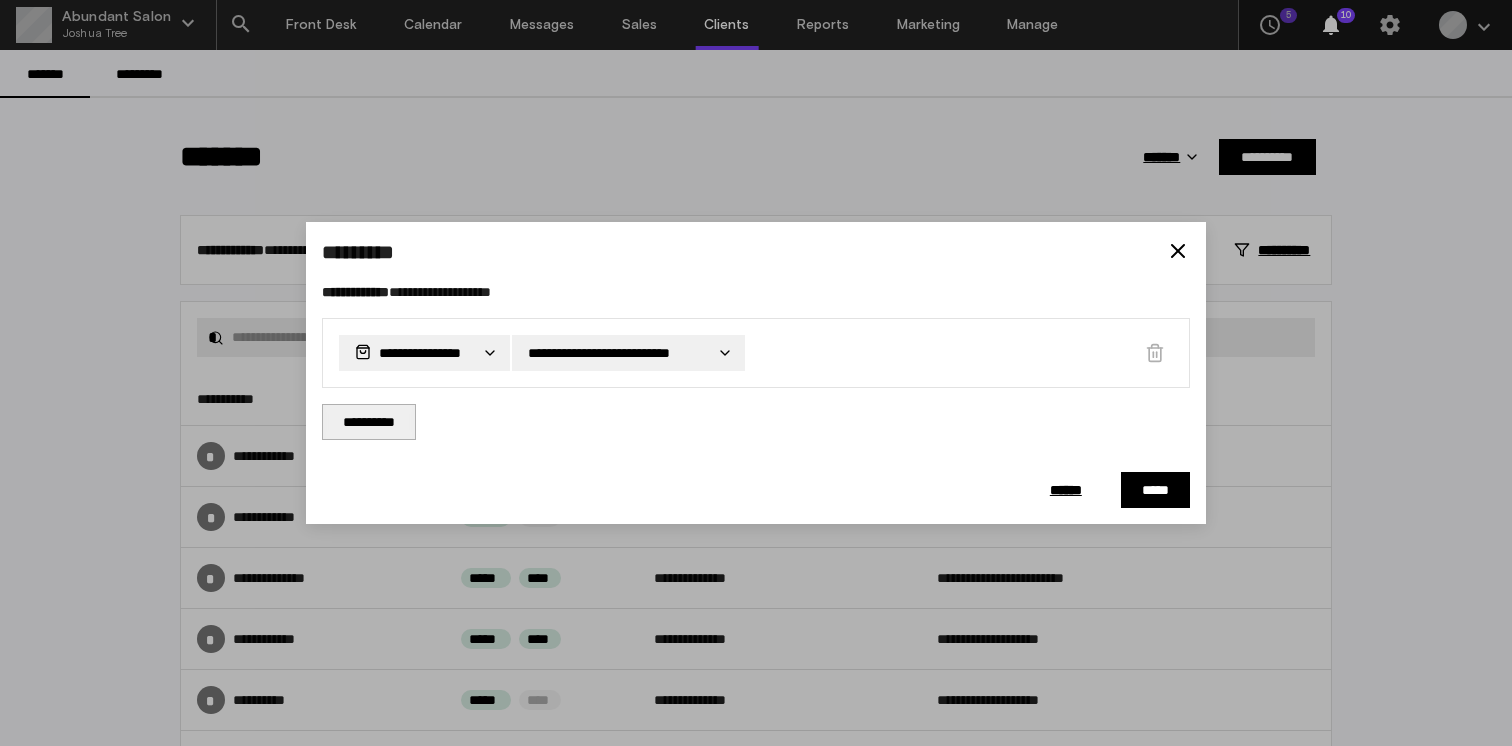 click on "**********" at bounding box center (369, 422) 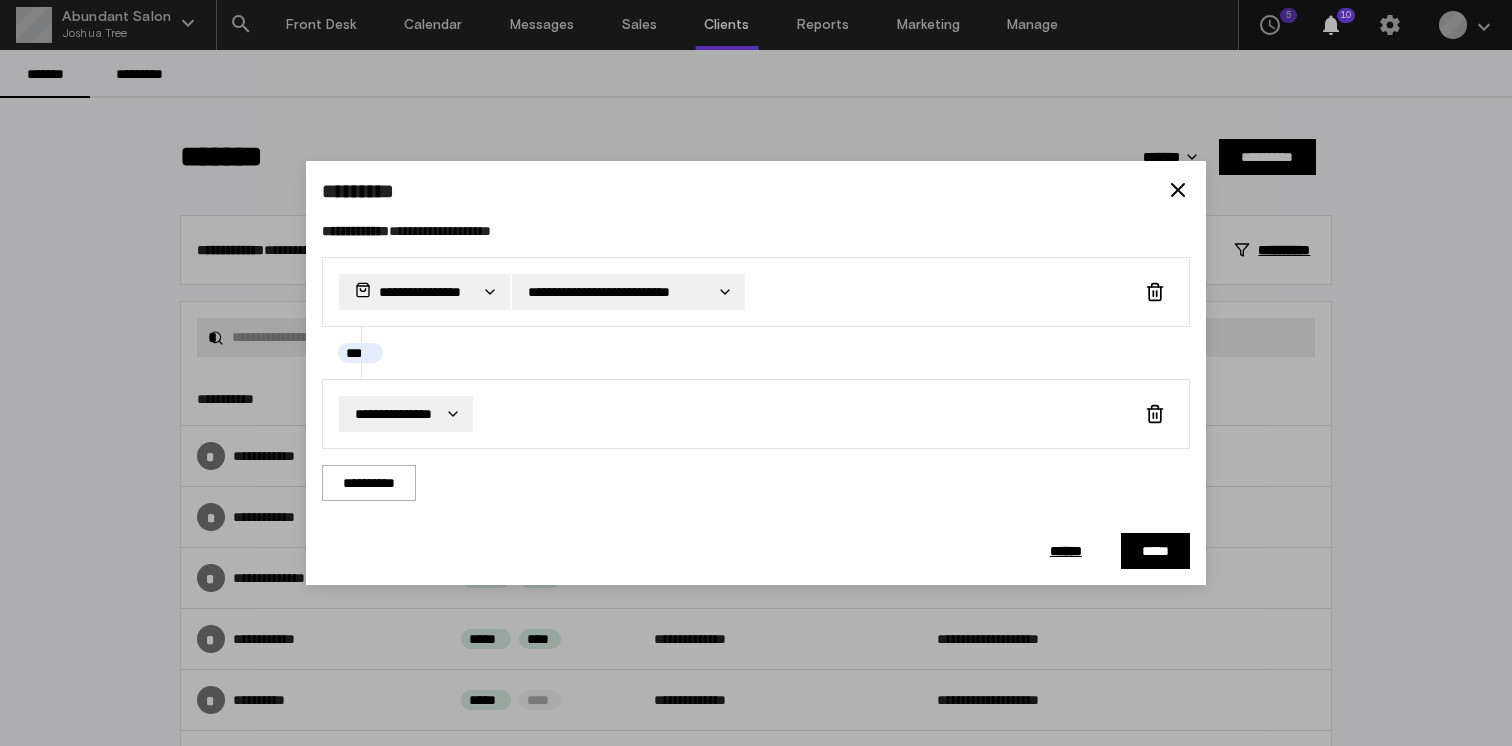 click on "[FIRST_NAME] [LAST_NAME] [ADDRESS] [CITY] [STATE] [POSTAL_CODE] [COUNTRY] [HOME_PHONE] [WORK_PHONE] [MOBILE_PHONE] [FAX_NUMBER] [WEBSITE] [EMAIL] [PHONE] [CREDIT_CARD] [EXPIRY_DATE] [CVV] [NAME_ON_CARD] [BILLING_ADDRESS] [BILLING_CITY] [BILLING_STATE] [BILLING_POSTAL_CODE] [BILLING_COUNTRY] [HOME_PHONE] [WORK_PHONE] [MOBILE_PHONE] [FAX_NUMBER] [WEBSITE] [EMAIL] [PHONE] [CREDIT_CARD] [EXPIRY_DATE] [CVV] [NAME_ON_CARD] [BILLING_ADDRESS] [BILLING_CITY] [BILLING_STATE] [BILLING_POSTAL_CODE] [BILLING_COUNTRY]" at bounding box center [756, 373] 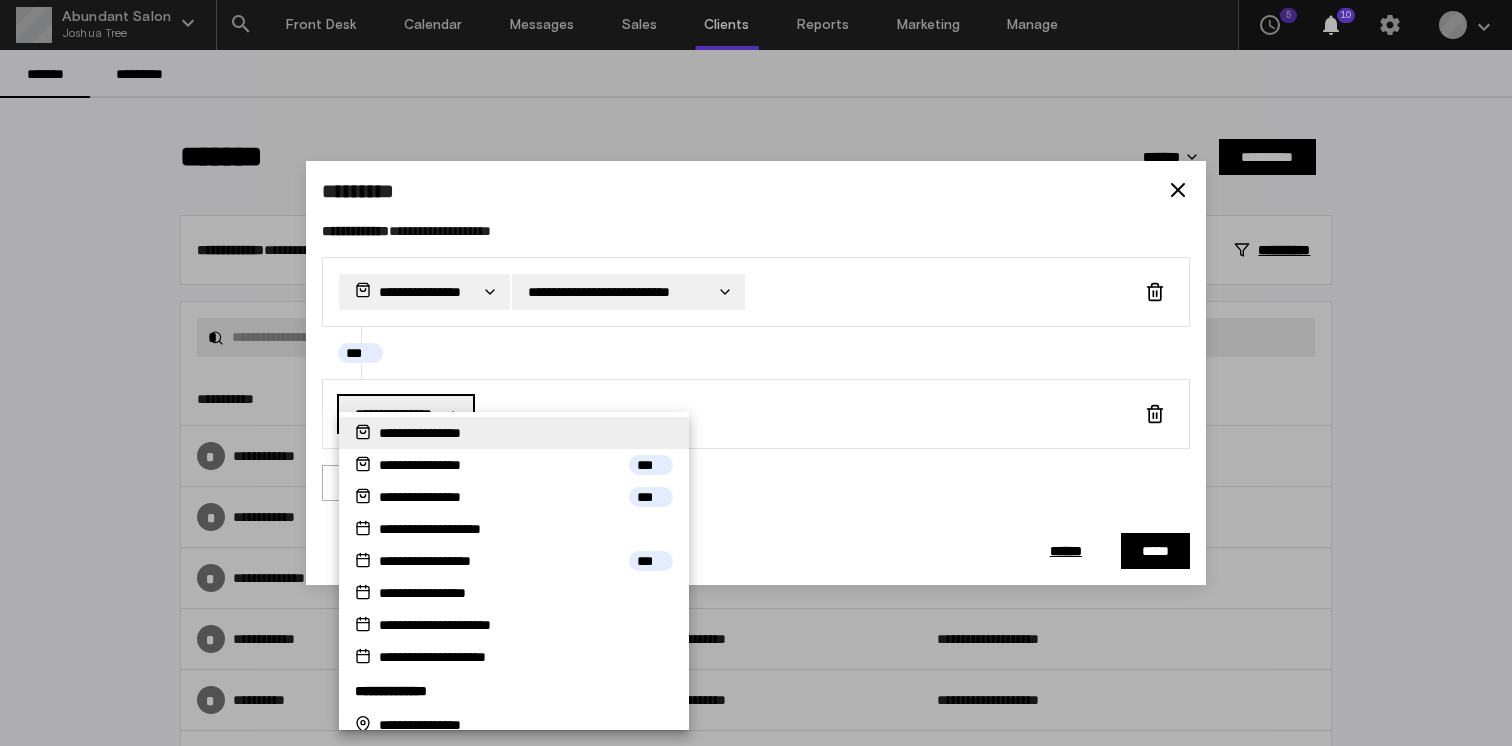 scroll, scrollTop: 112, scrollLeft: 0, axis: vertical 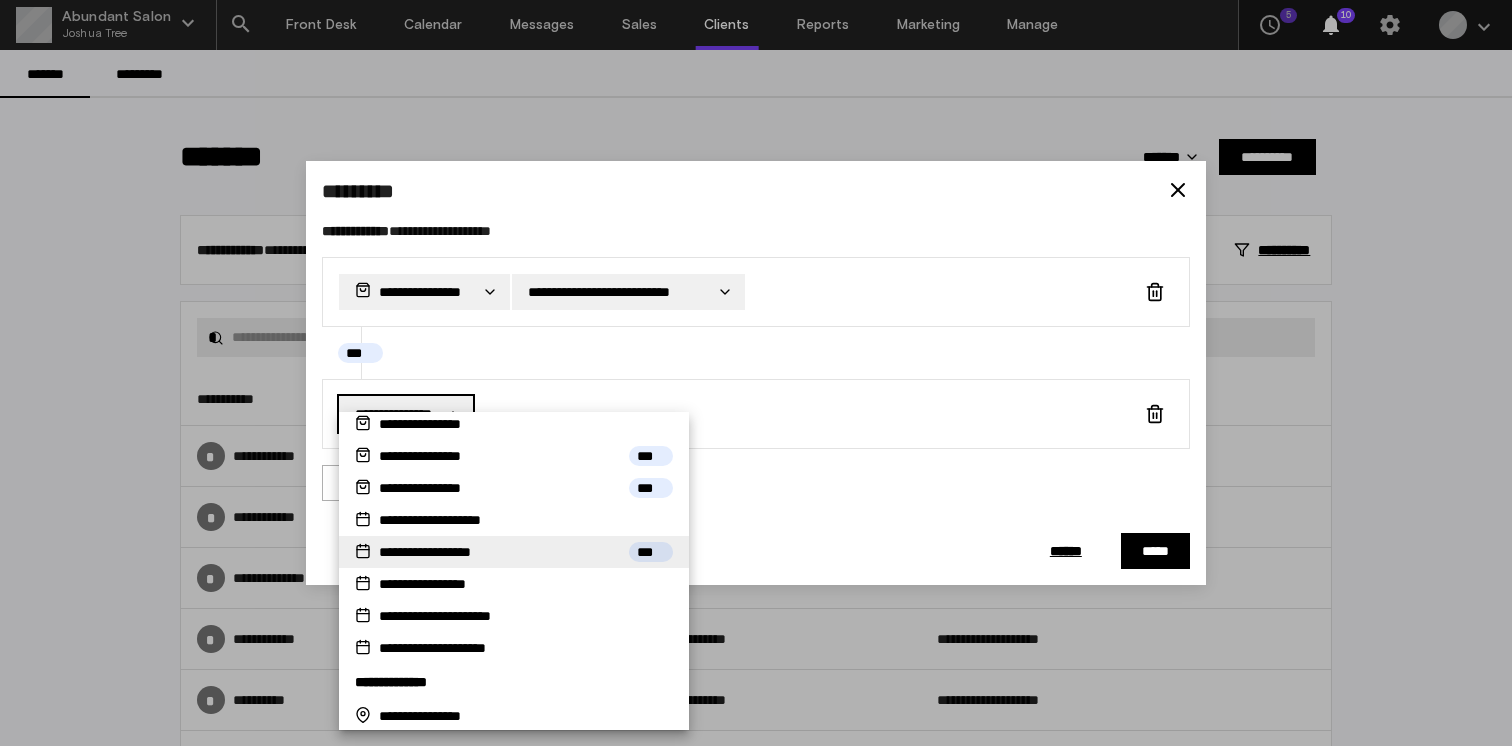 click on "[FIRST_NAME] [LAST_NAME]" at bounding box center (514, 552) 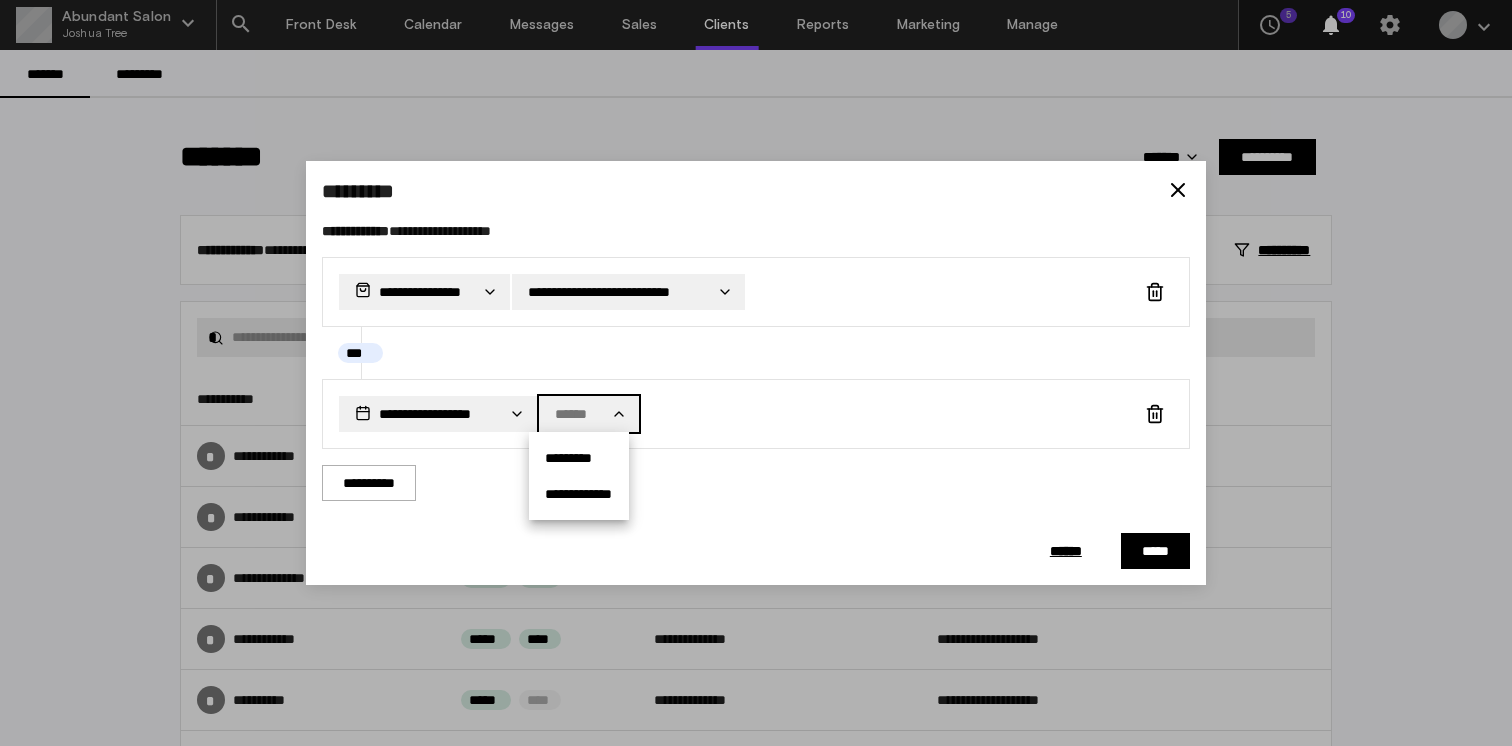 click on "[FIRST_NAME] [LAST_NAME] [ADDRESS] [CITY] [STATE] [POSTAL_CODE] [COUNTRY] [HOME_PHONE] [WORK_PHONE] [MOBILE_PHONE] [FAX_NUMBER] [WEBSITE] [EMAIL] [PHONE] [CREDIT_CARD] [EXPIRY_DATE] [CVV] [NAME_ON_CARD] [BILLING_ADDRESS] [BILLING_CITY] [BILLING_STATE] [BILLING_POSTAL_CODE] [BILLING_COUNTRY] [HOME_PHONE] [WORK_PHONE] [MOBILE_PHONE] [FAX_NUMBER] [WEBSITE] [EMAIL] [PHONE] [CREDIT_CARD] [EXPIRY_DATE] [CVV] [NAME_ON_CARD] [BILLING_ADDRESS] [BILLING_CITY] [BILLING_STATE] [BILLING_POSTAL_CODE] [BILLING_COUNTRY]" at bounding box center (756, 373) 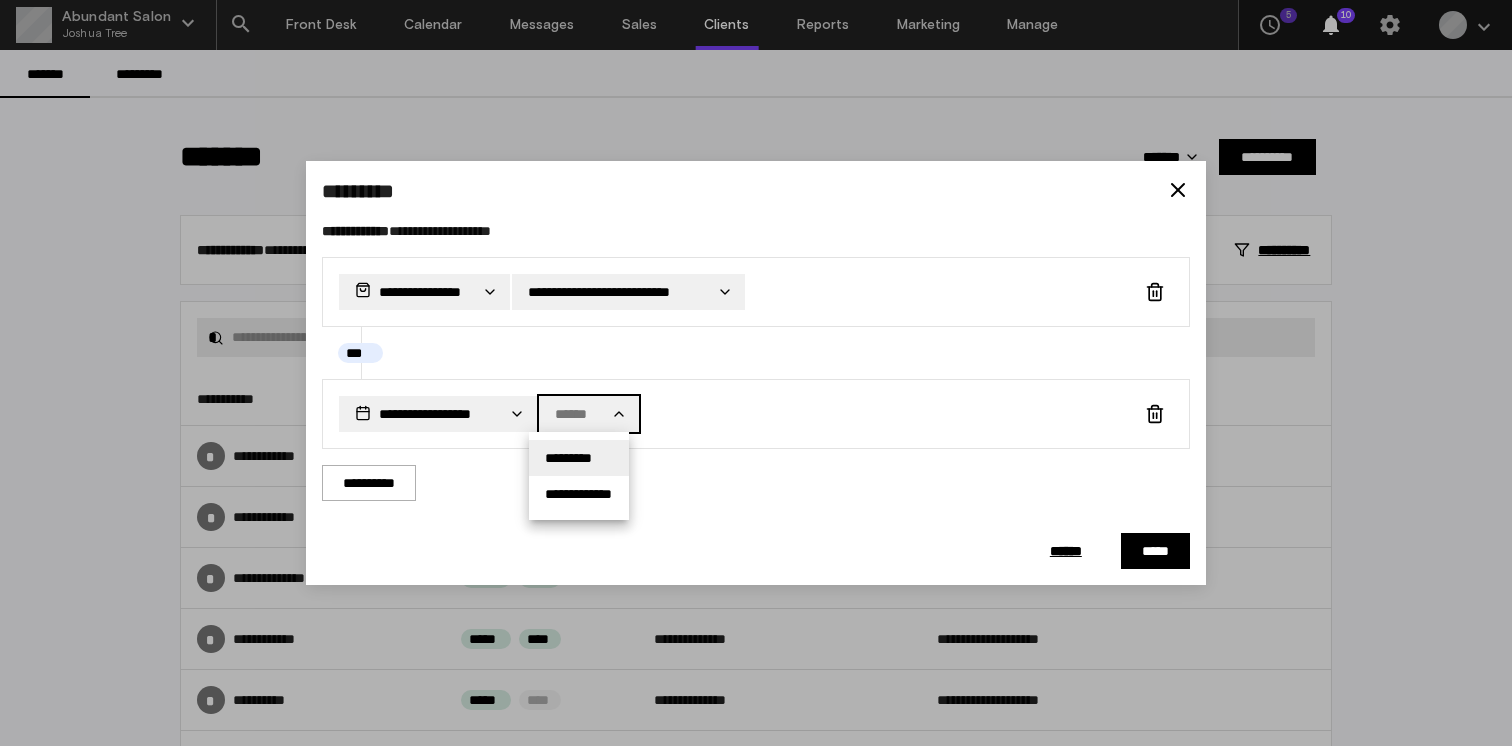 click on "*********" at bounding box center (568, 458) 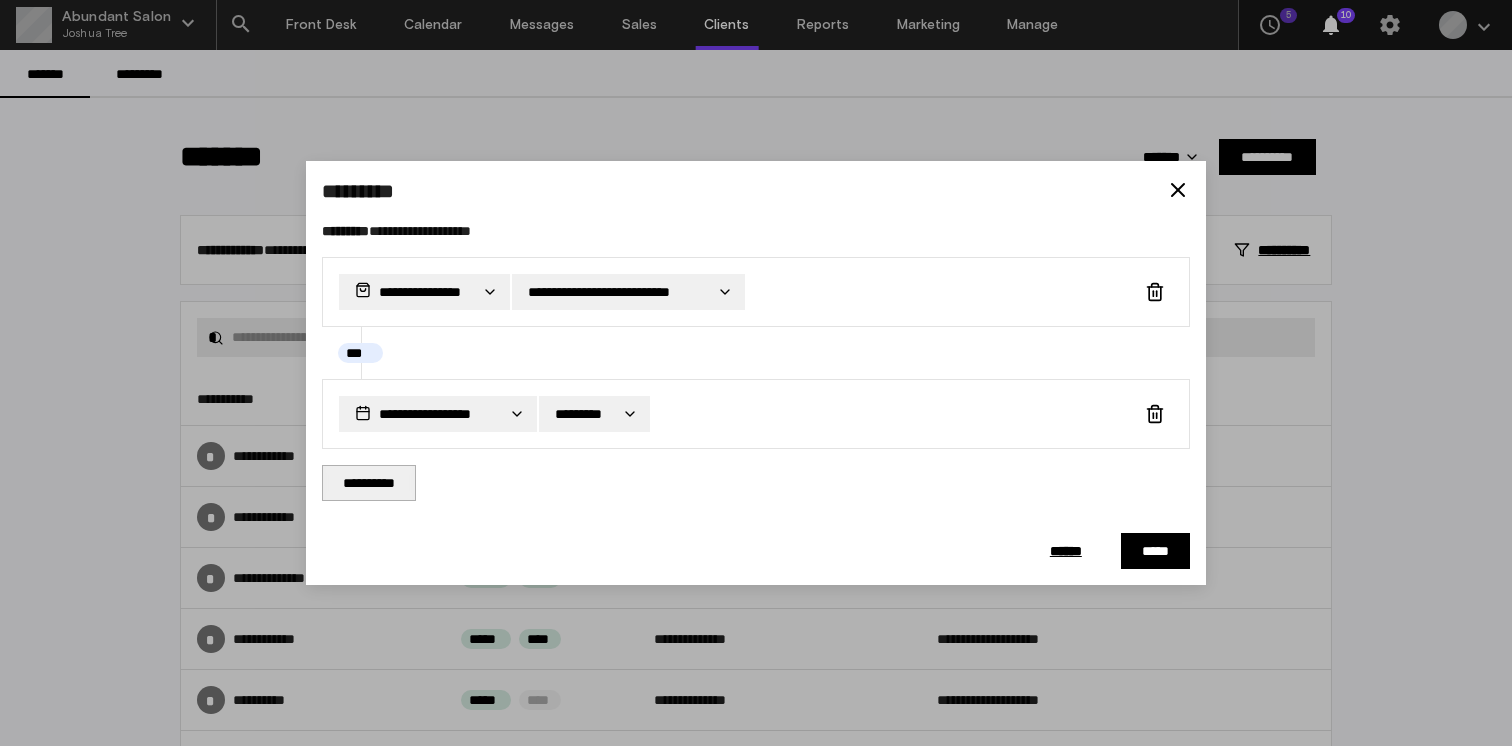 click on "**********" at bounding box center (369, 483) 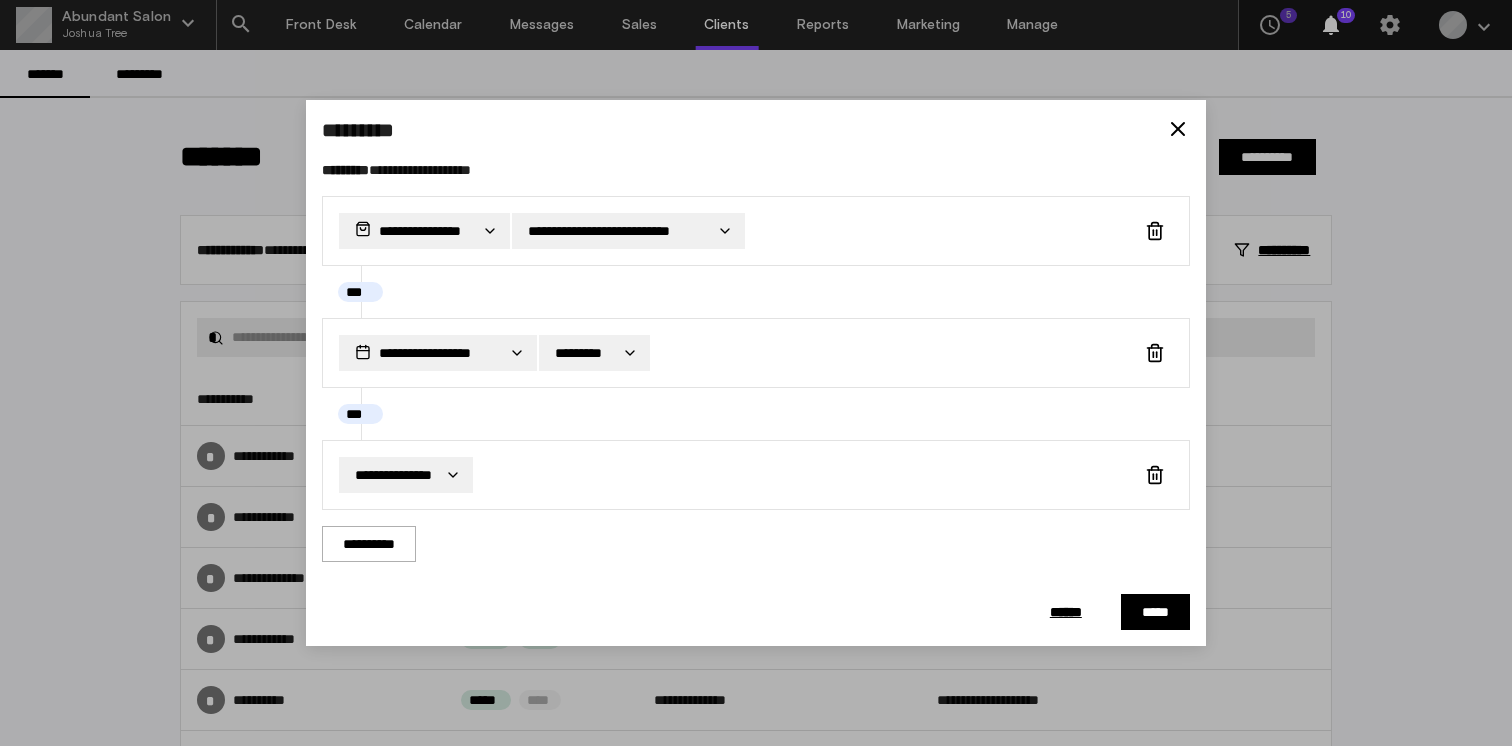 click on "[FIRST_NAME] [LAST_NAME] [ADDRESS] [CITY] [STATE] [POSTAL_CODE] [COUNTRY] [HOME_PHONE] [WORK_PHONE] [MOBILE_PHONE] [FAX_NUMBER] [WEBSITE] [EMAIL] [PHONE] [CREDIT_CARD] [EXPIRY_DATE] [CVV] [NAME_ON_CARD] [BILLING_ADDRESS] [BILLING_CITY] [BILLING_STATE] [BILLING_POSTAL_CODE] [BILLING_COUNTRY] [HOME_PHONE] [WORK_PHONE] [MOBILE_PHONE] [FAX_NUMBER] [WEBSITE] [EMAIL] [PHONE] [CREDIT_CARD] [EXPIRY_DATE] [CVV] [NAME_ON_CARD] [BILLING_ADDRESS] [BILLING_CITY] [BILLING_STATE] [BILLING_POSTAL_CODE] [BILLING_COUNTRY]" at bounding box center (756, 373) 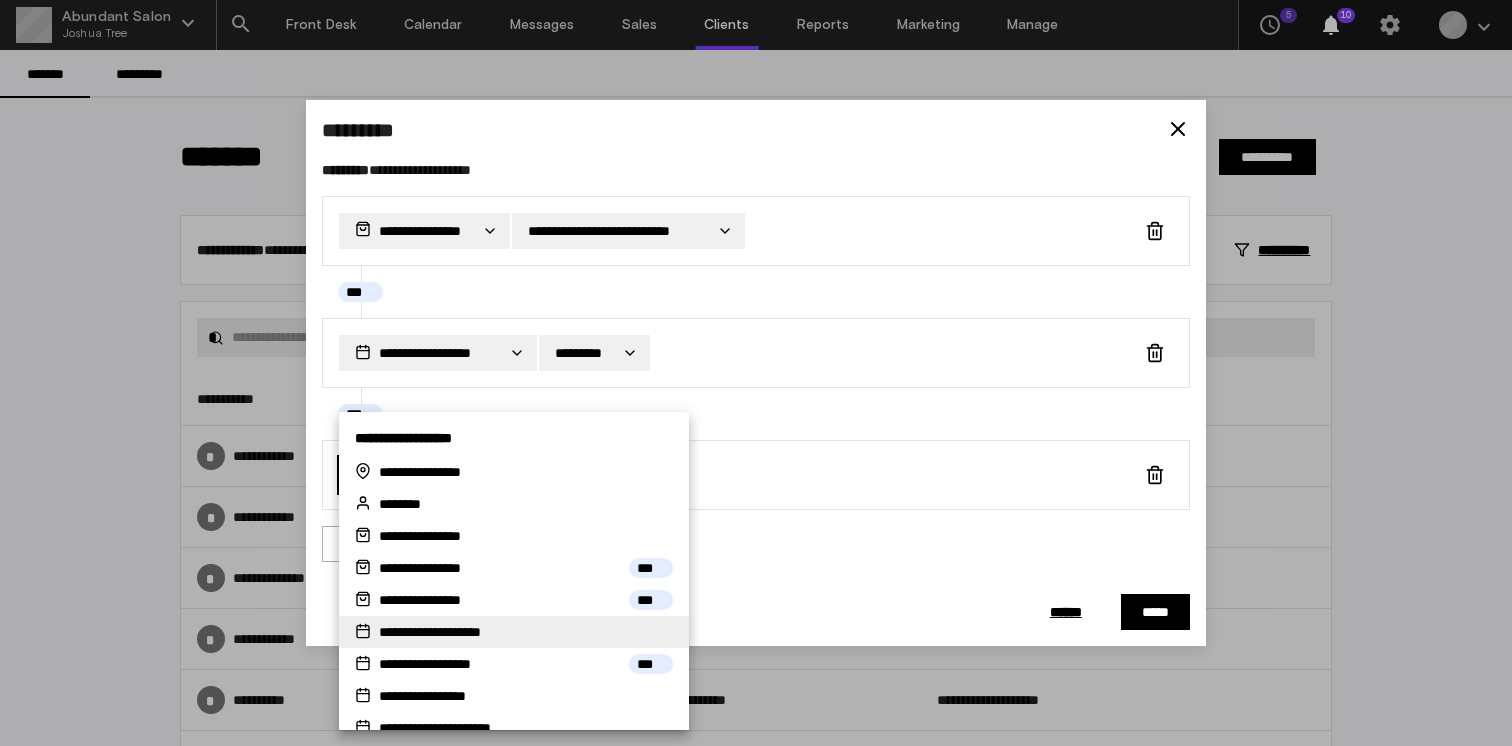 click on "**********" at bounding box center [454, 632] 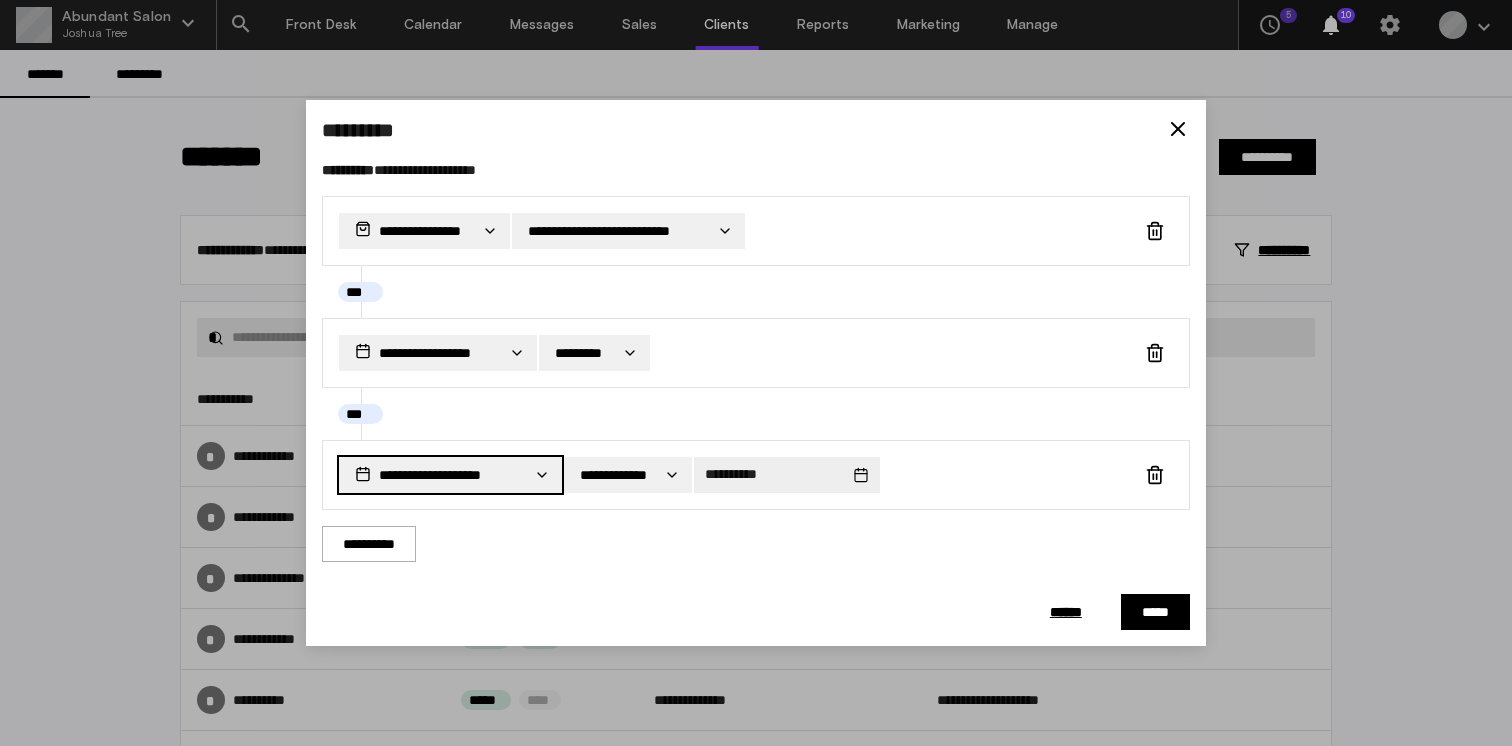 click on "[FIRST_NAME] [LAST_NAME] [ADDRESS] [CITY] [STATE] [POSTAL_CODE] [COUNTRY] [HOME_PHONE] [WORK_PHONE] [MOBILE_PHONE] [FAX_NUMBER] [WEBSITE] [EMAIL] [PHONE] [CREDIT_CARD] [EXPIRY_DATE] [CVV] [NAME_ON_CARD] [BILLING_ADDRESS] [BILLING_CITY] [BILLING_STATE] [BILLING_POSTAL_CODE] [BILLING_COUNTRY] [HOME_PHONE] [WORK_PHONE] [MOBILE_PHONE] [FAX_NUMBER] [WEBSITE] [EMAIL] [PHONE] [CREDIT_CARD] [EXPIRY_DATE] [CVV] [NAME_ON_CARD] [BILLING_ADDRESS] [BILLING_CITY] [BILLING_STATE] [BILLING_POSTAL_CODE] [BILLING_COUNTRY]" at bounding box center [756, 373] 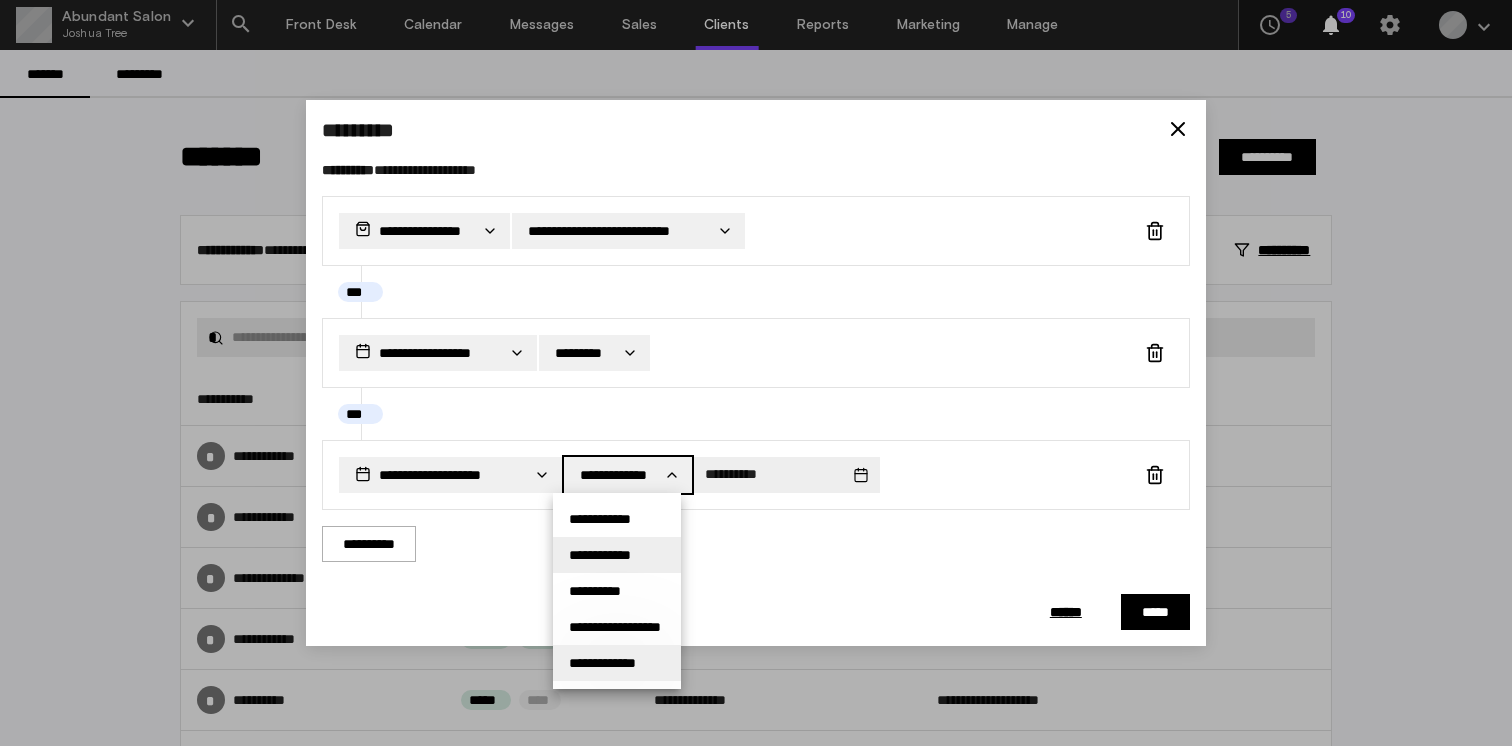 click on "**********" at bounding box center (617, 555) 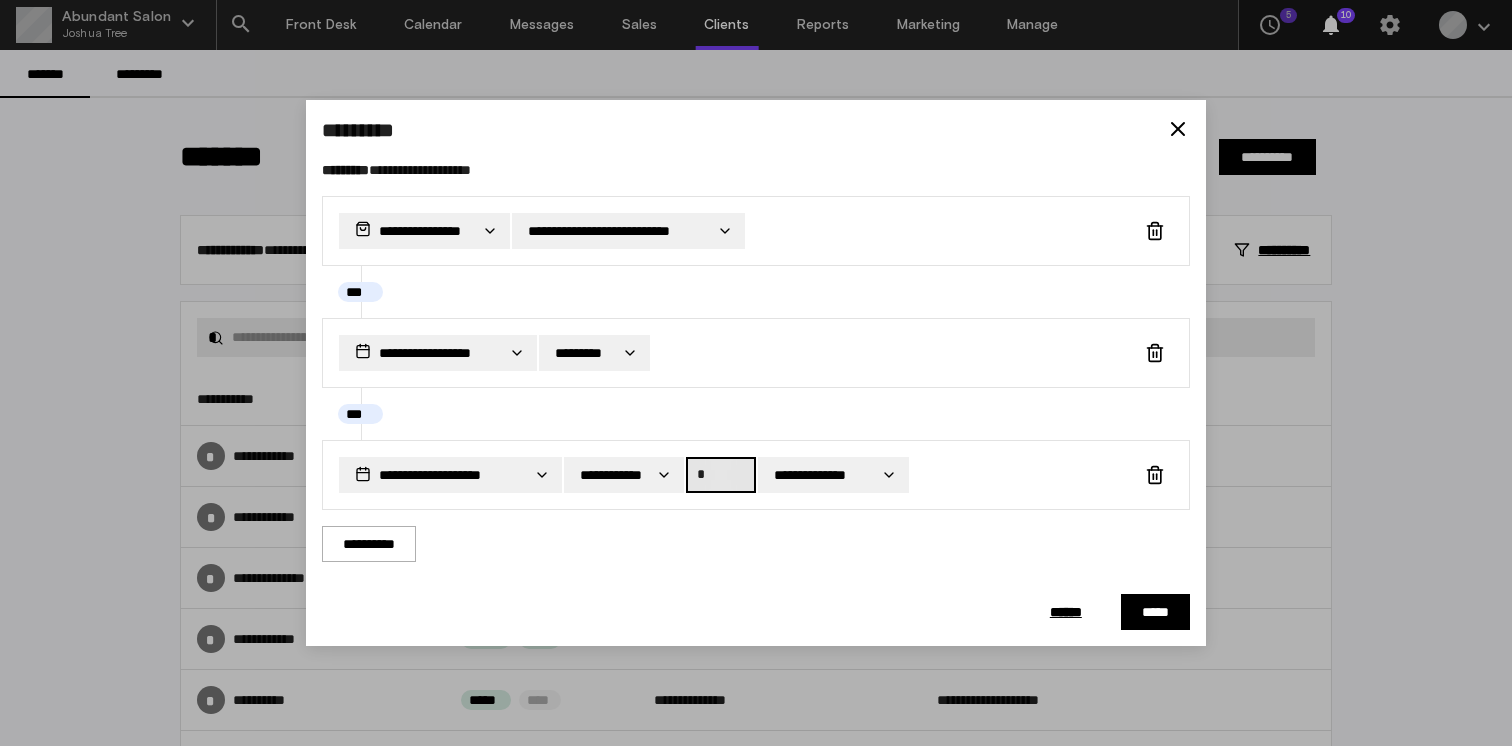 drag, startPoint x: 716, startPoint y: 479, endPoint x: 690, endPoint y: 478, distance: 26.019224 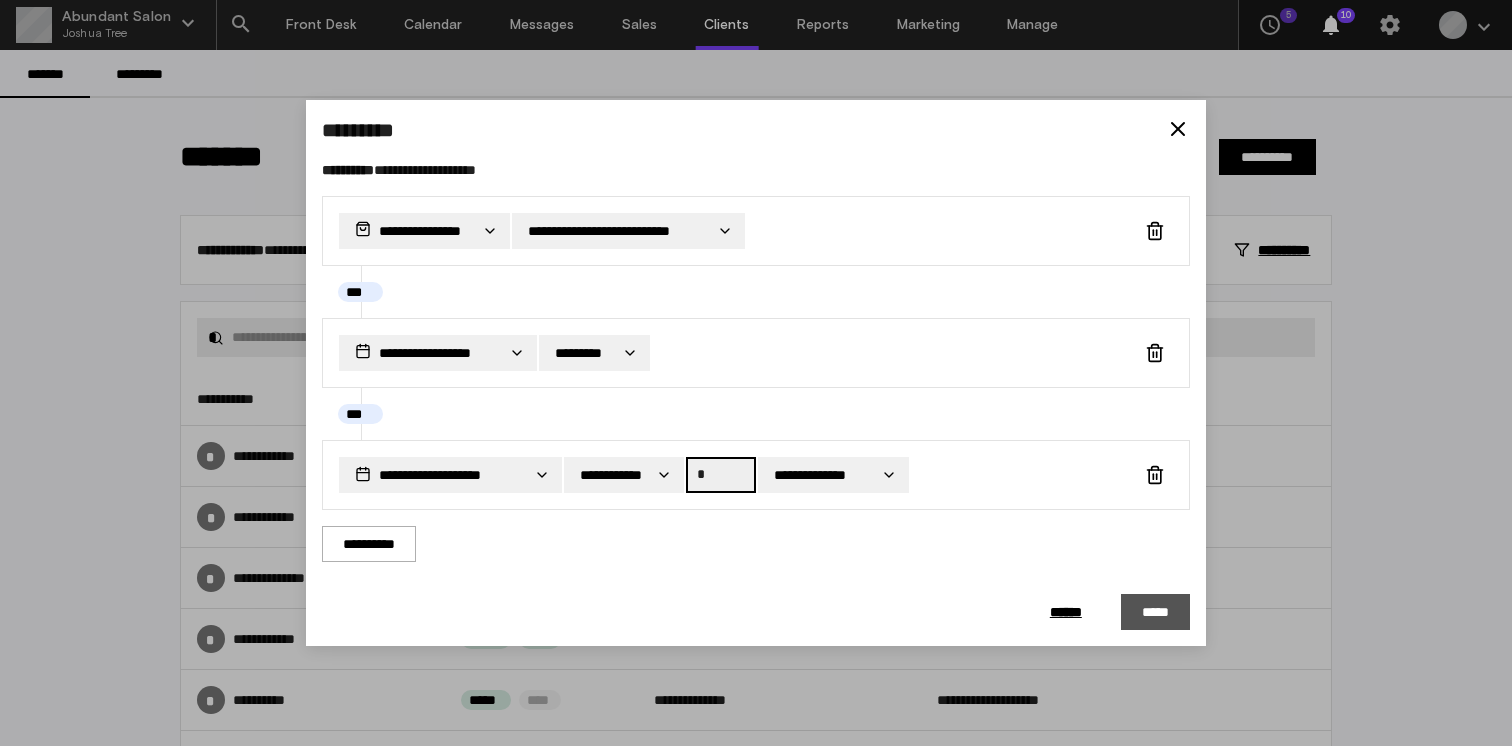 type on "*" 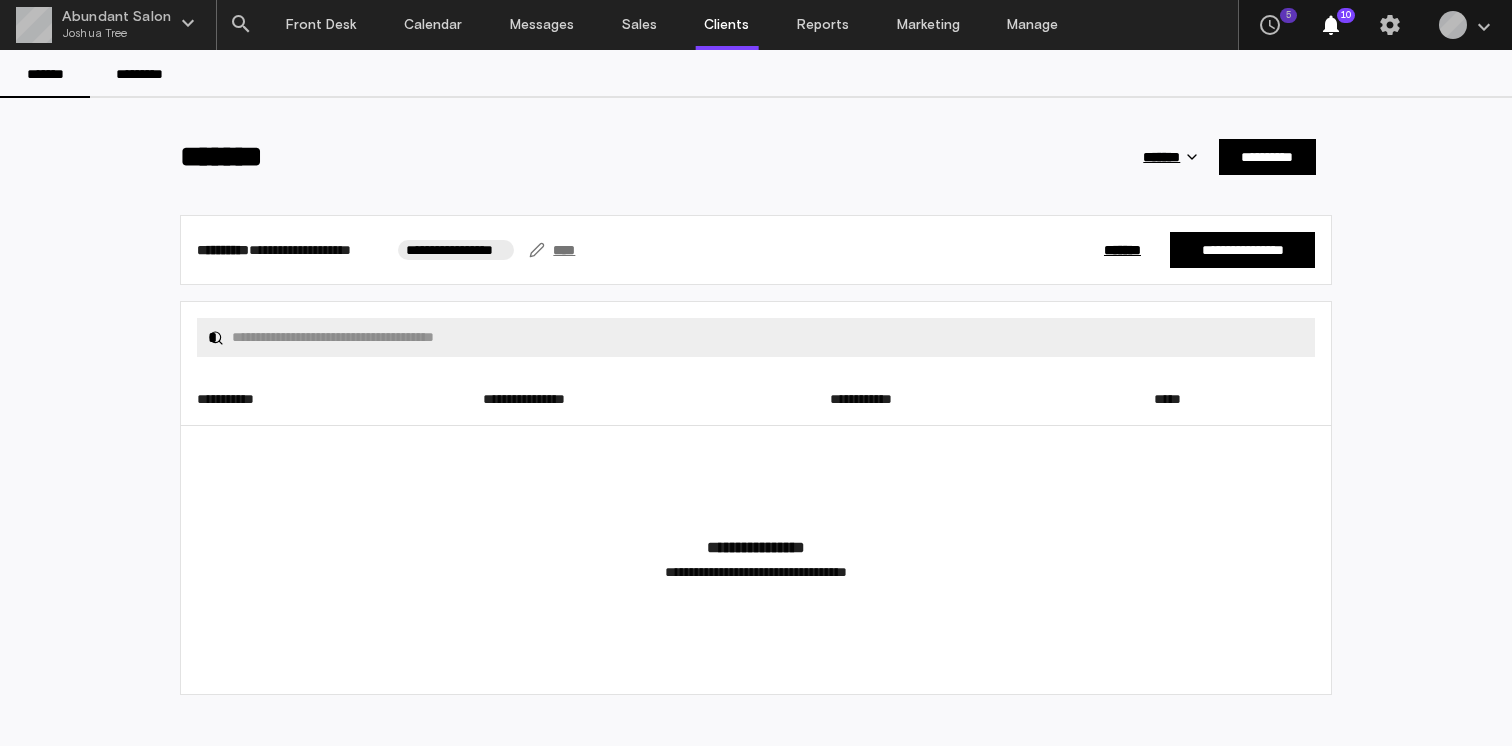 click on "****" at bounding box center [554, 250] 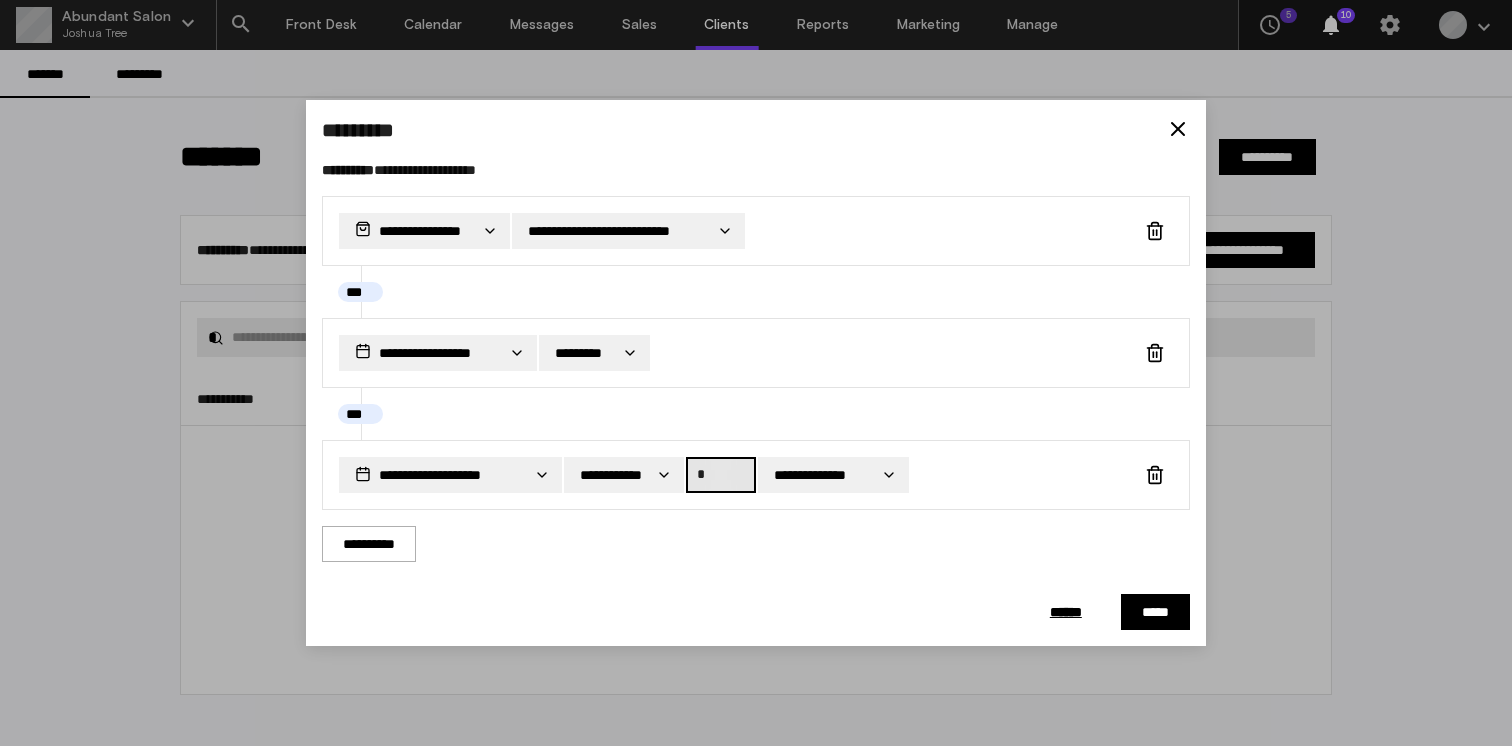 drag, startPoint x: 722, startPoint y: 474, endPoint x: 694, endPoint y: 475, distance: 28.01785 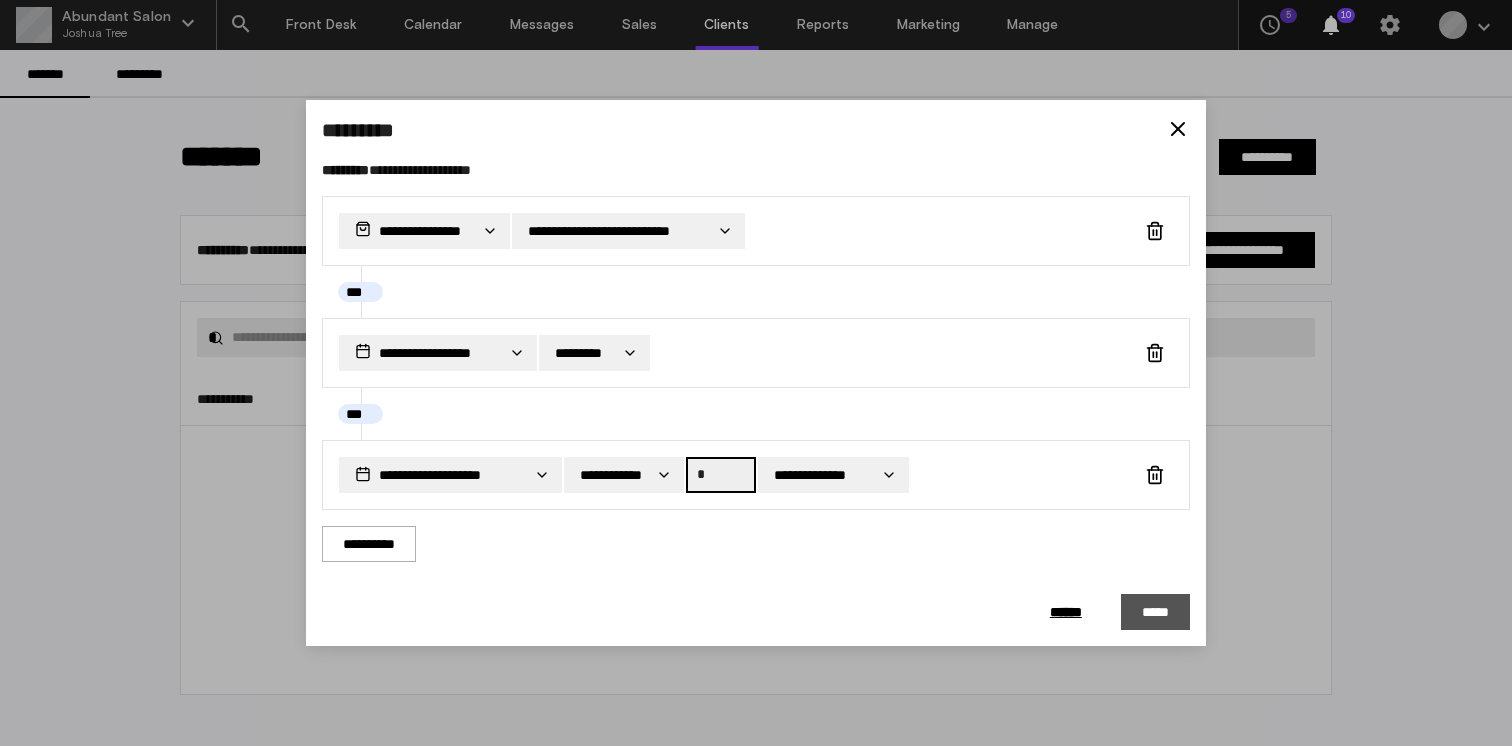 type on "*" 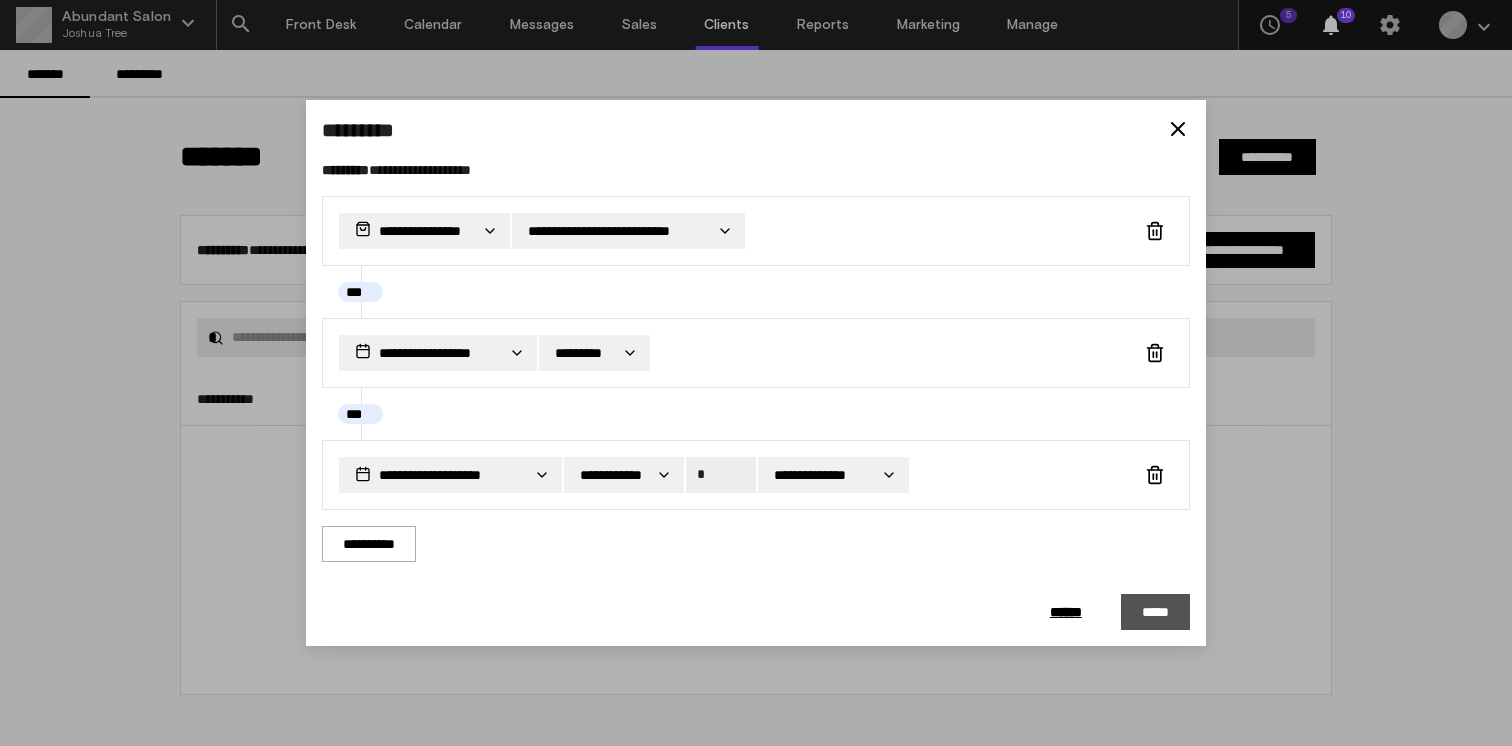 click on "*****" at bounding box center (1155, 612) 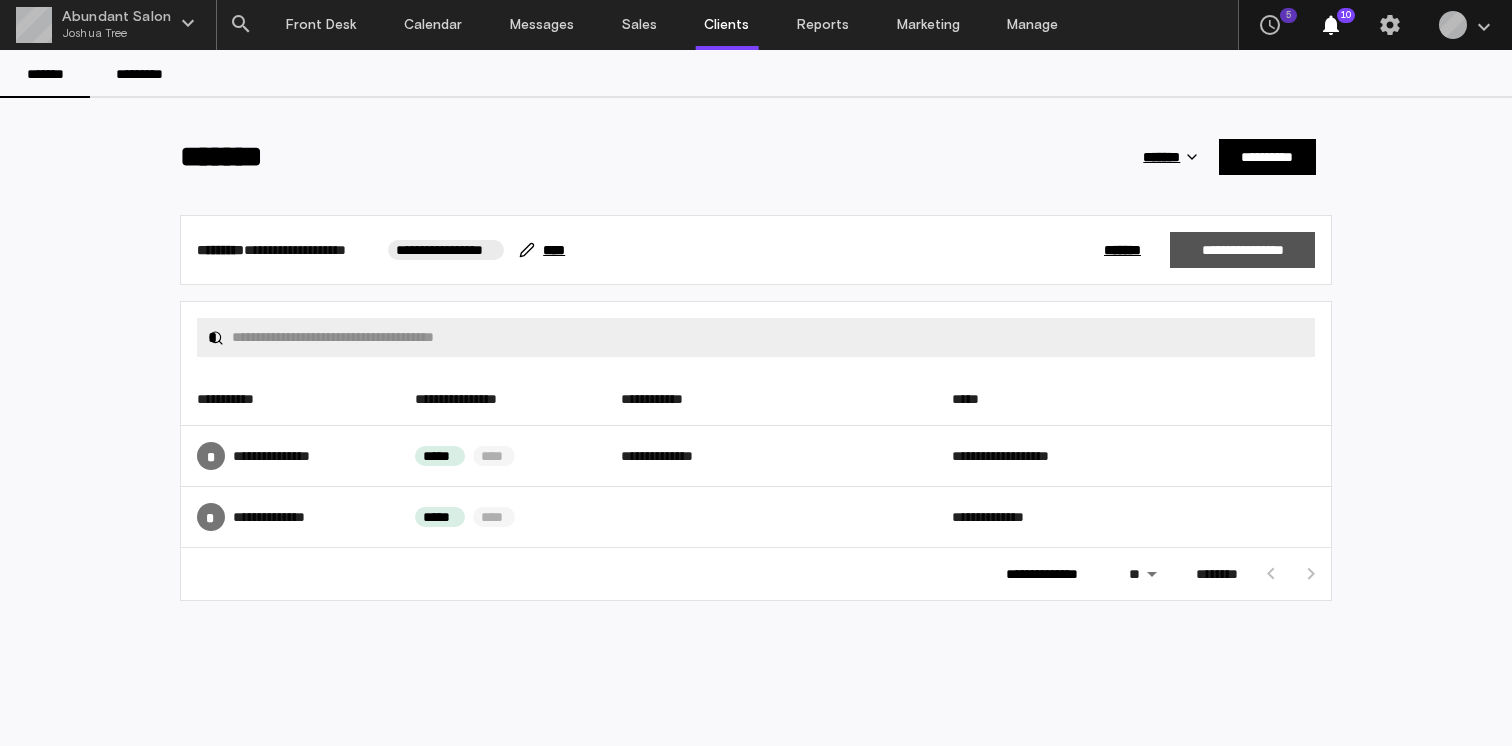 click on "**********" at bounding box center [1242, 250] 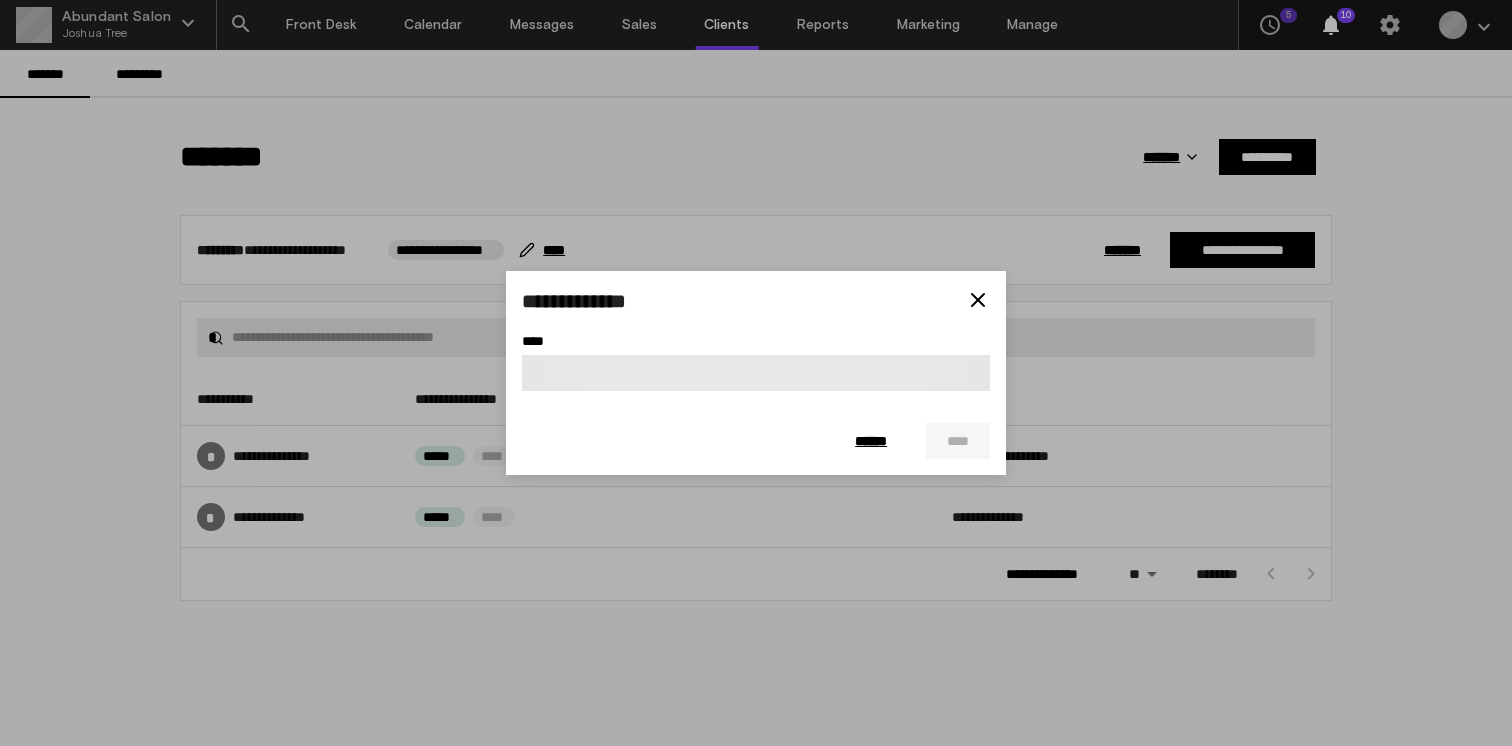 click on "****" at bounding box center [756, 373] 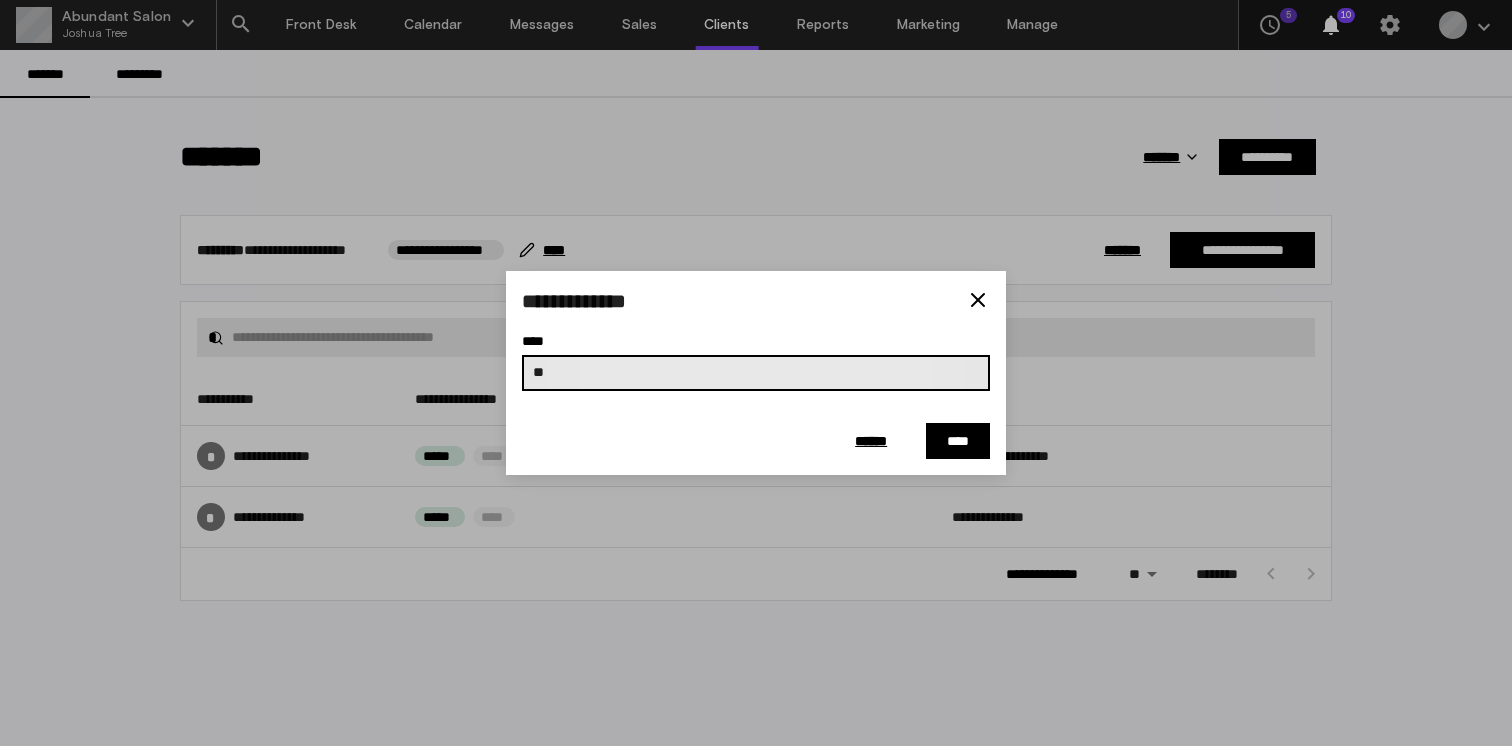 type on "*" 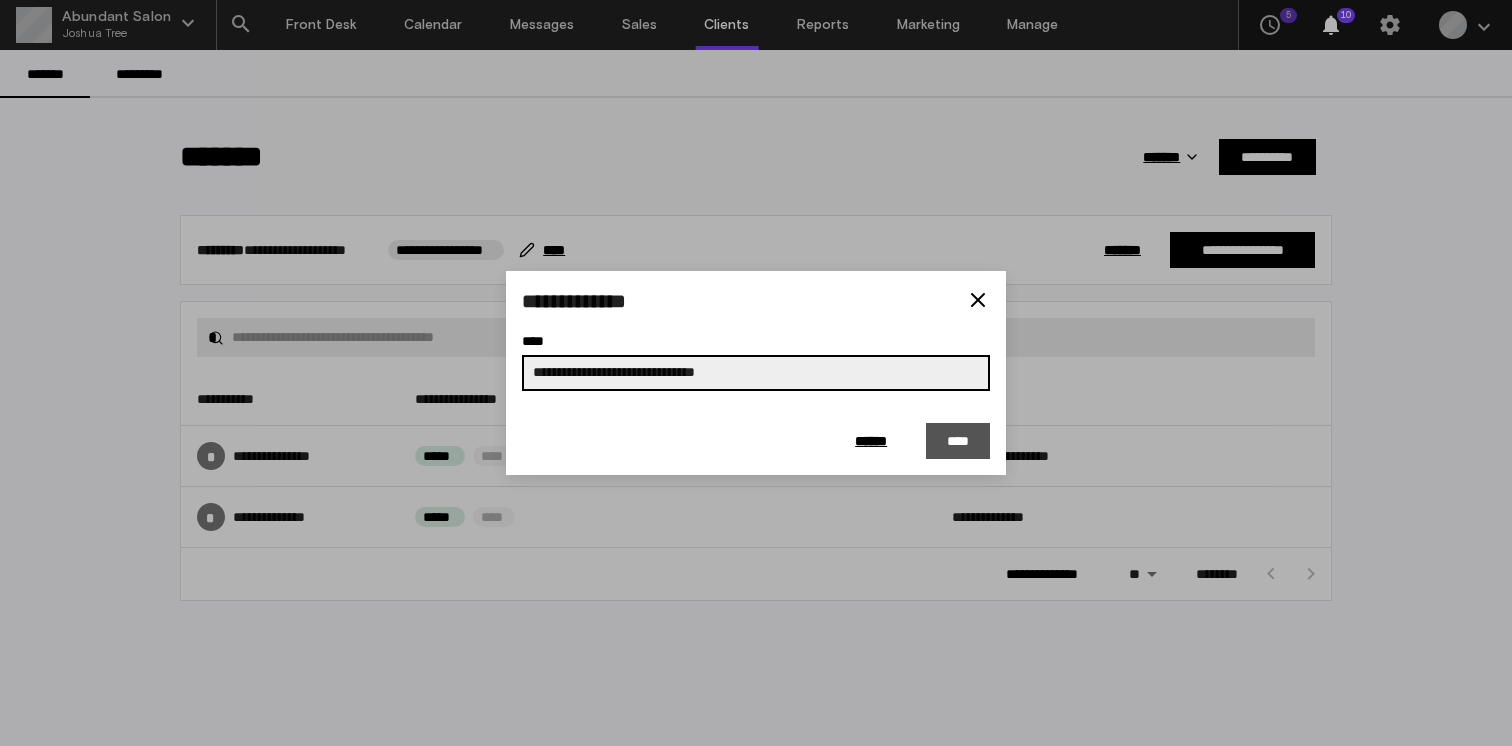 type on "**********" 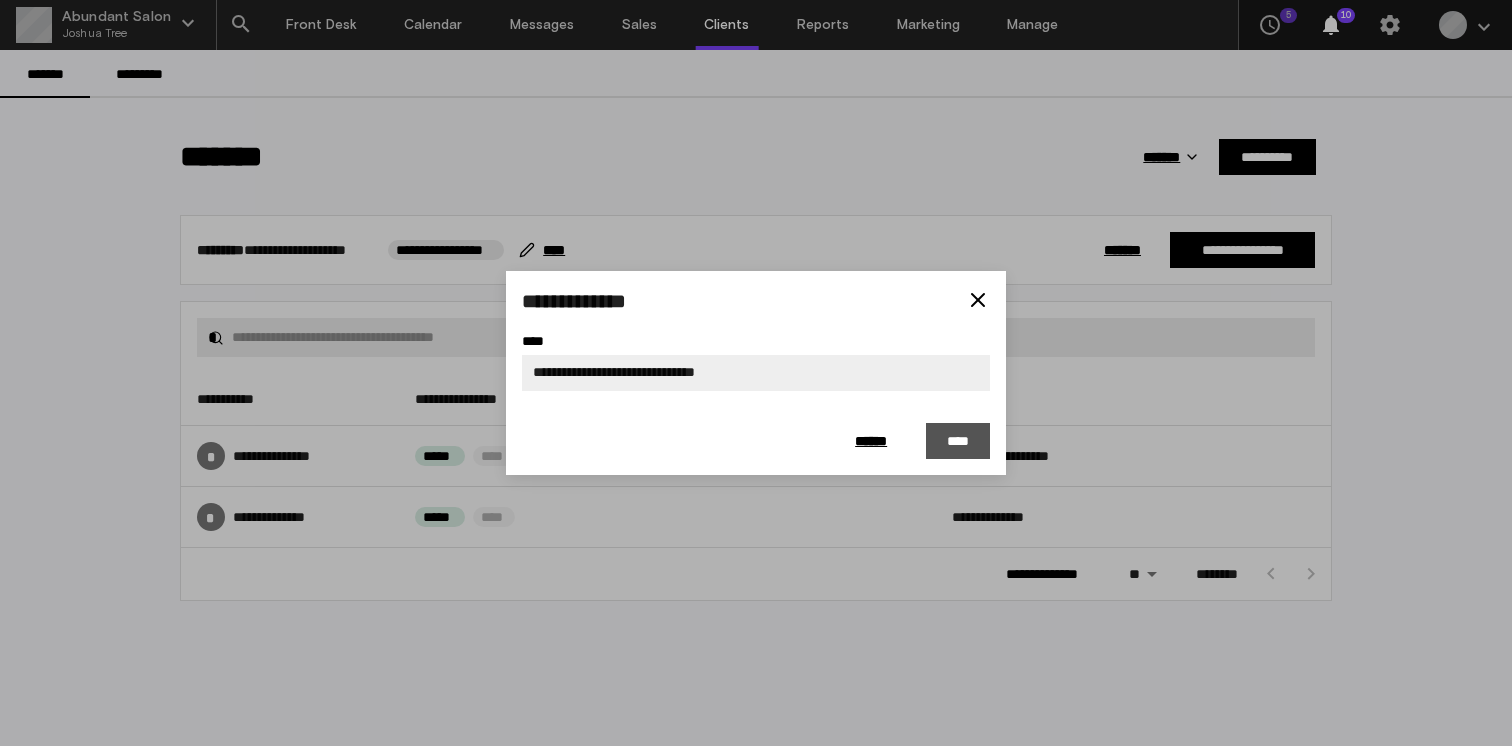 click on "****" at bounding box center (958, 441) 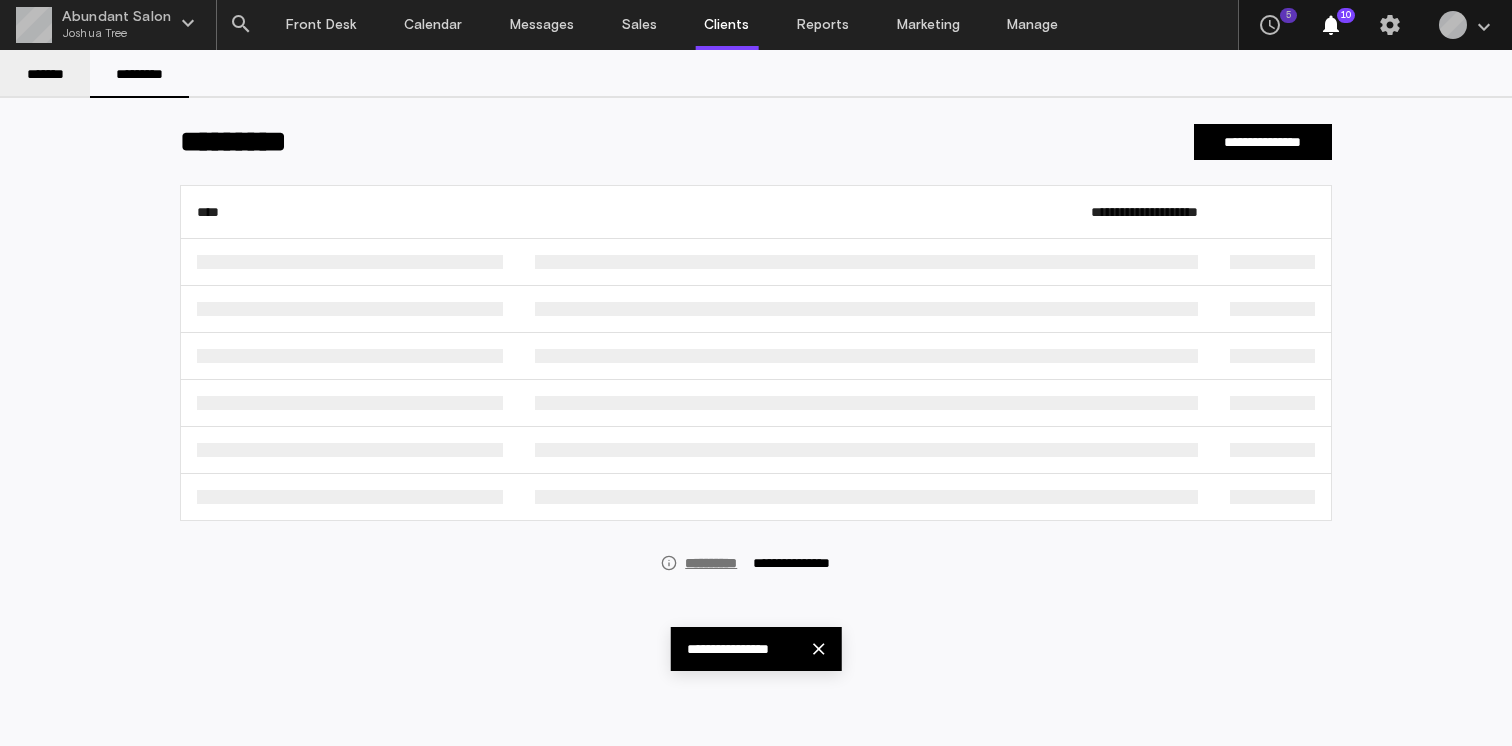 click on "*******" at bounding box center (45, 74) 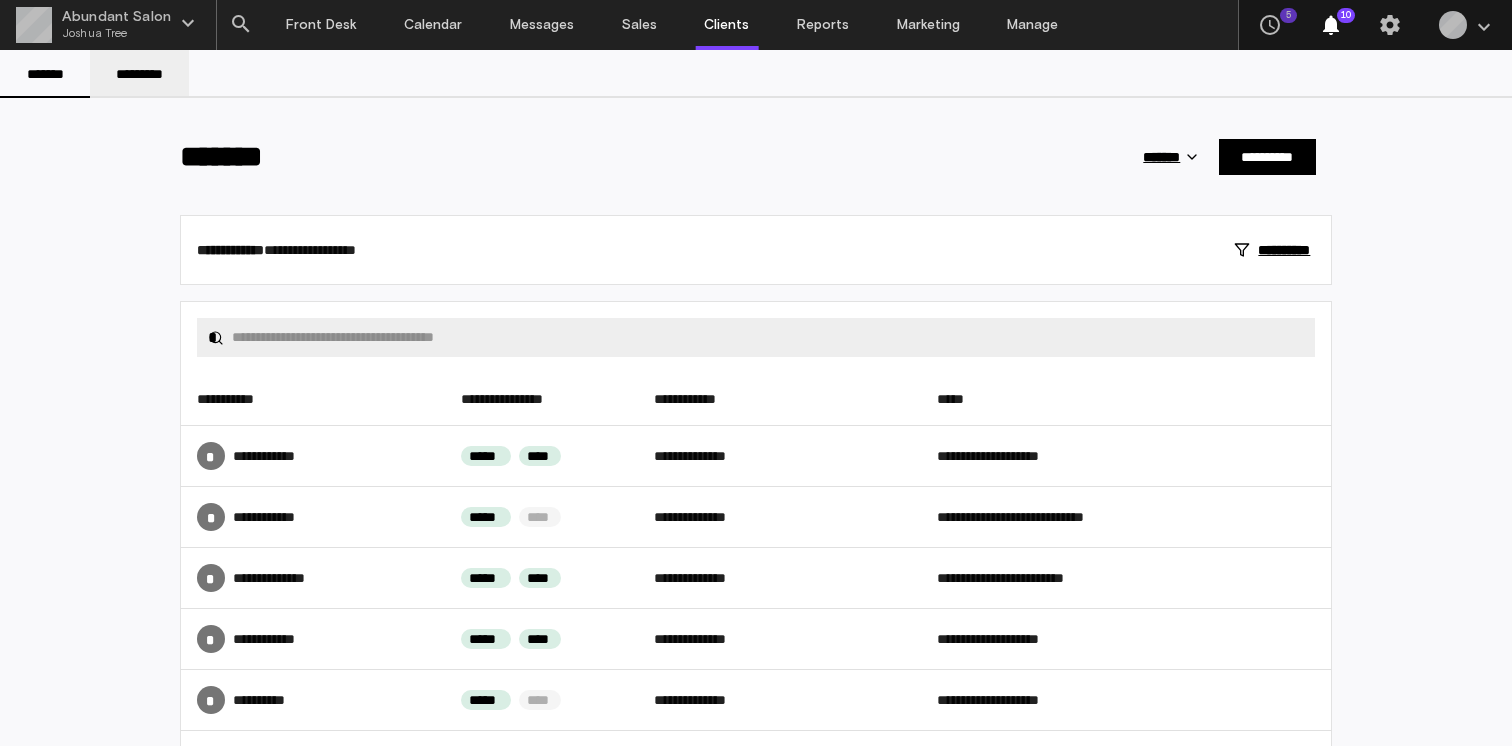 click on "*********" at bounding box center (139, 74) 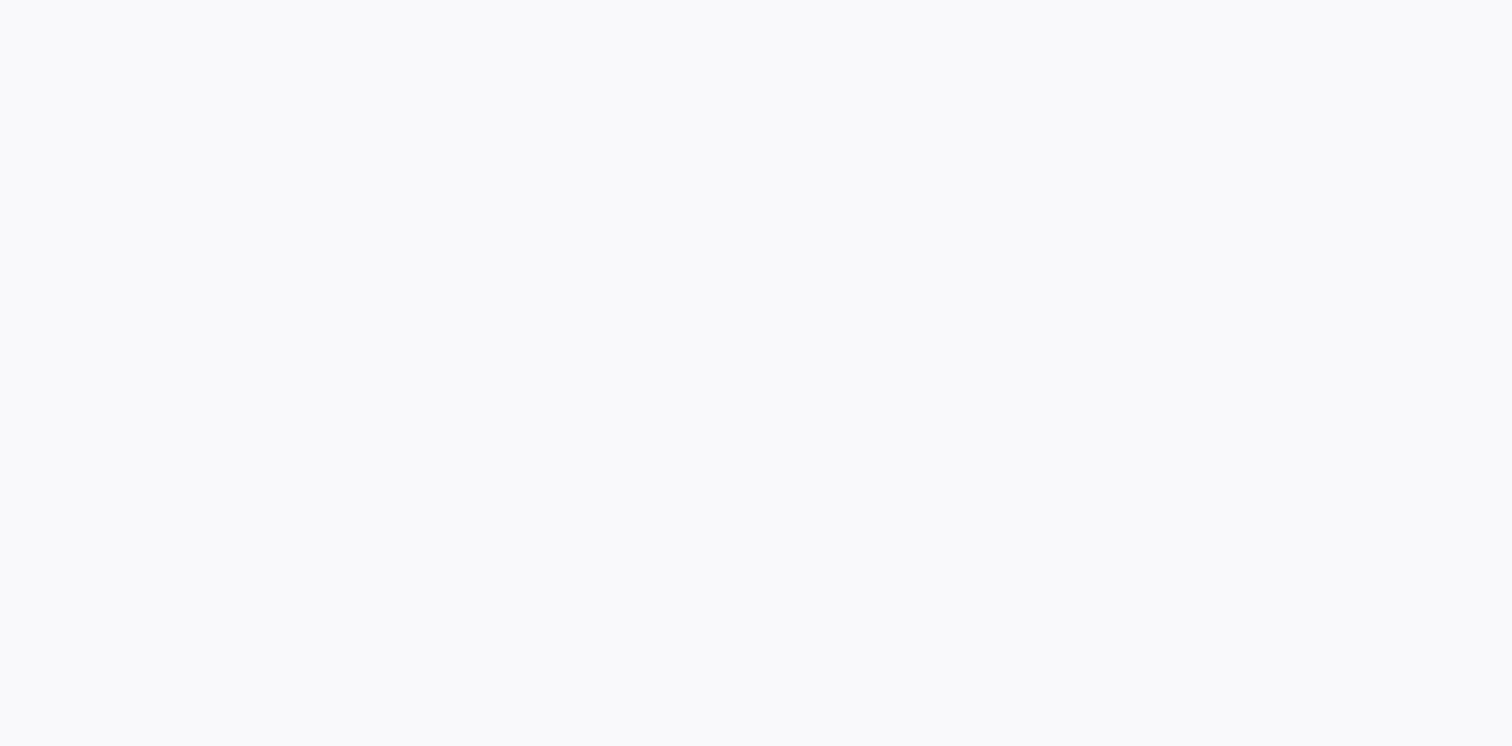 scroll, scrollTop: 0, scrollLeft: 0, axis: both 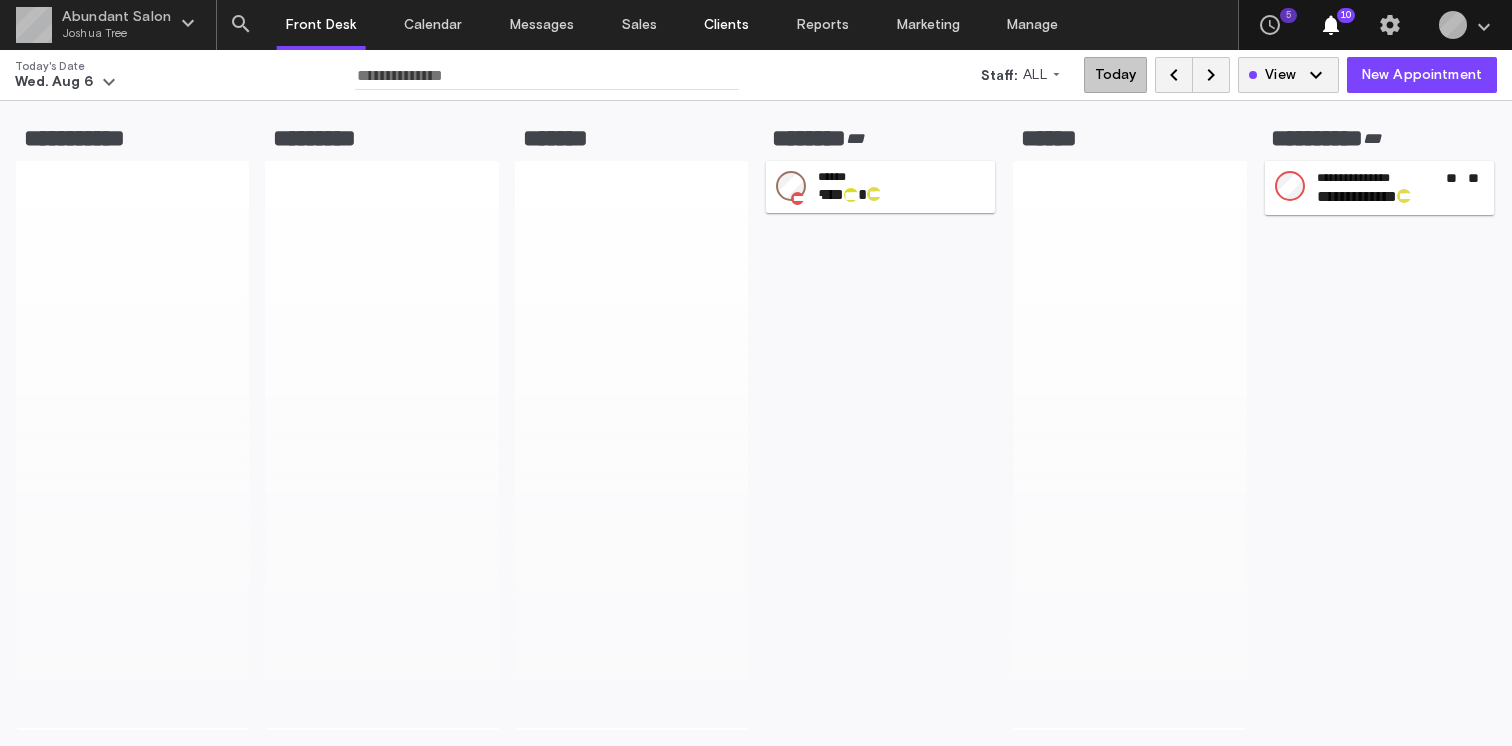 click on "Clients" at bounding box center [727, 25] 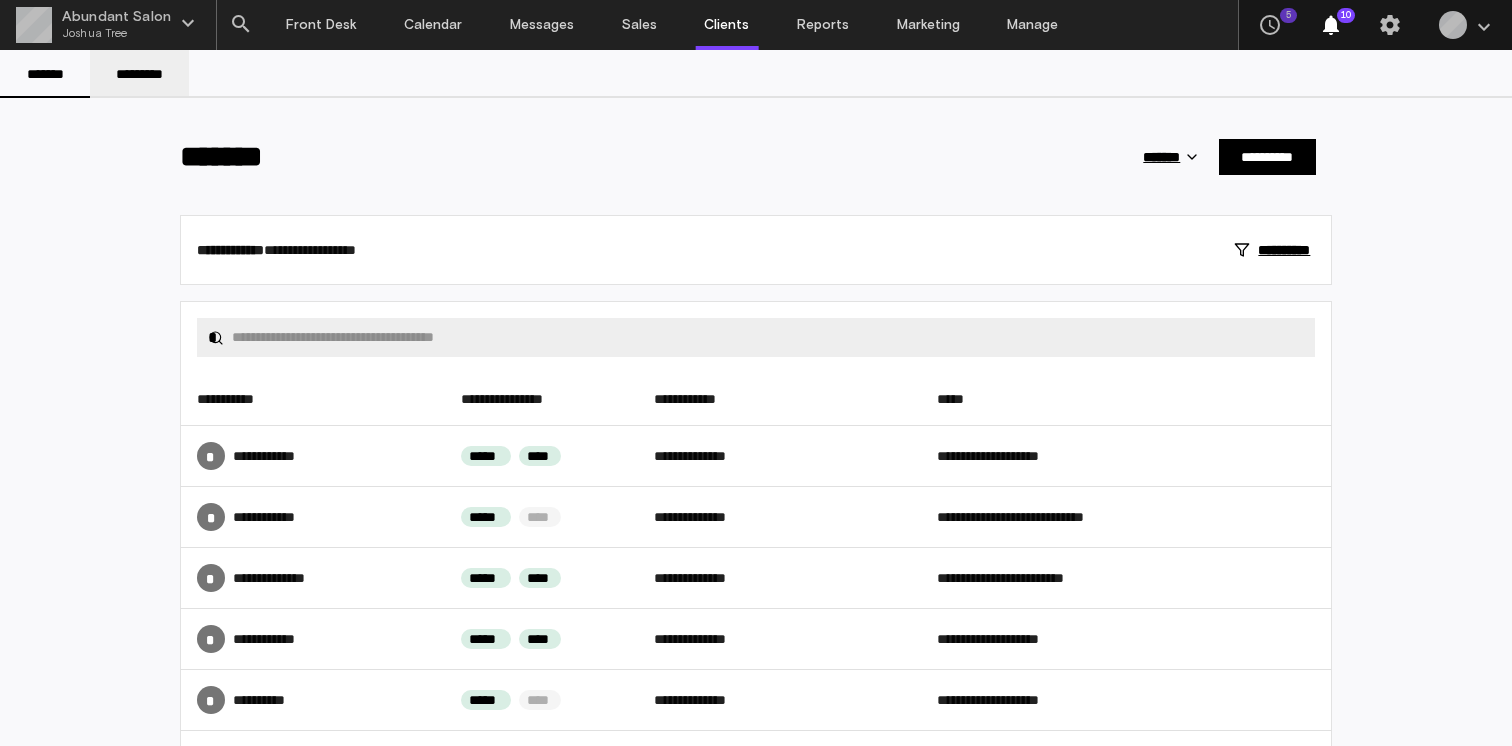 click on "*********" at bounding box center (139, 74) 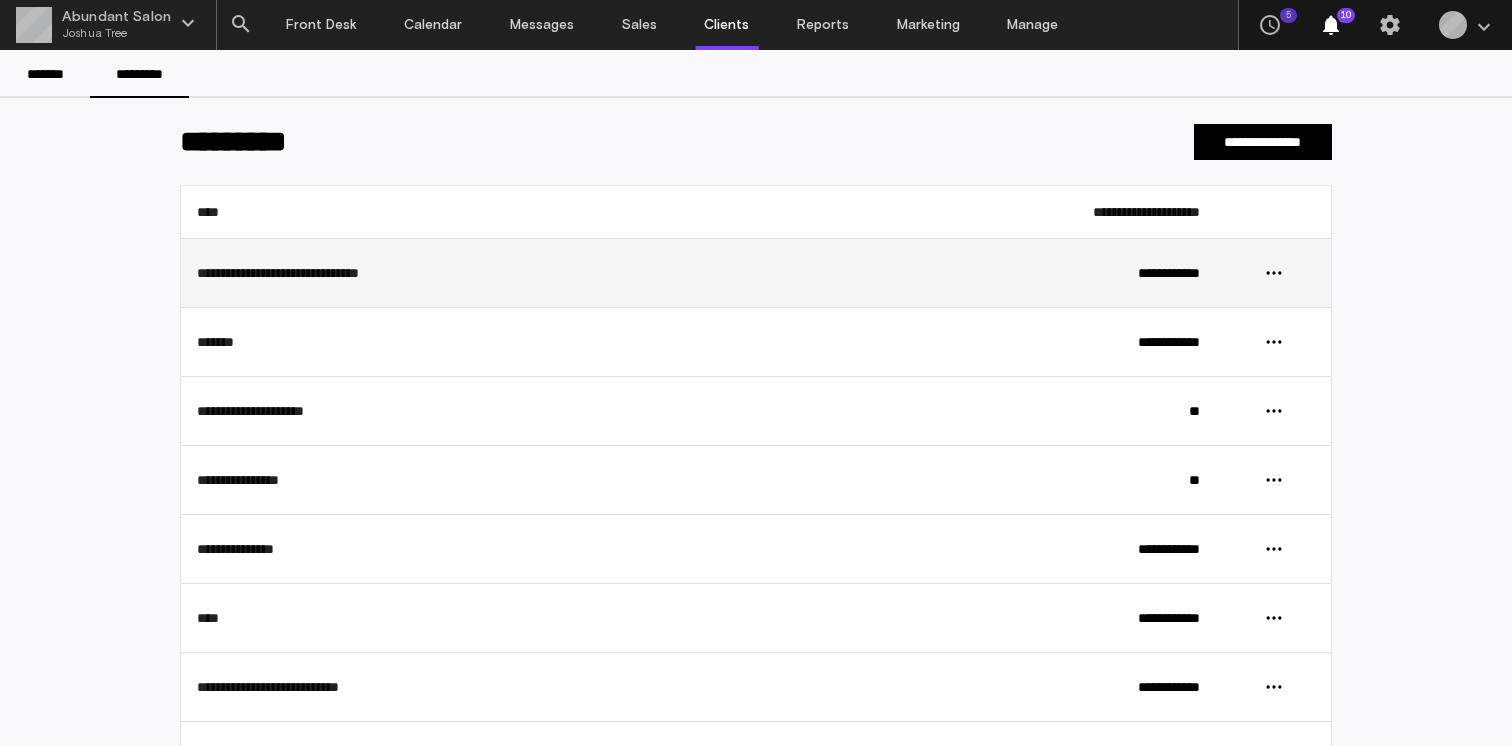 click on "**********" at bounding box center [460, 273] 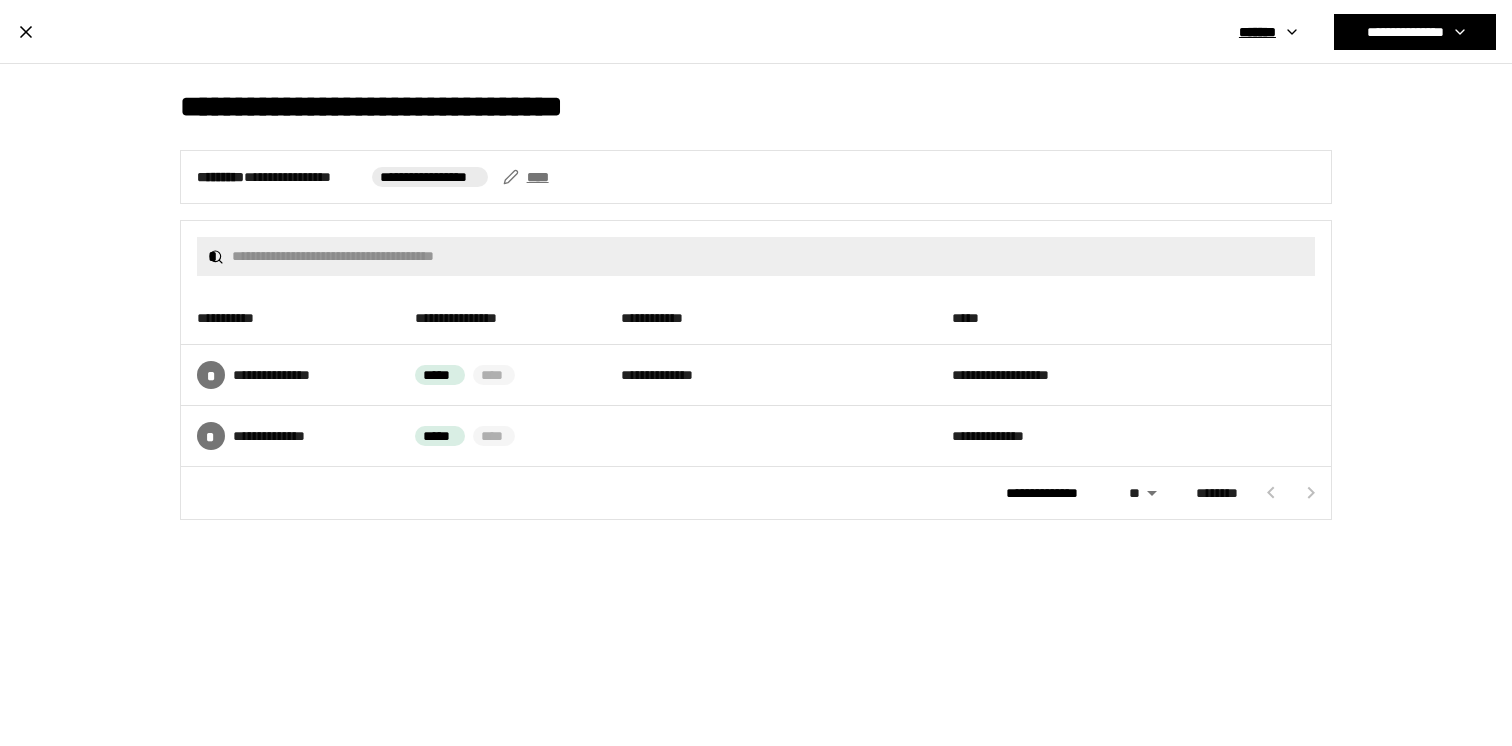 click on "****" at bounding box center [528, 177] 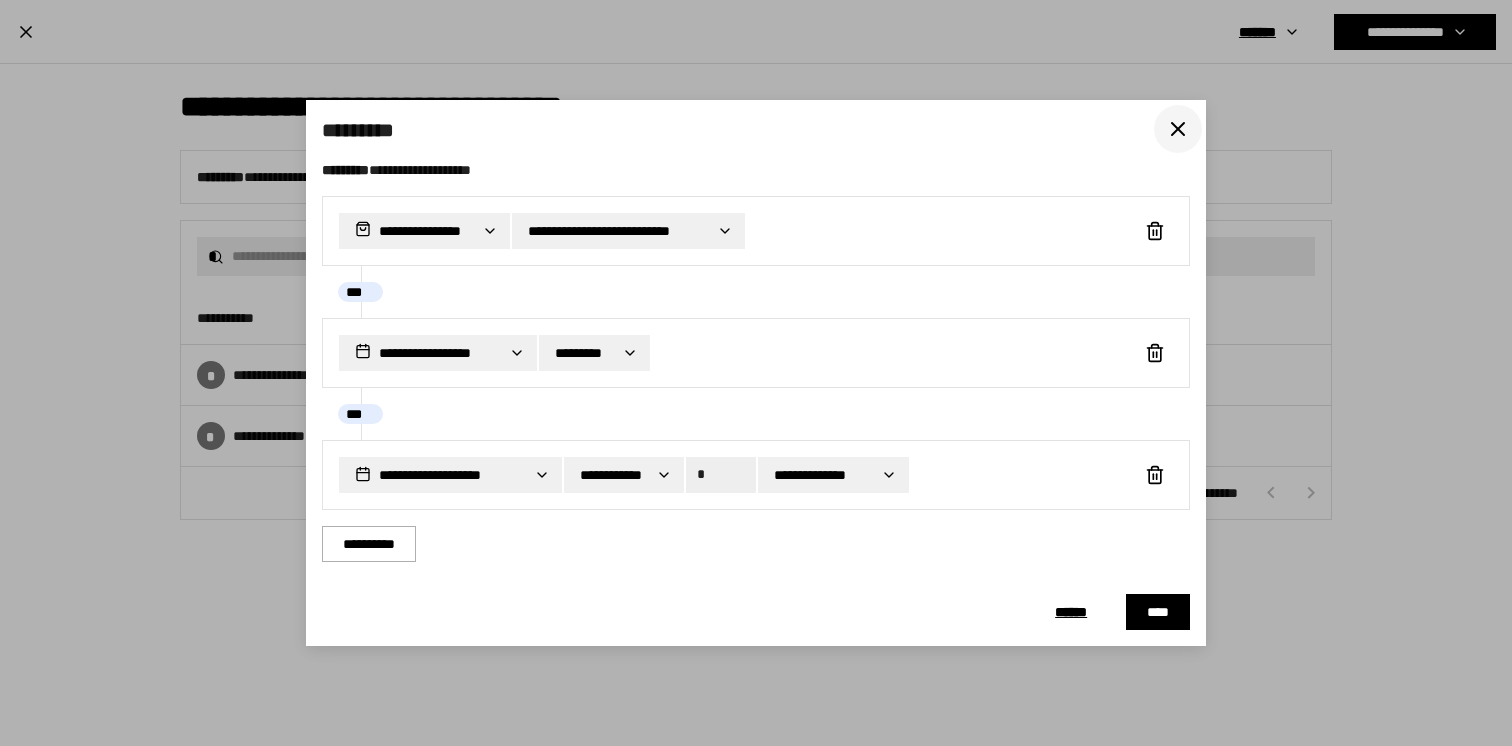 click 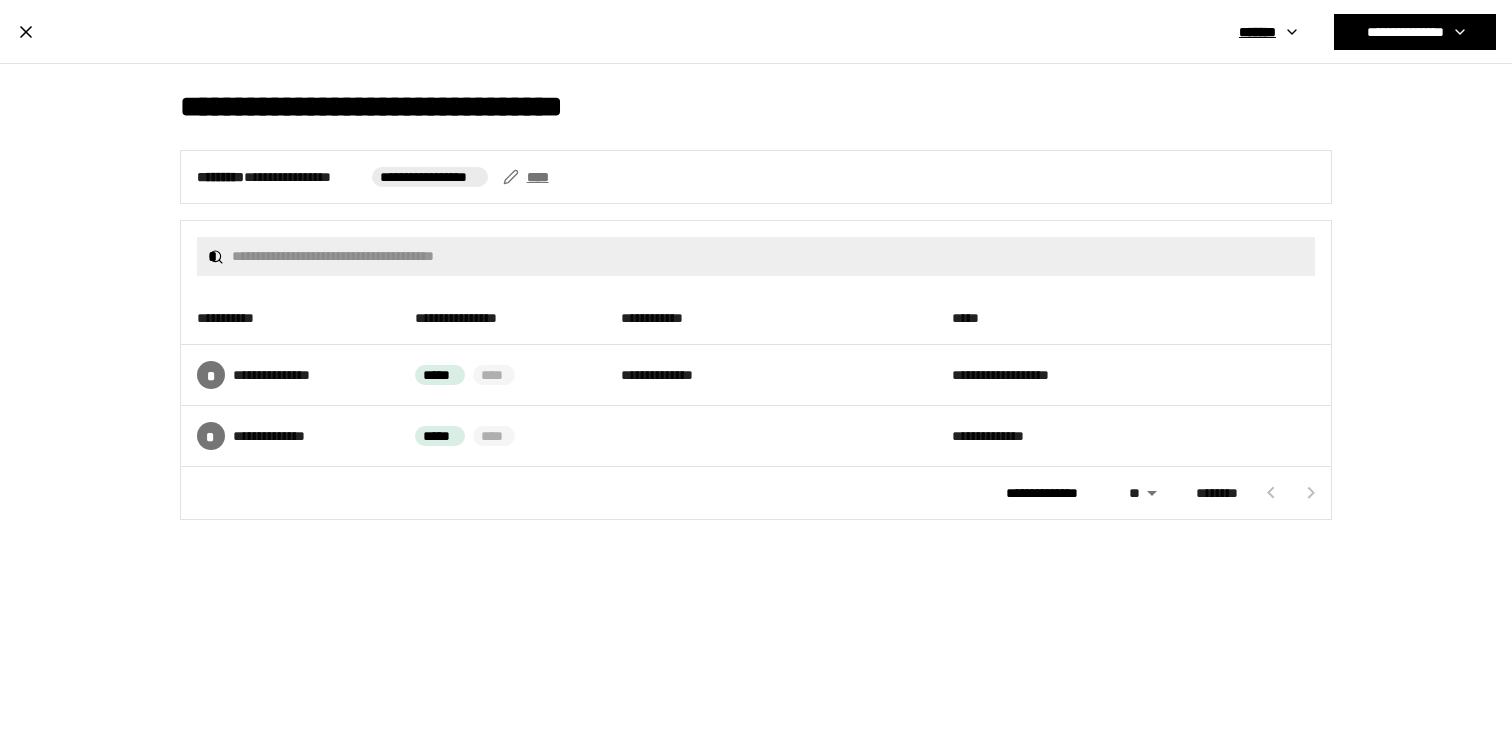 click on "****" at bounding box center (528, 177) 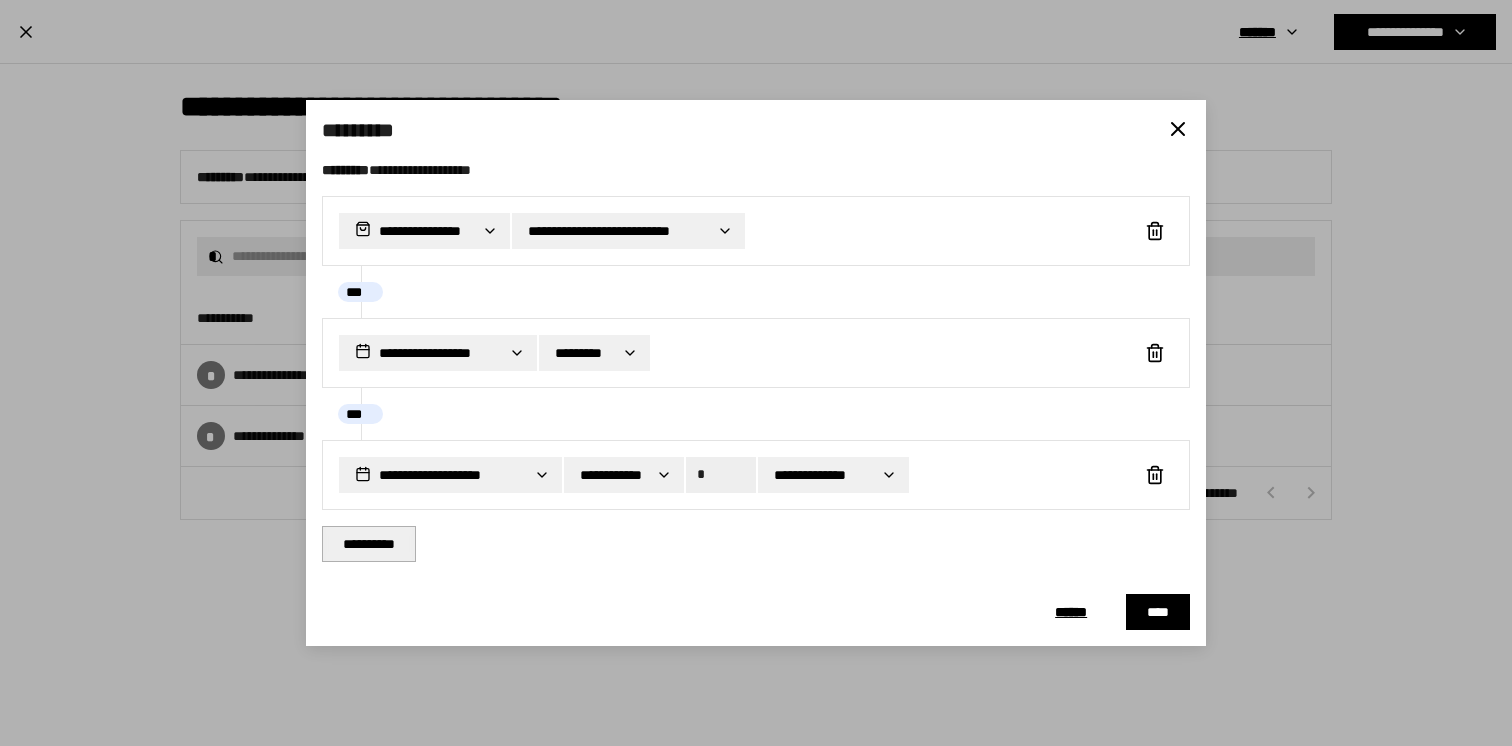 click on "**********" at bounding box center [369, 544] 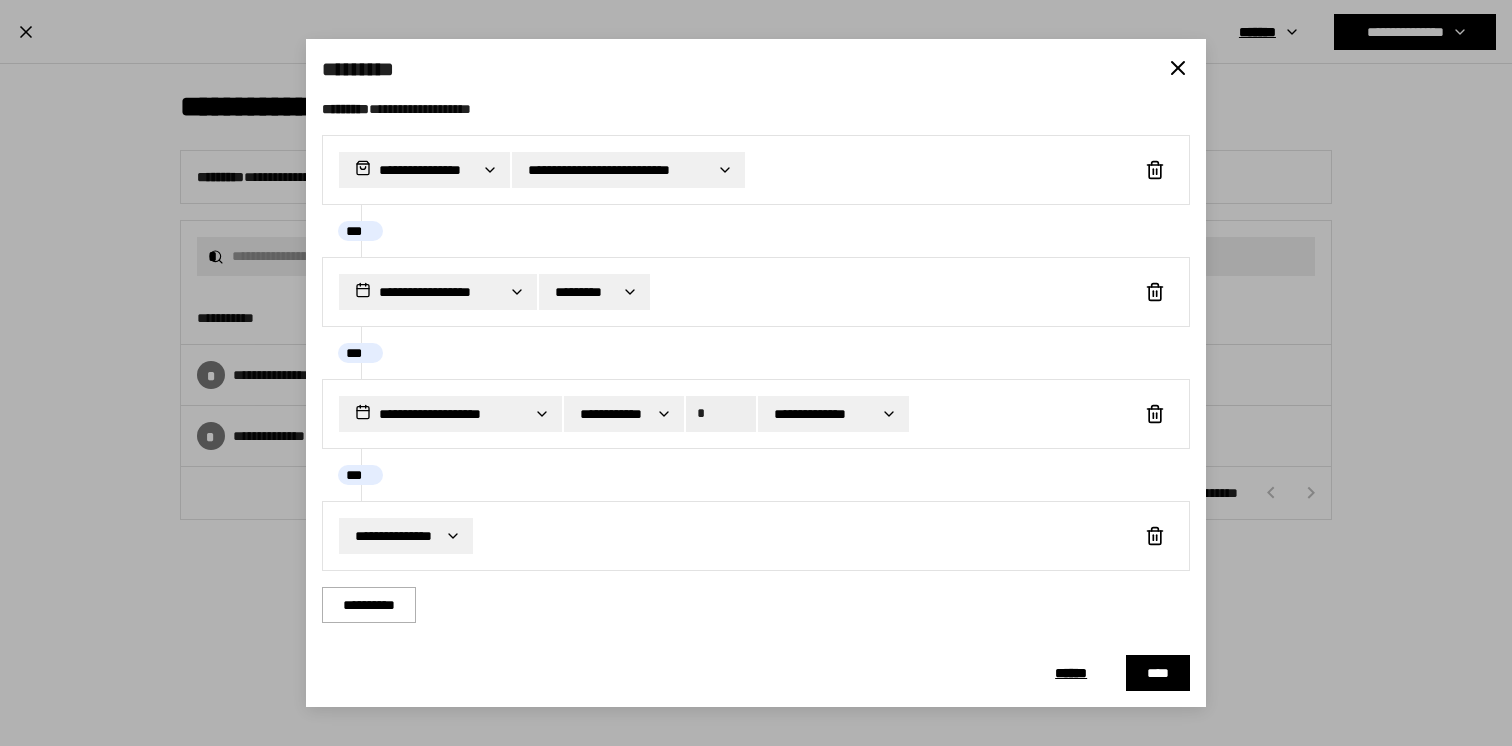 click on "**********" at bounding box center [756, 373] 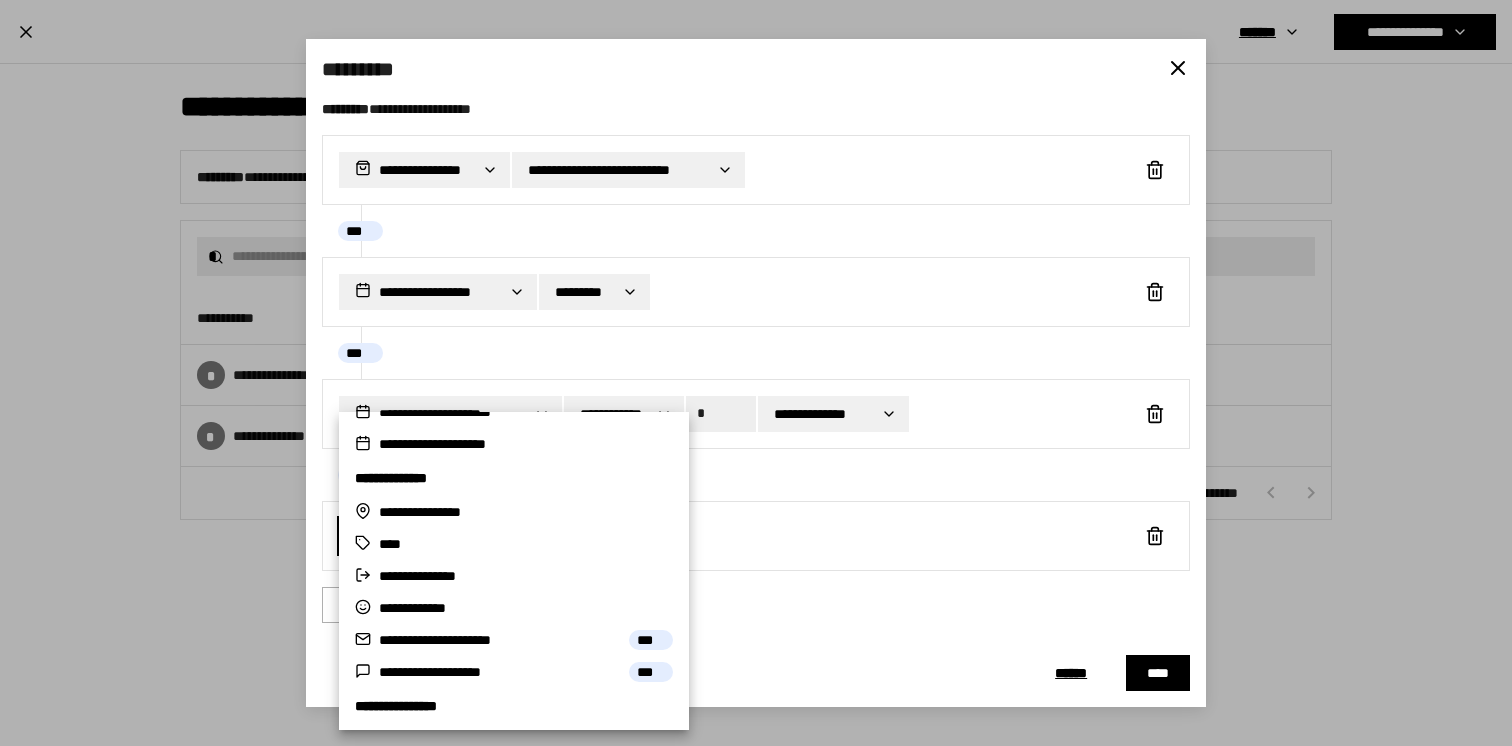 scroll, scrollTop: 0, scrollLeft: 0, axis: both 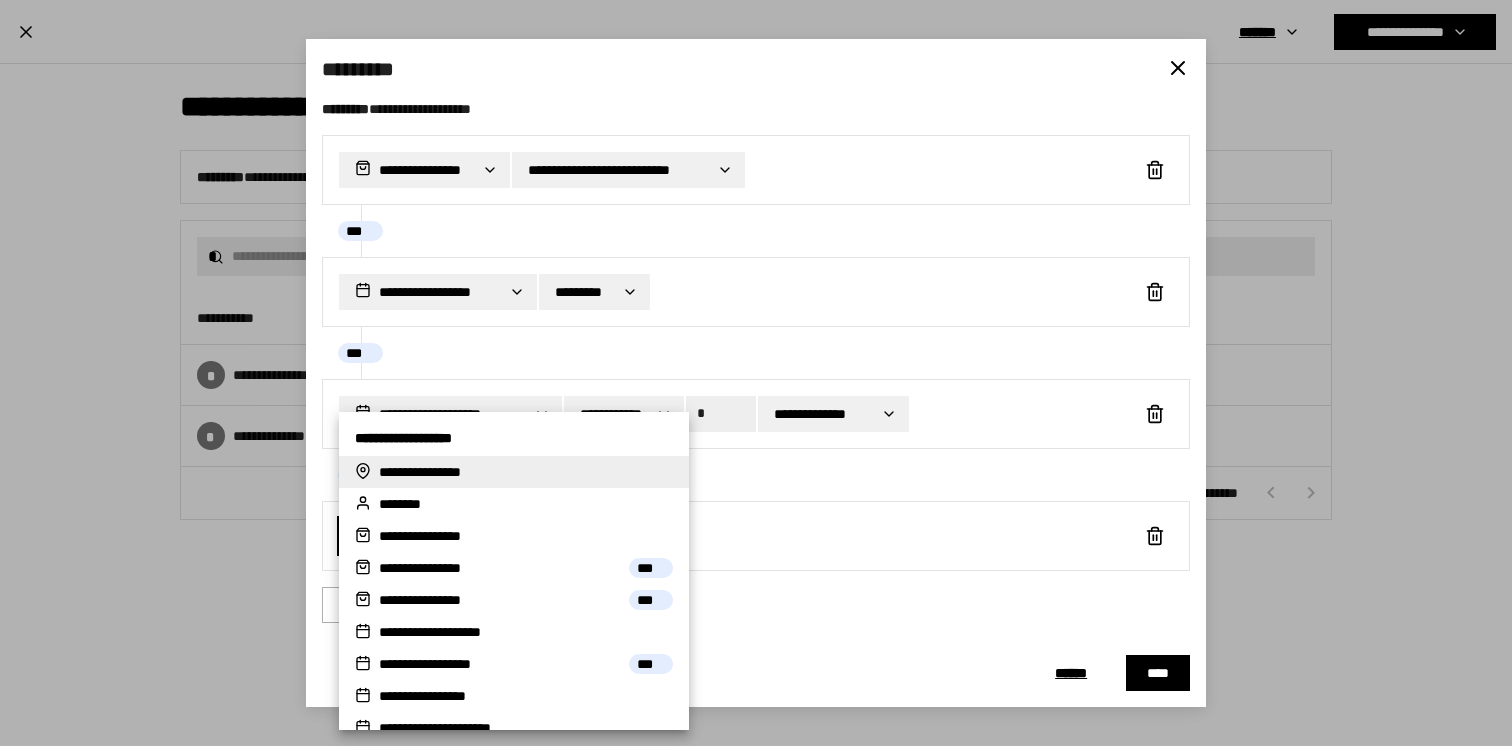 click on "**********" at bounding box center (514, 472) 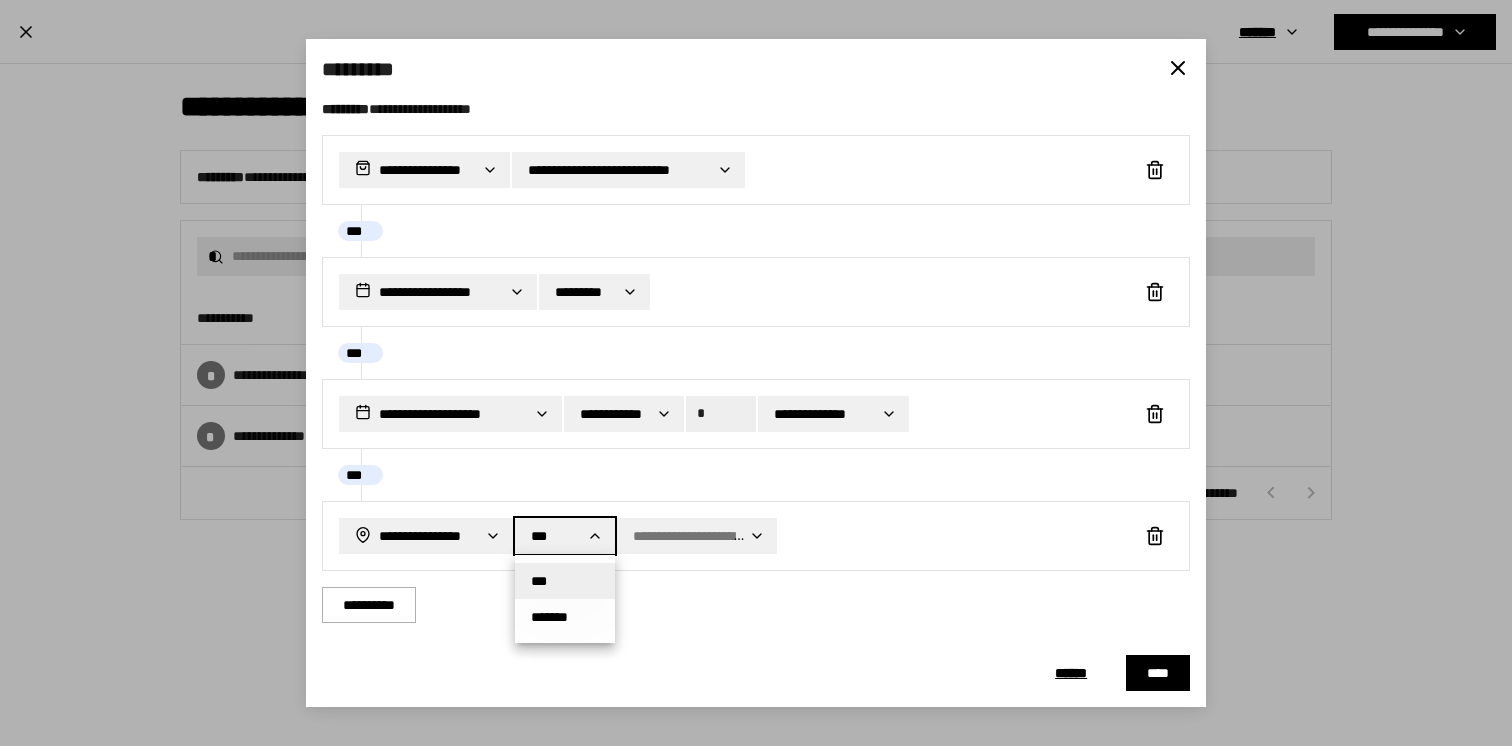 click on "**********" at bounding box center [756, 373] 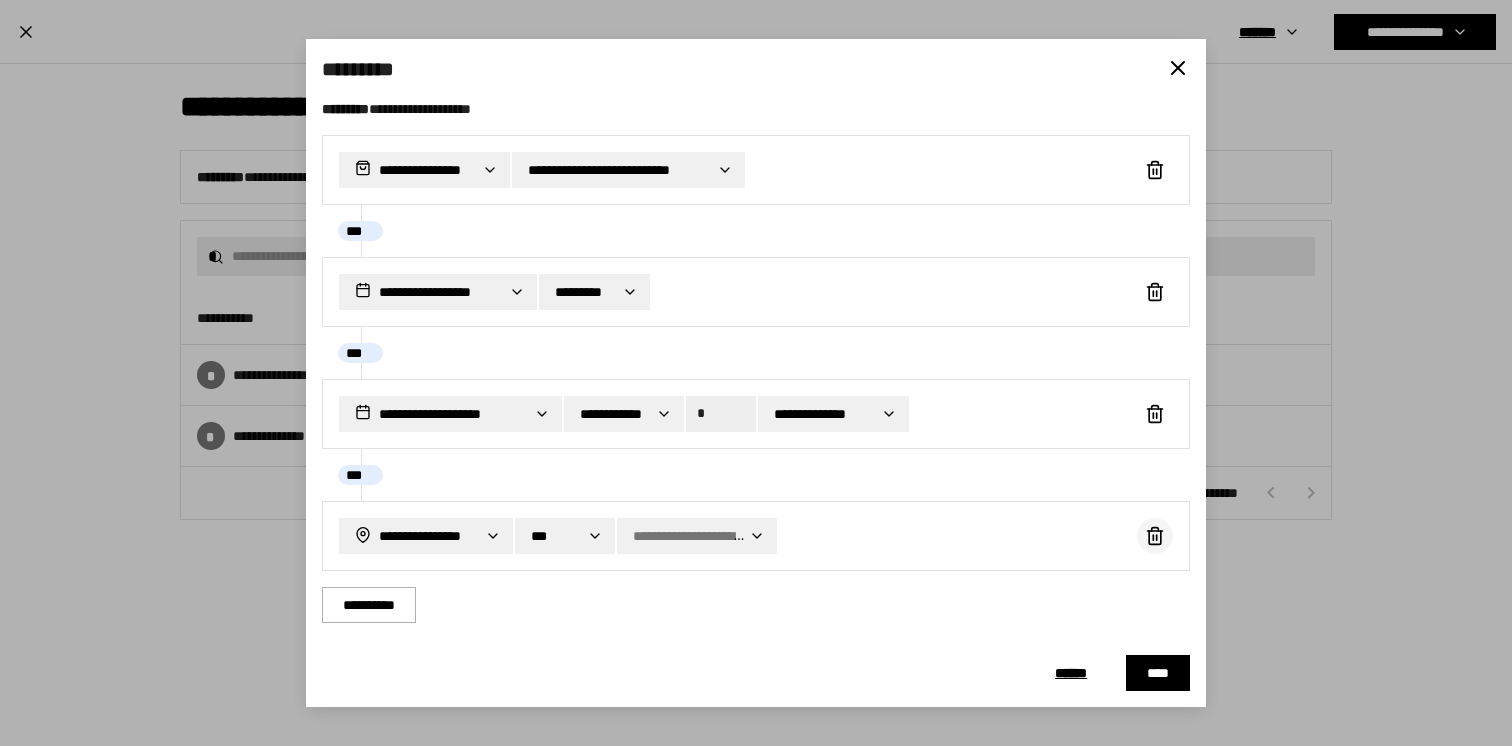 click 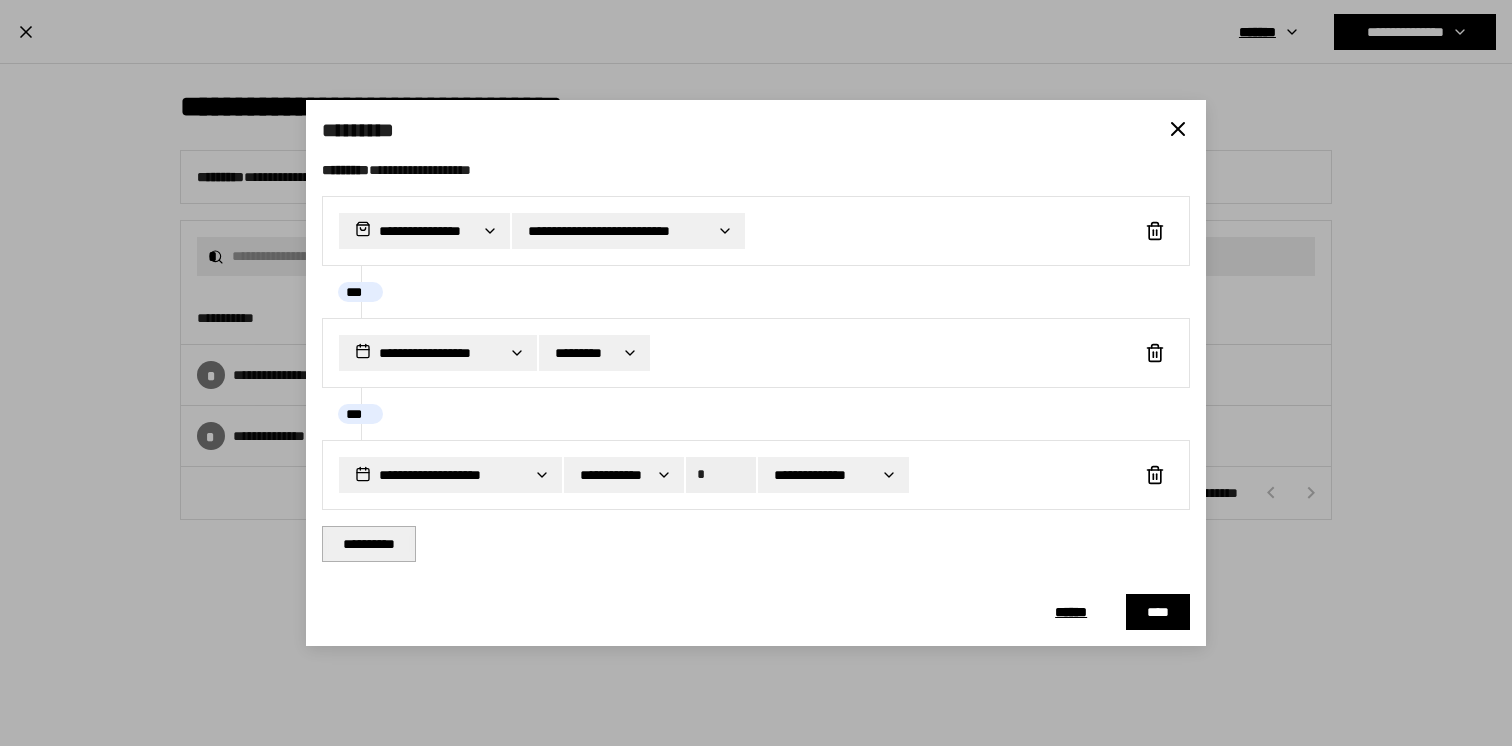 click on "**********" at bounding box center [369, 544] 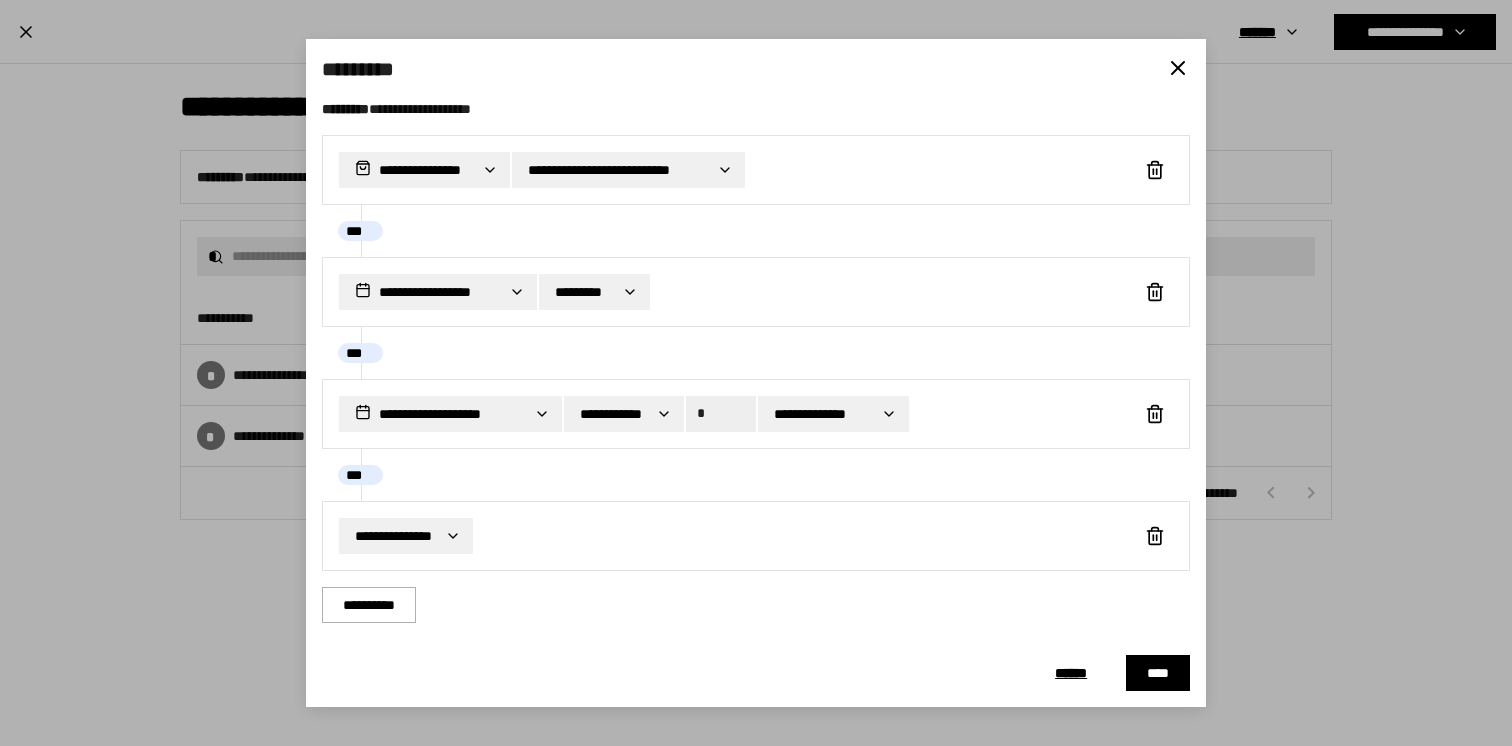 click on "**********" at bounding box center (756, 373) 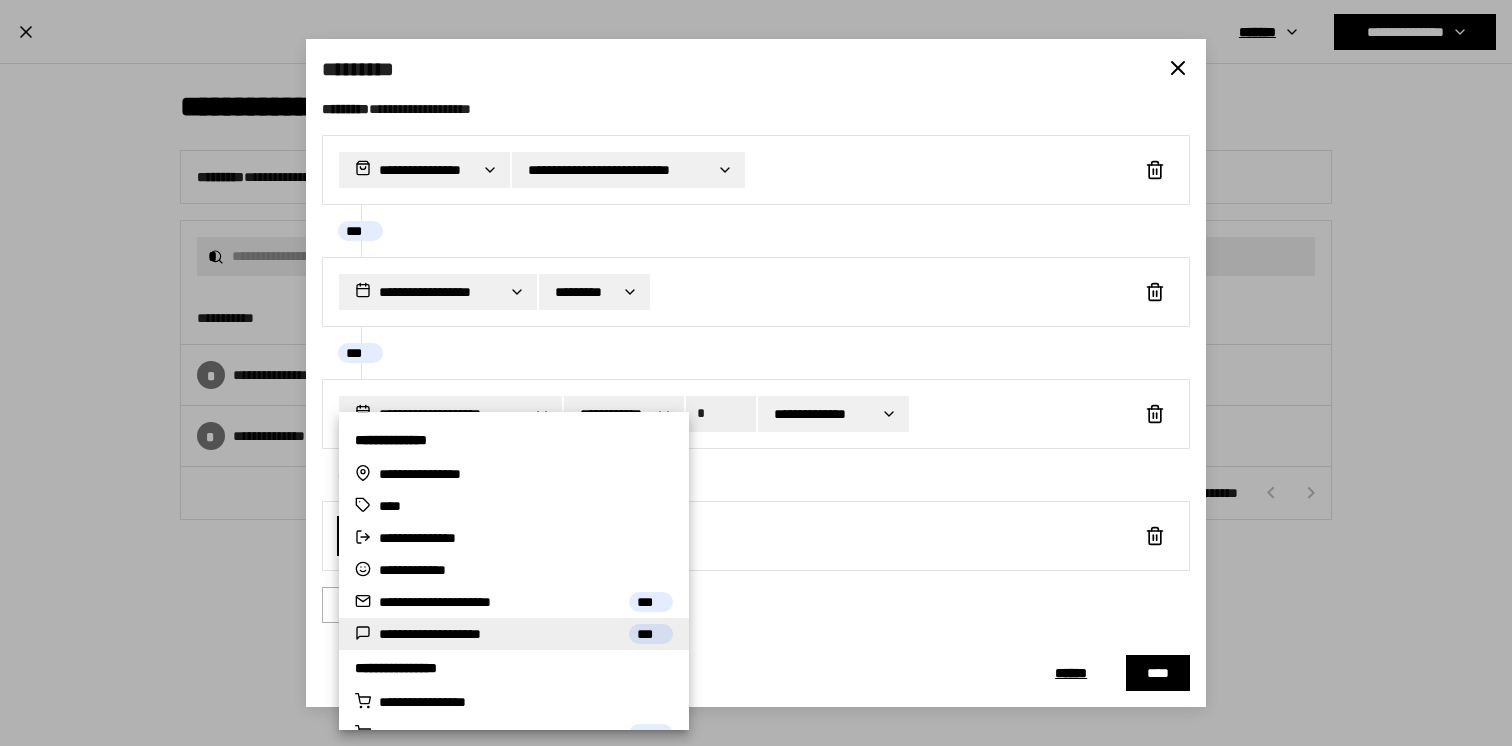 scroll, scrollTop: 353, scrollLeft: 0, axis: vertical 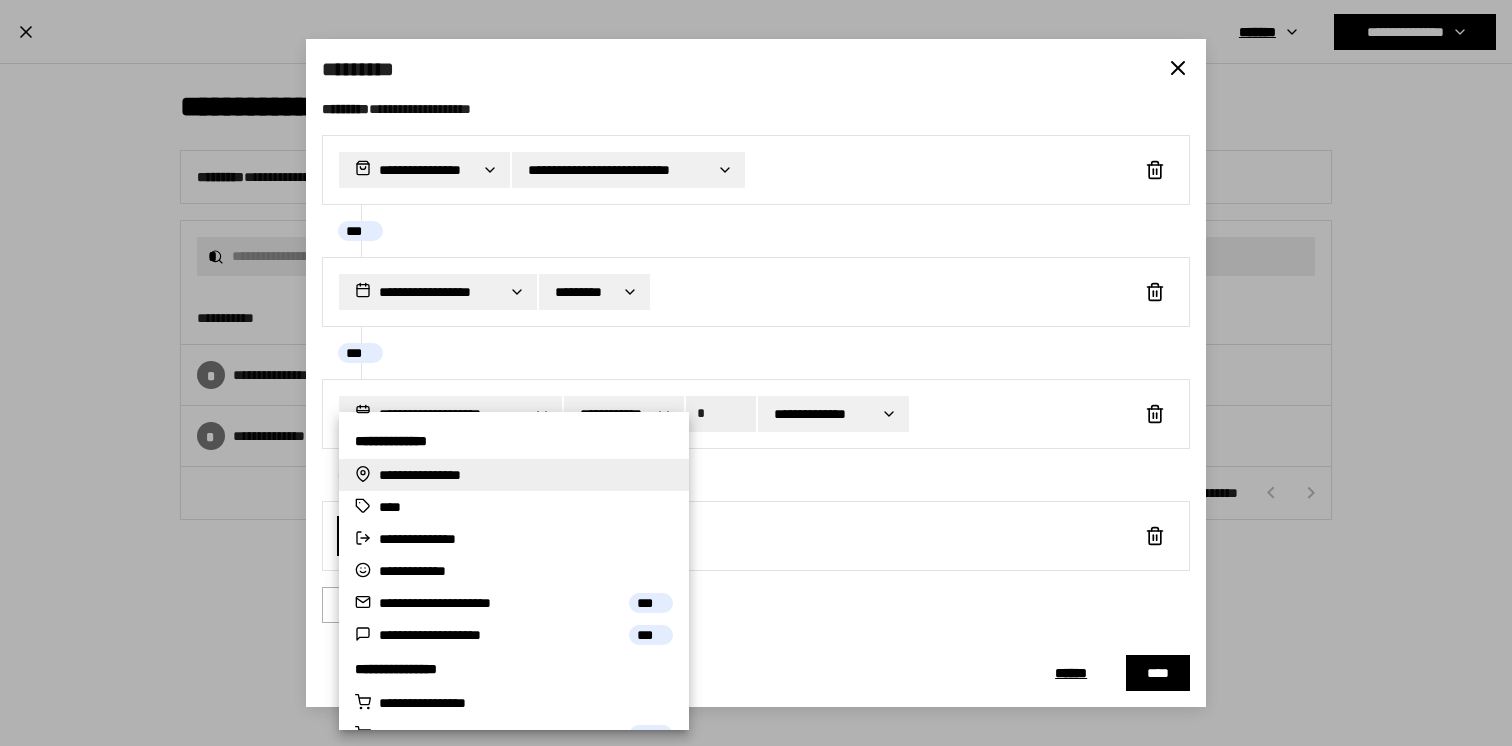 click on "**********" at bounding box center (431, 475) 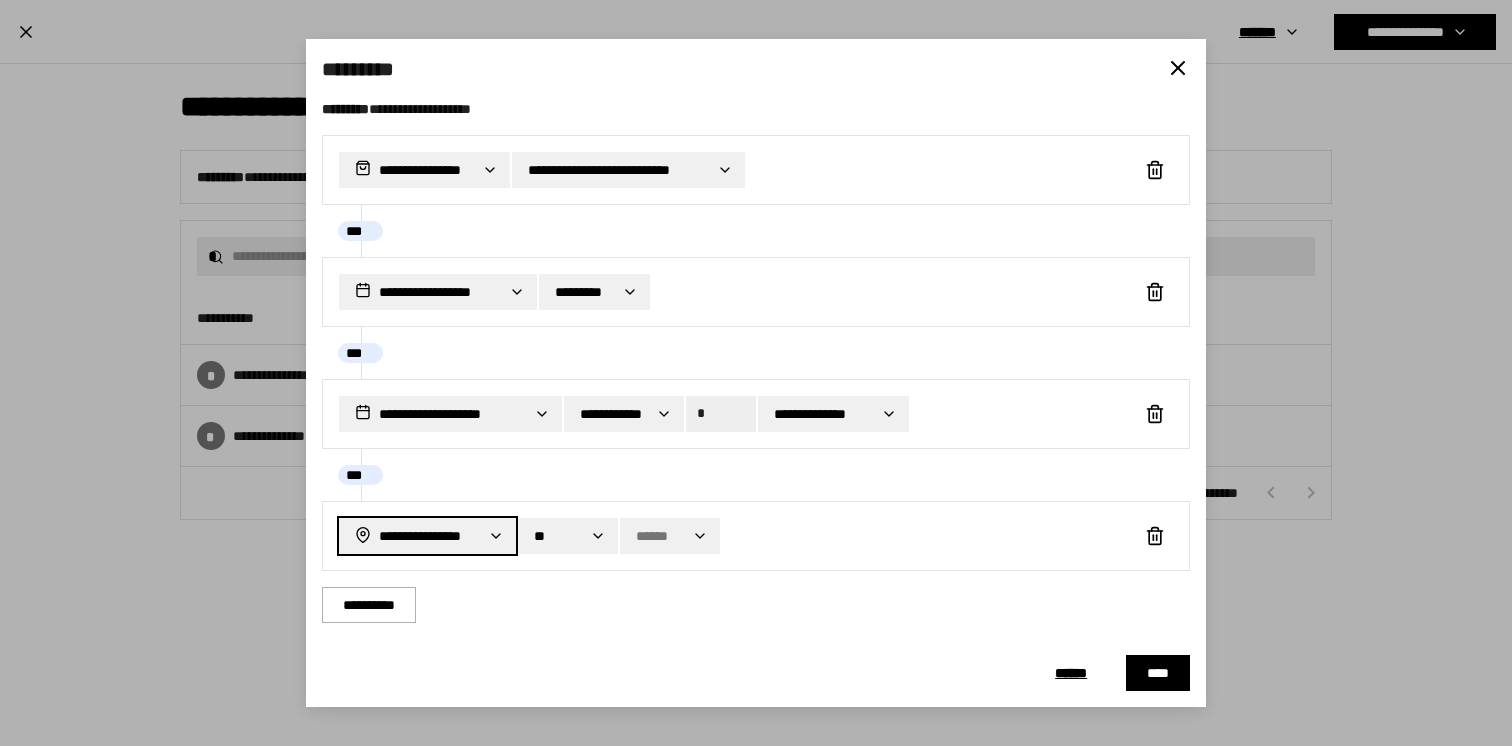click on "**********" at bounding box center (756, 373) 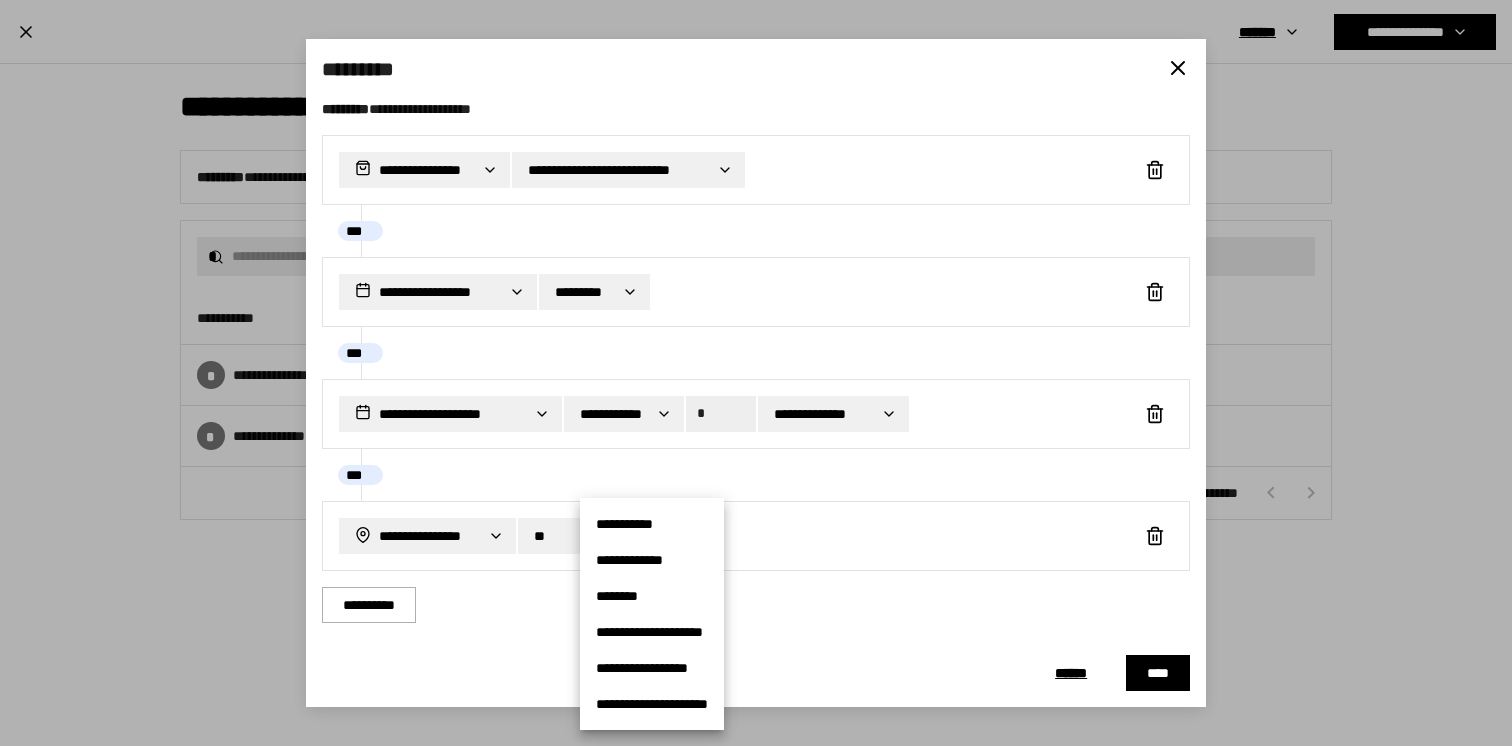 click at bounding box center (756, 373) 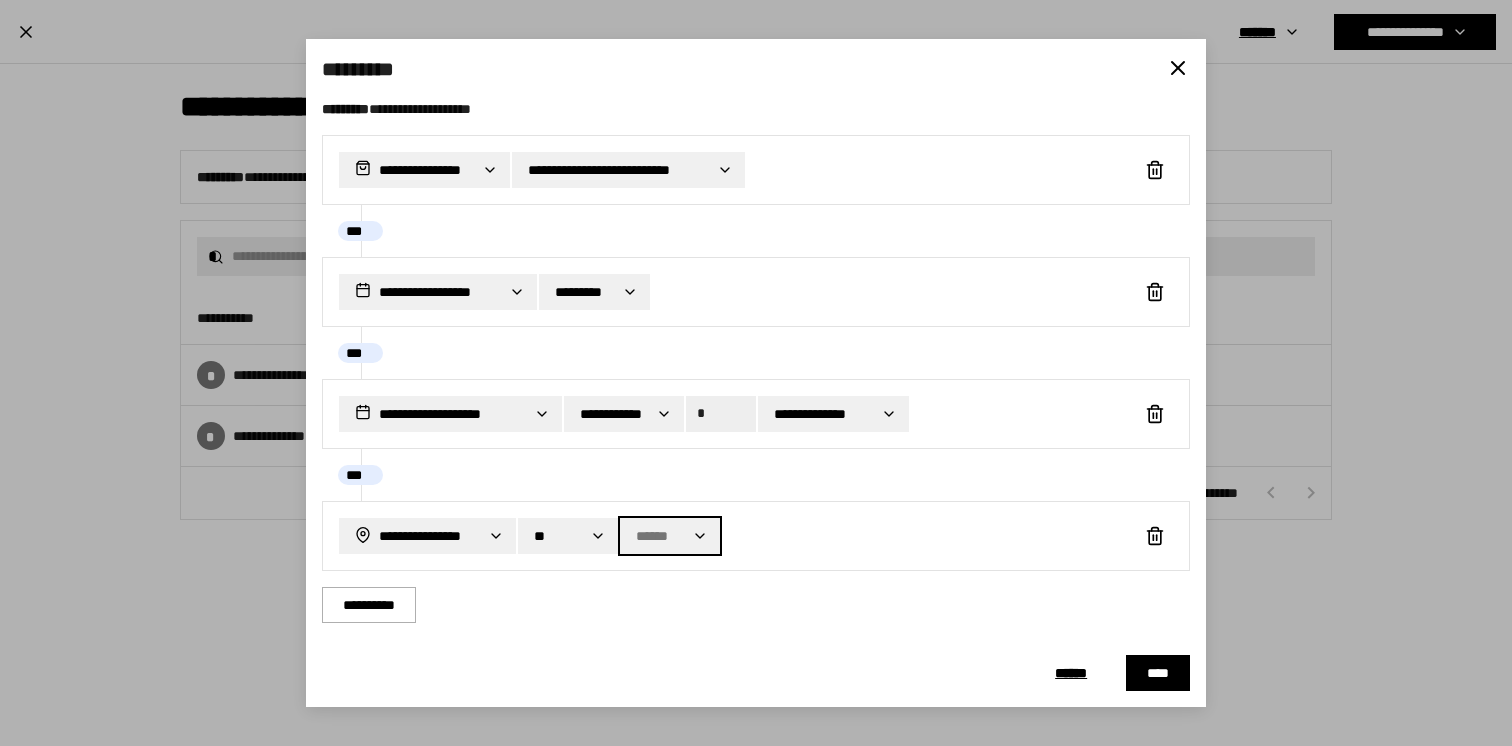 click 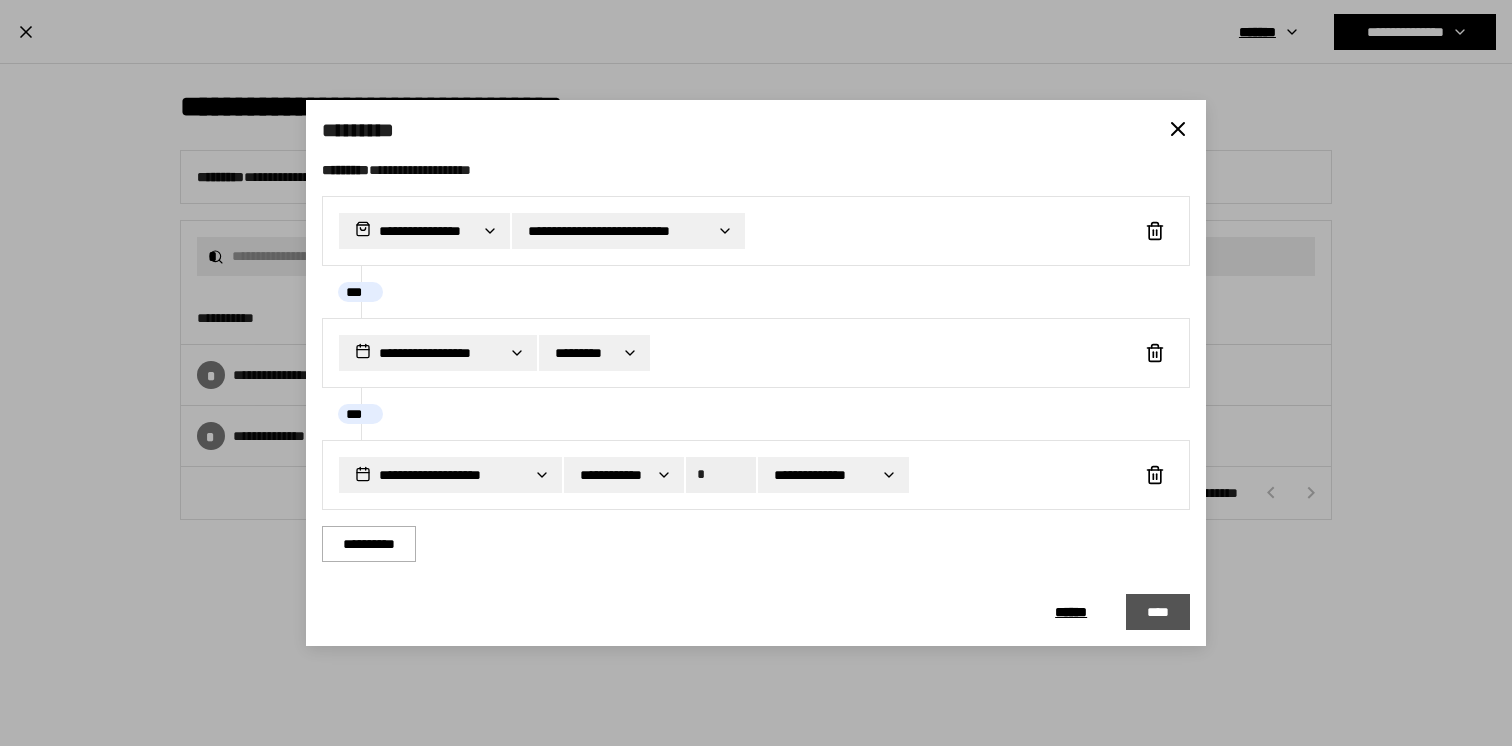 click on "****" at bounding box center [1158, 612] 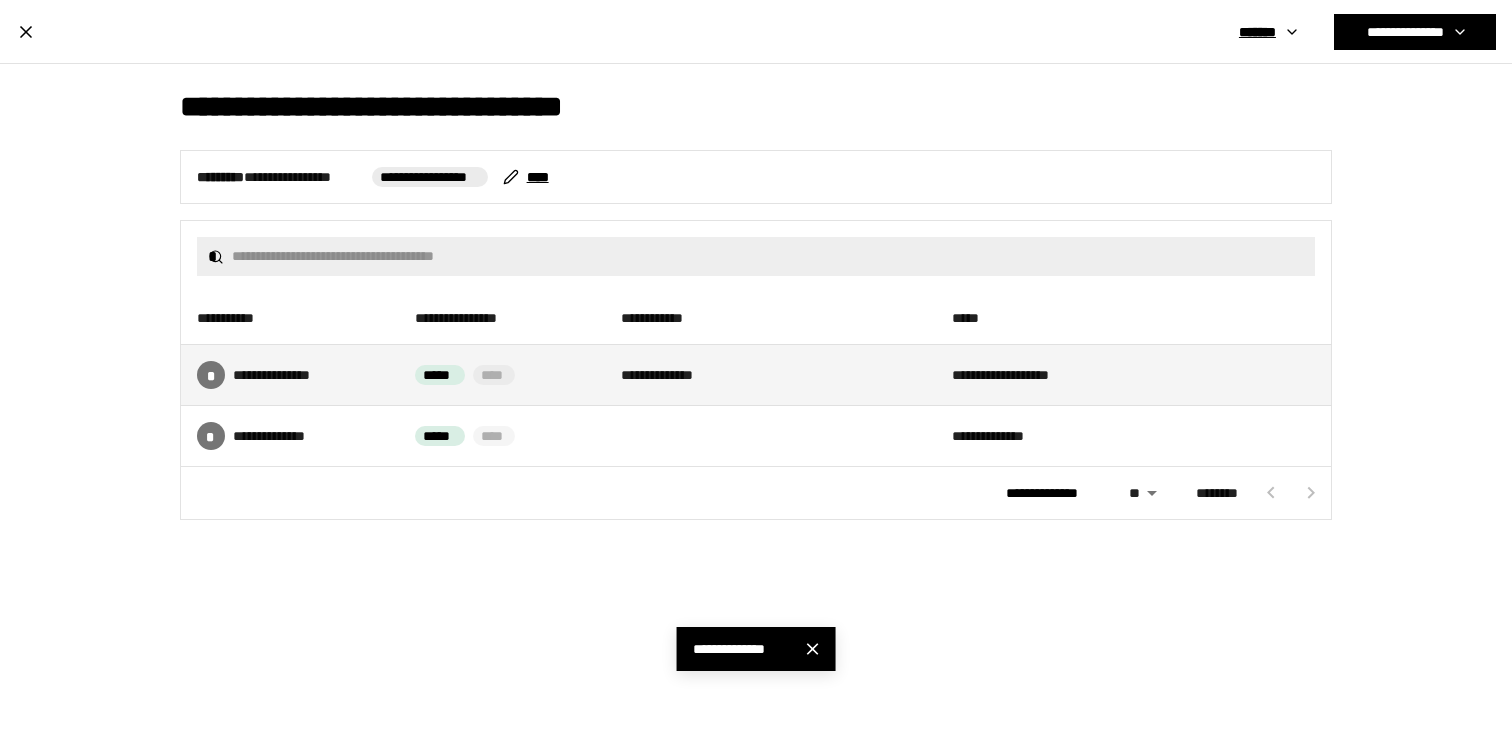 click on "* *****   *********" at bounding box center (290, 375) 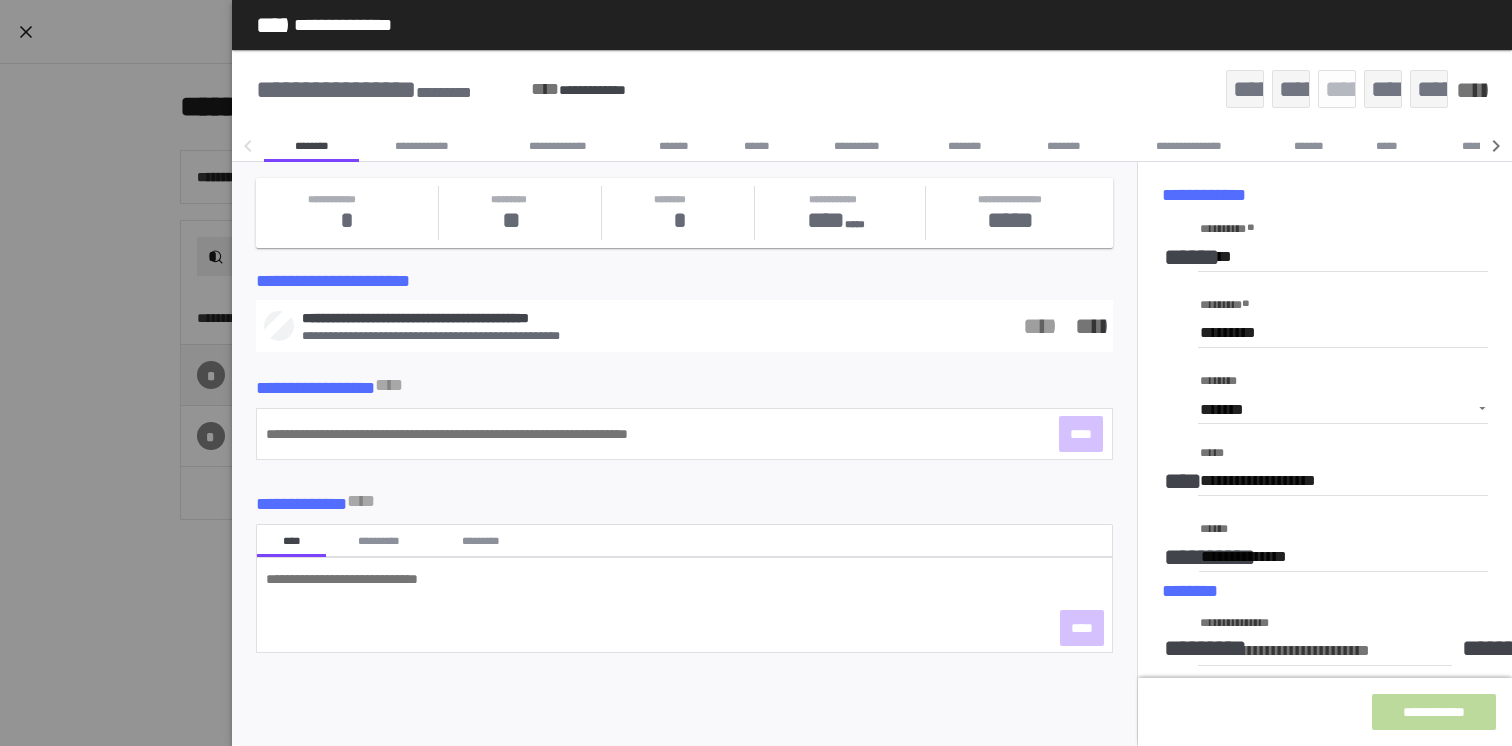type on "******" 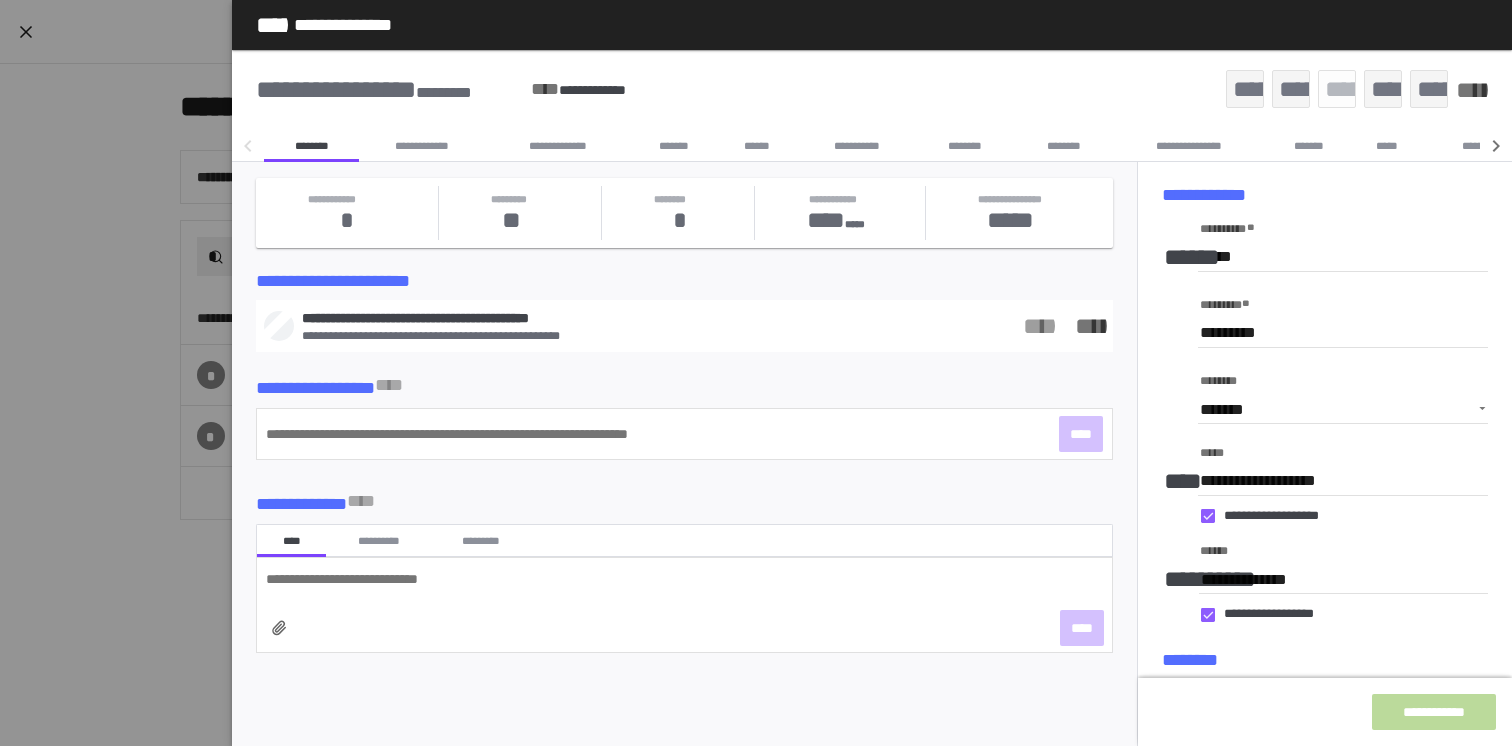 click on "*******" at bounding box center (673, 146) 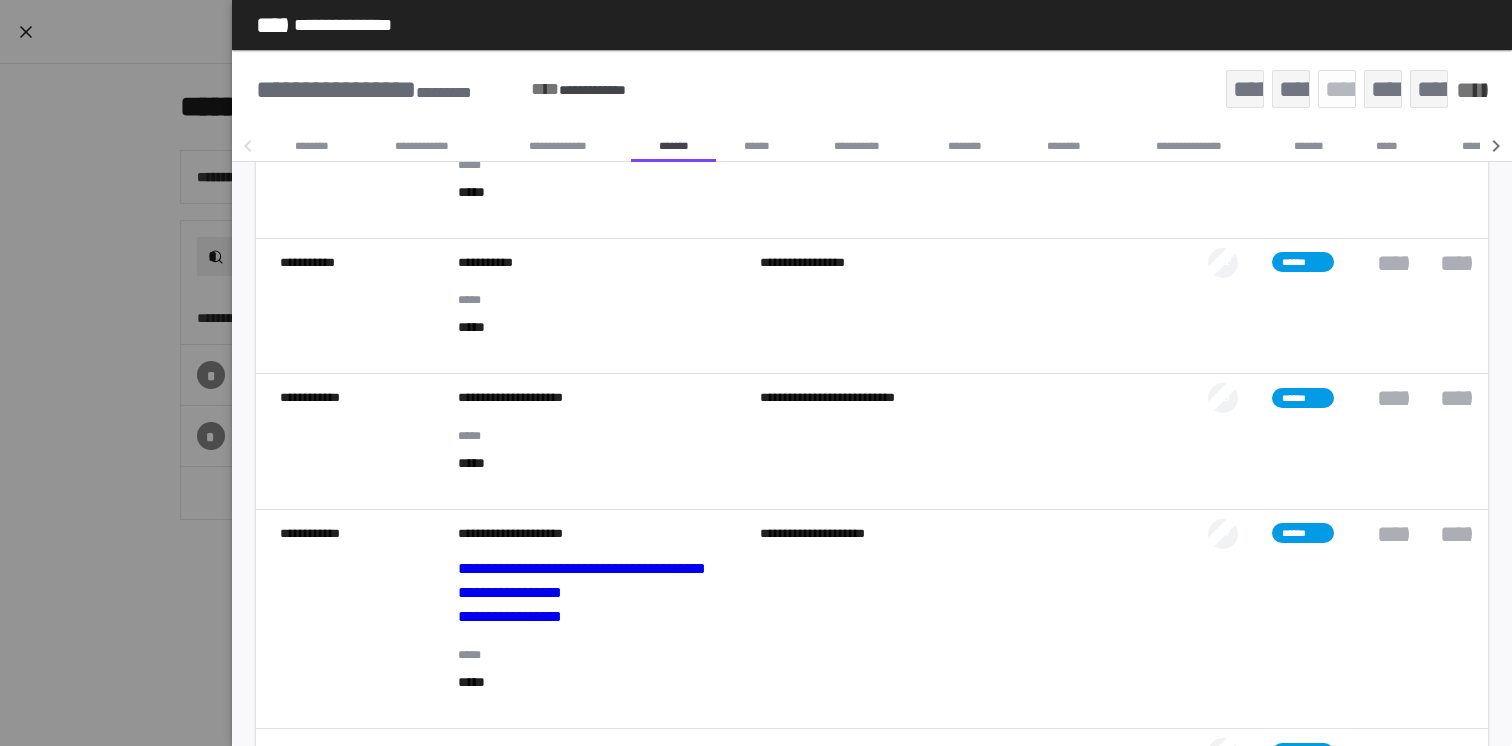 scroll, scrollTop: 0, scrollLeft: 0, axis: both 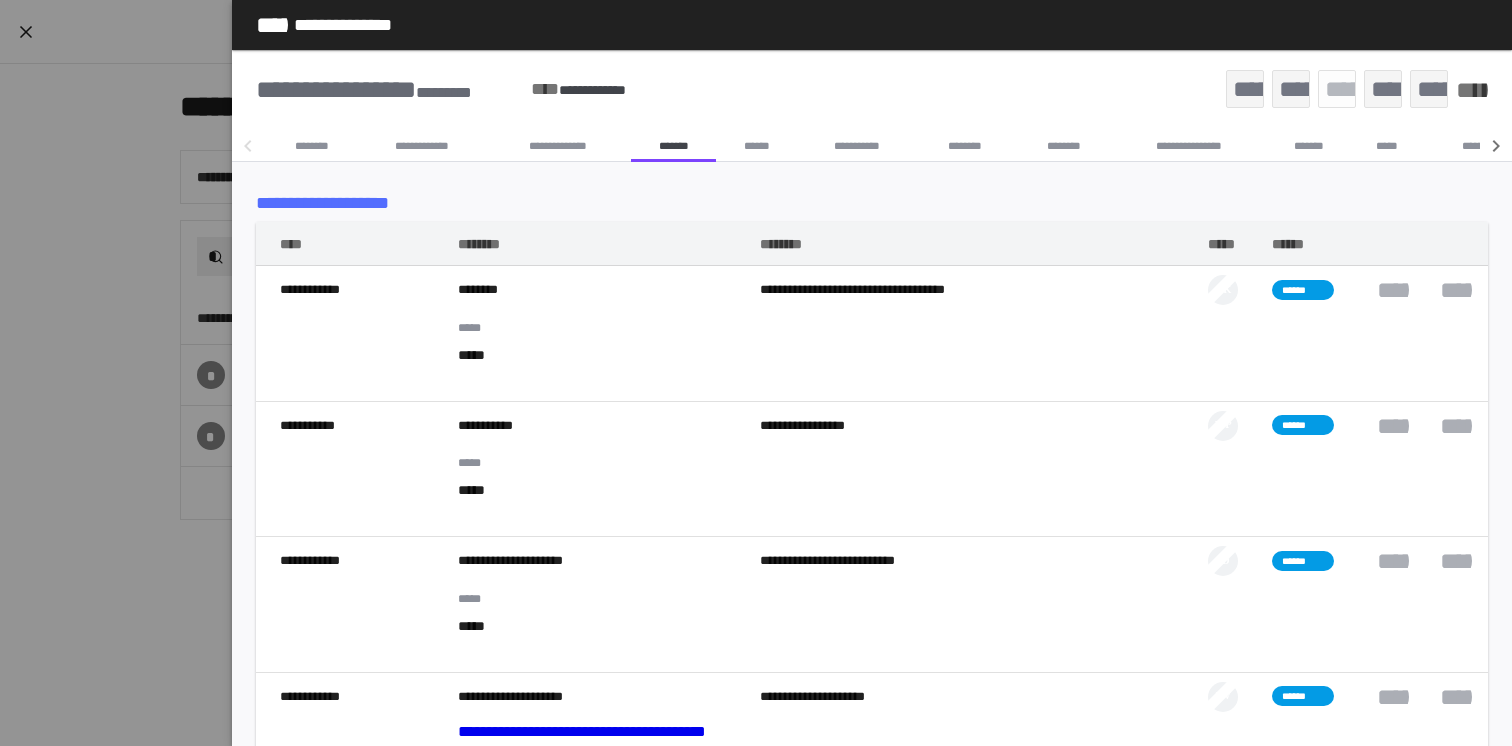 drag, startPoint x: 1031, startPoint y: 309, endPoint x: 1096, endPoint y: 305, distance: 65.12296 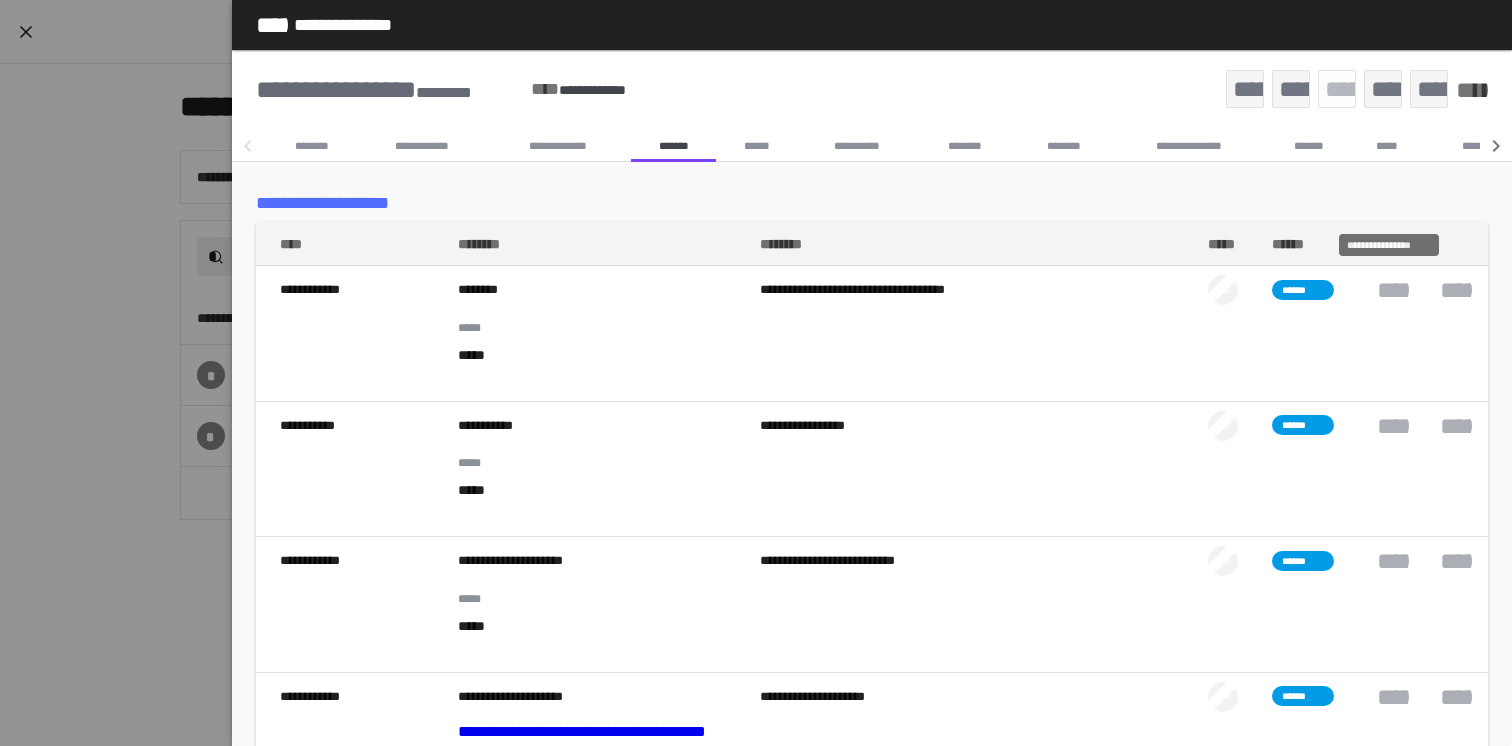click on "**********" at bounding box center [1389, 290] 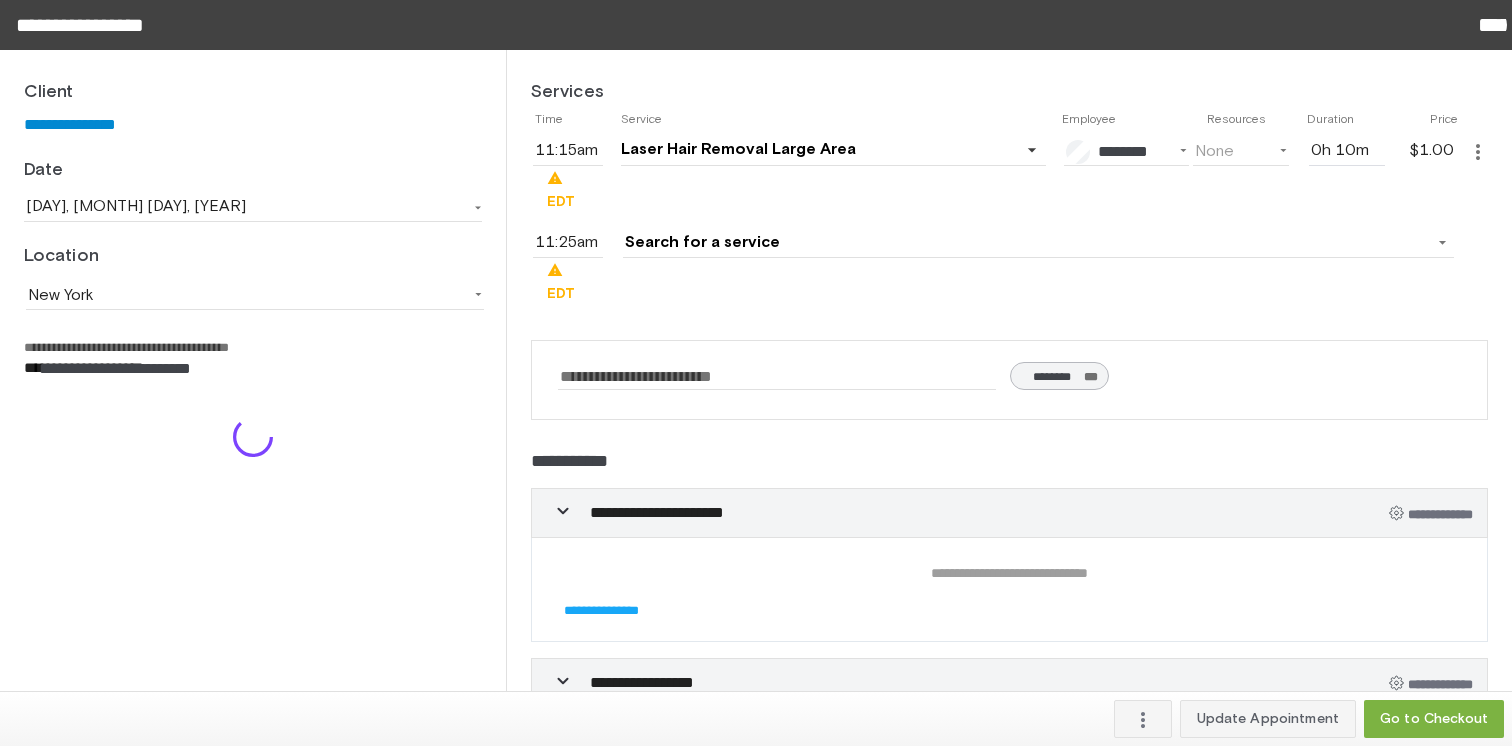 scroll, scrollTop: 1046, scrollLeft: 0, axis: vertical 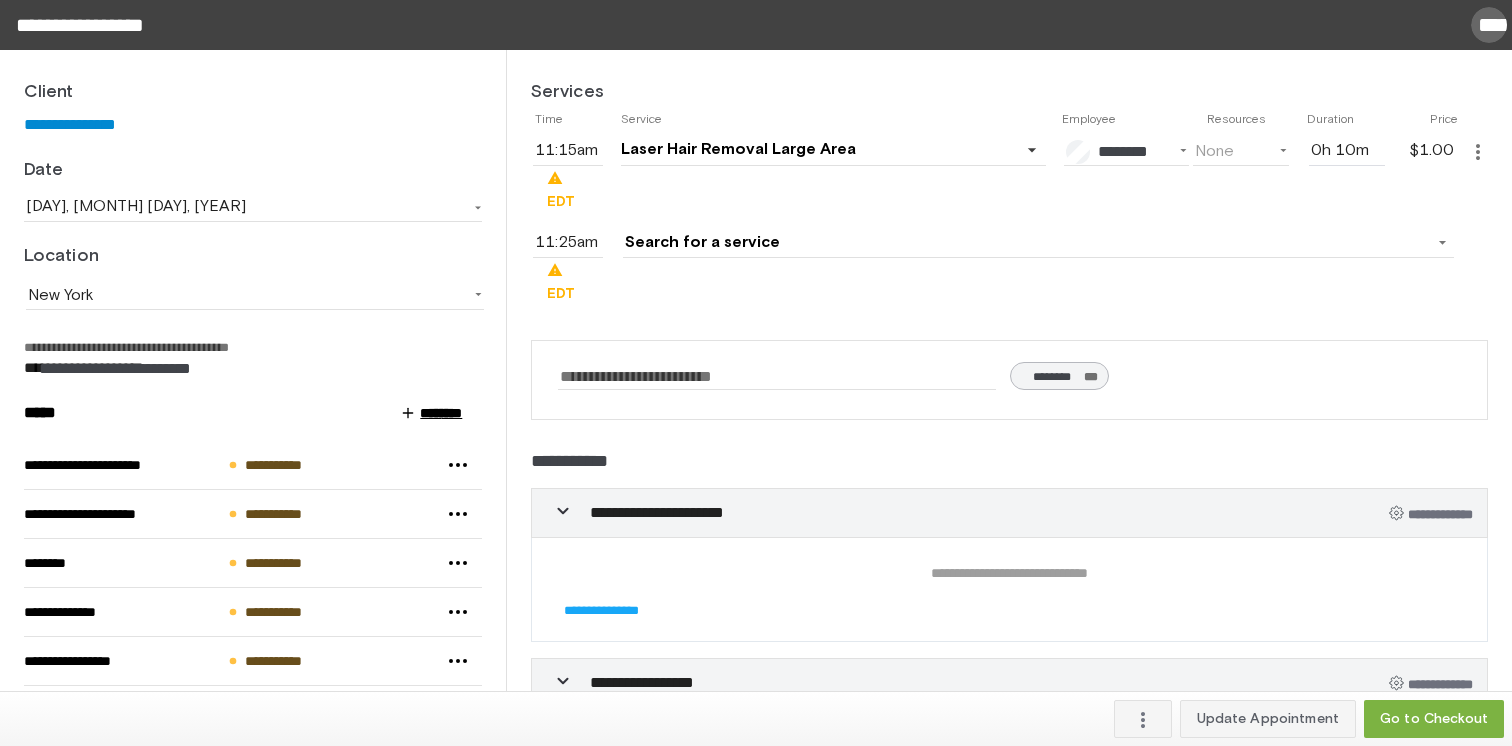 click on "*****" at bounding box center [1488, 24] 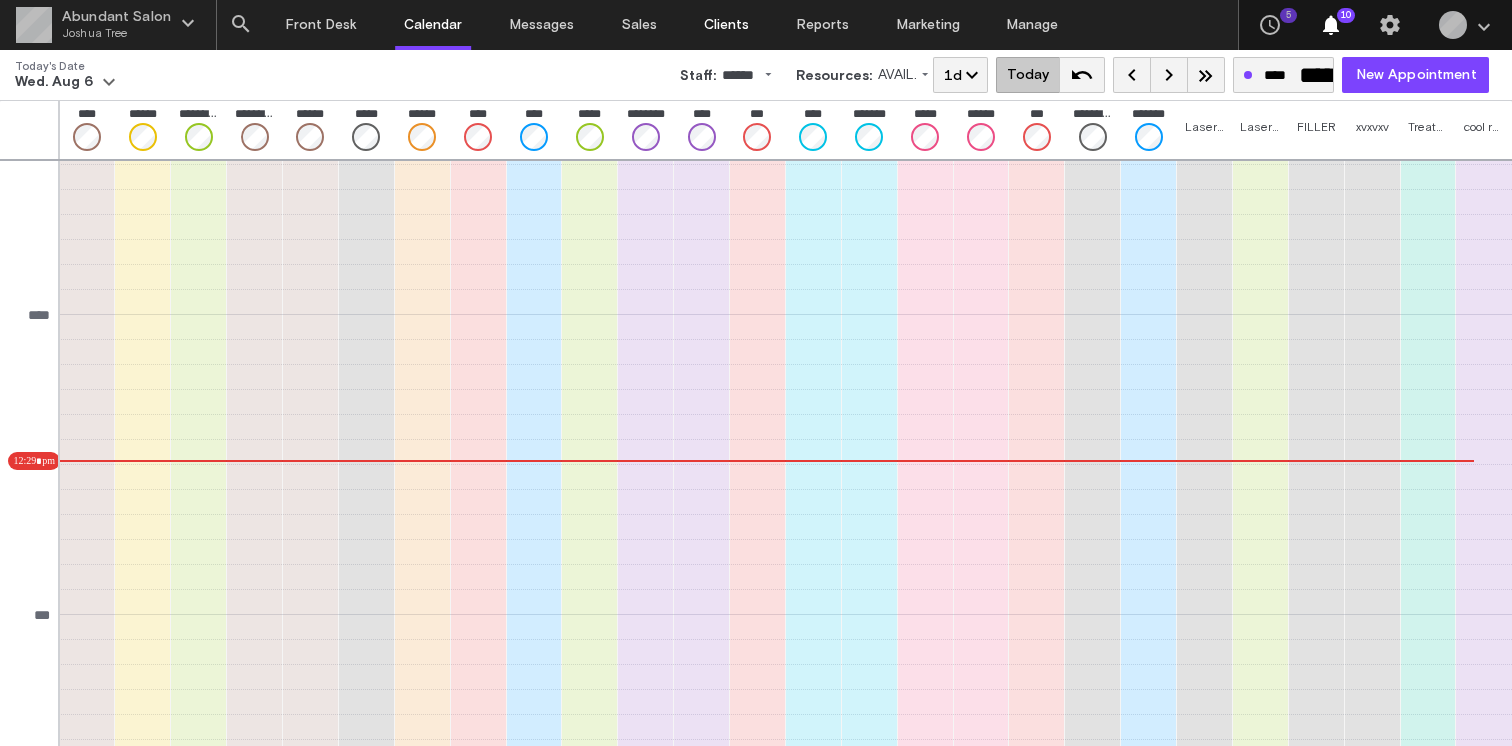 drag, startPoint x: 732, startPoint y: 20, endPoint x: 728, endPoint y: 34, distance: 14.56022 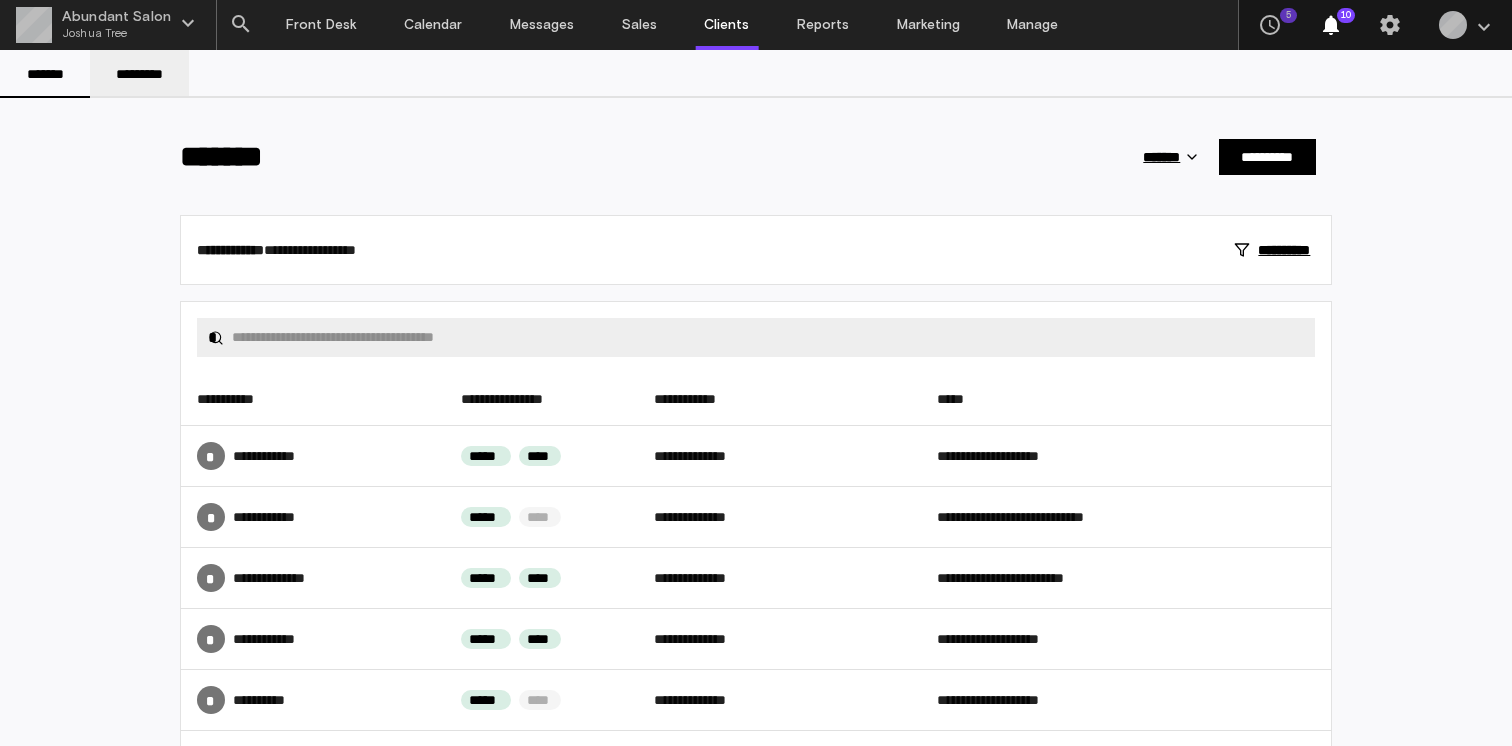 click on "*********" at bounding box center [139, 74] 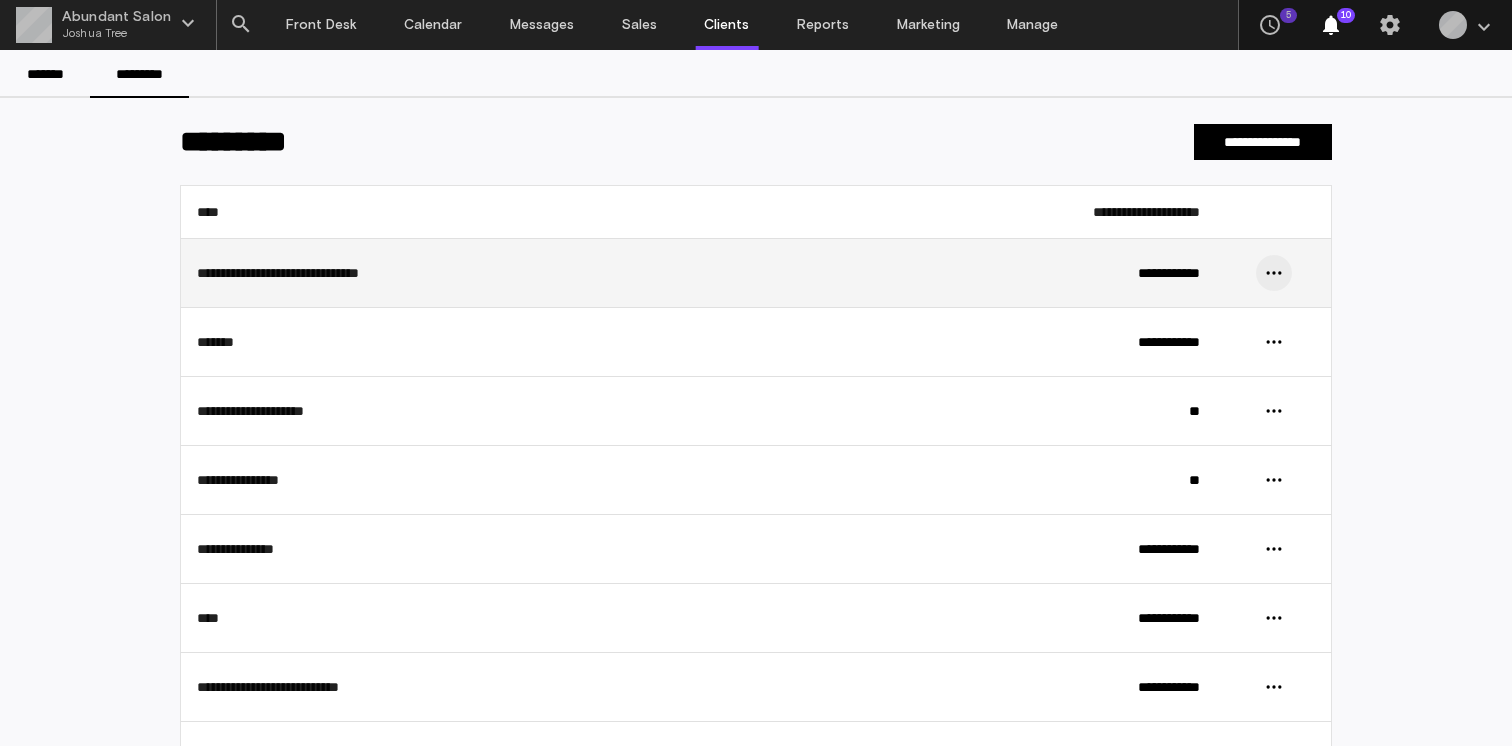 click 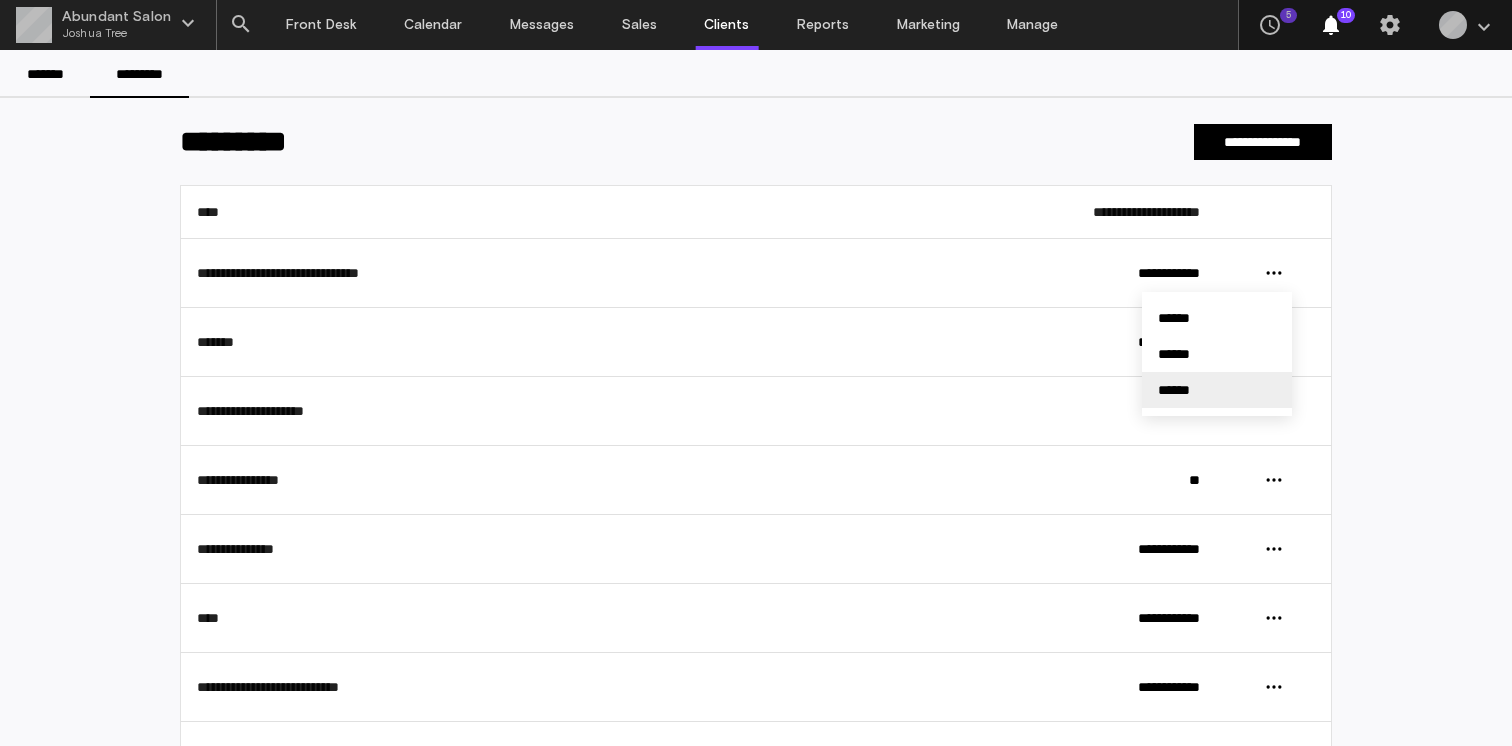 click on "******" at bounding box center [1217, 390] 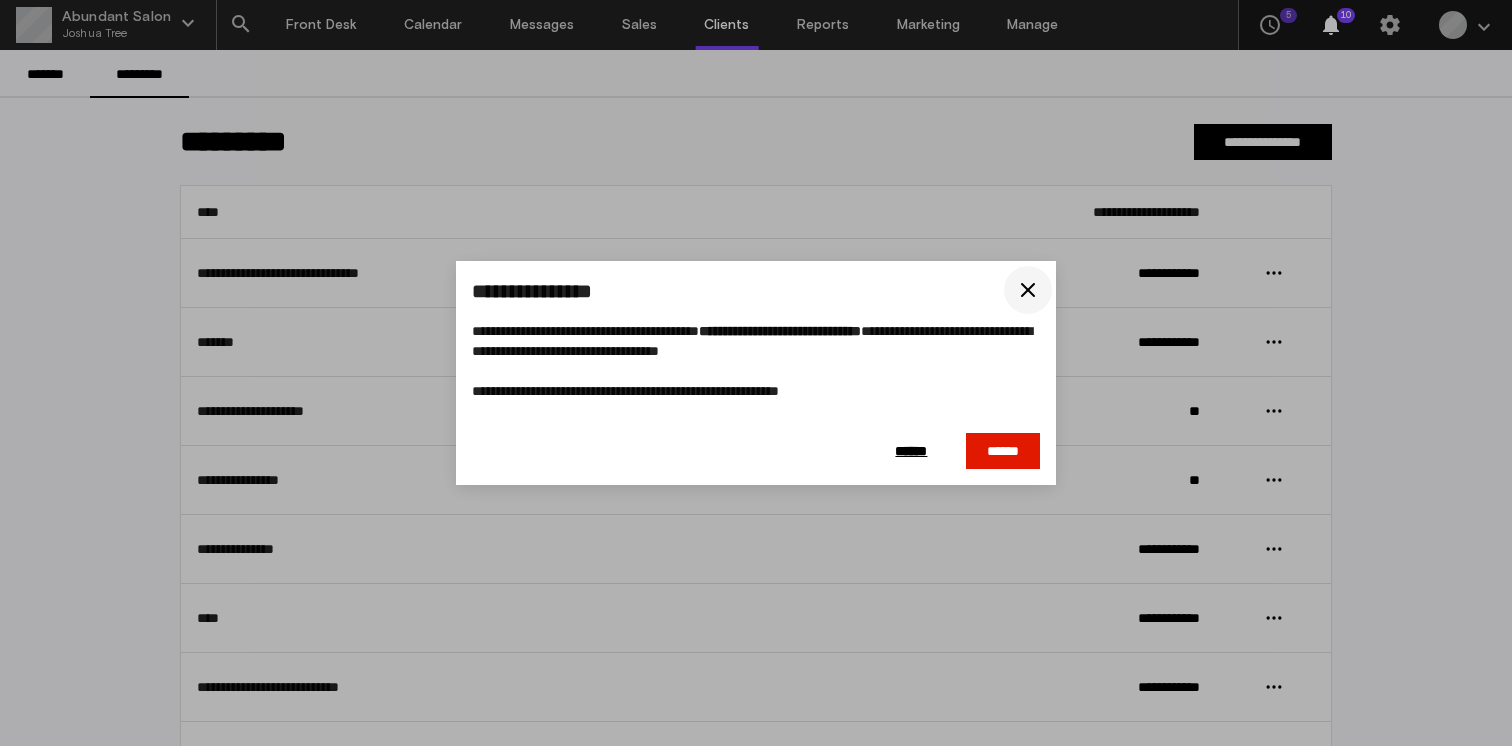 click 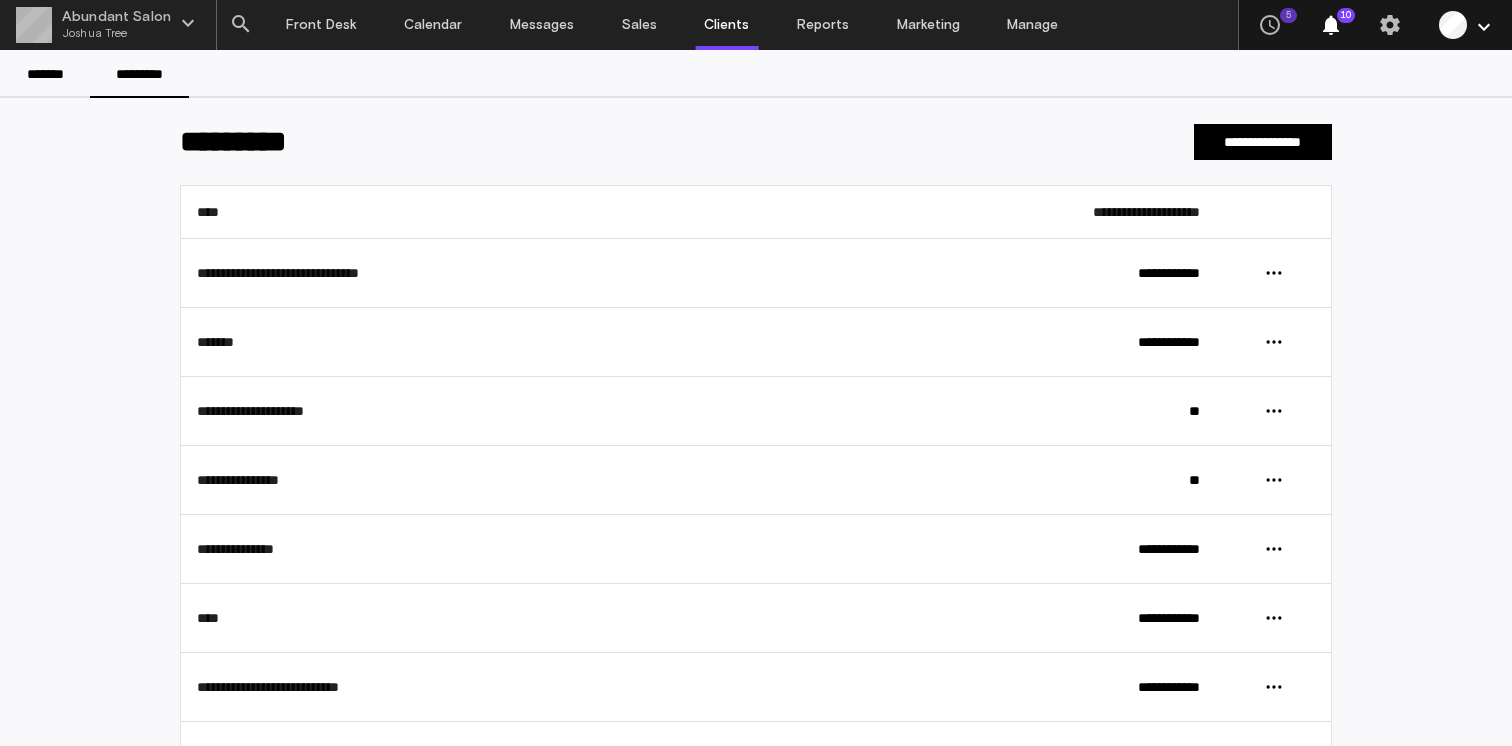 click on "keyboard_arrow_down" 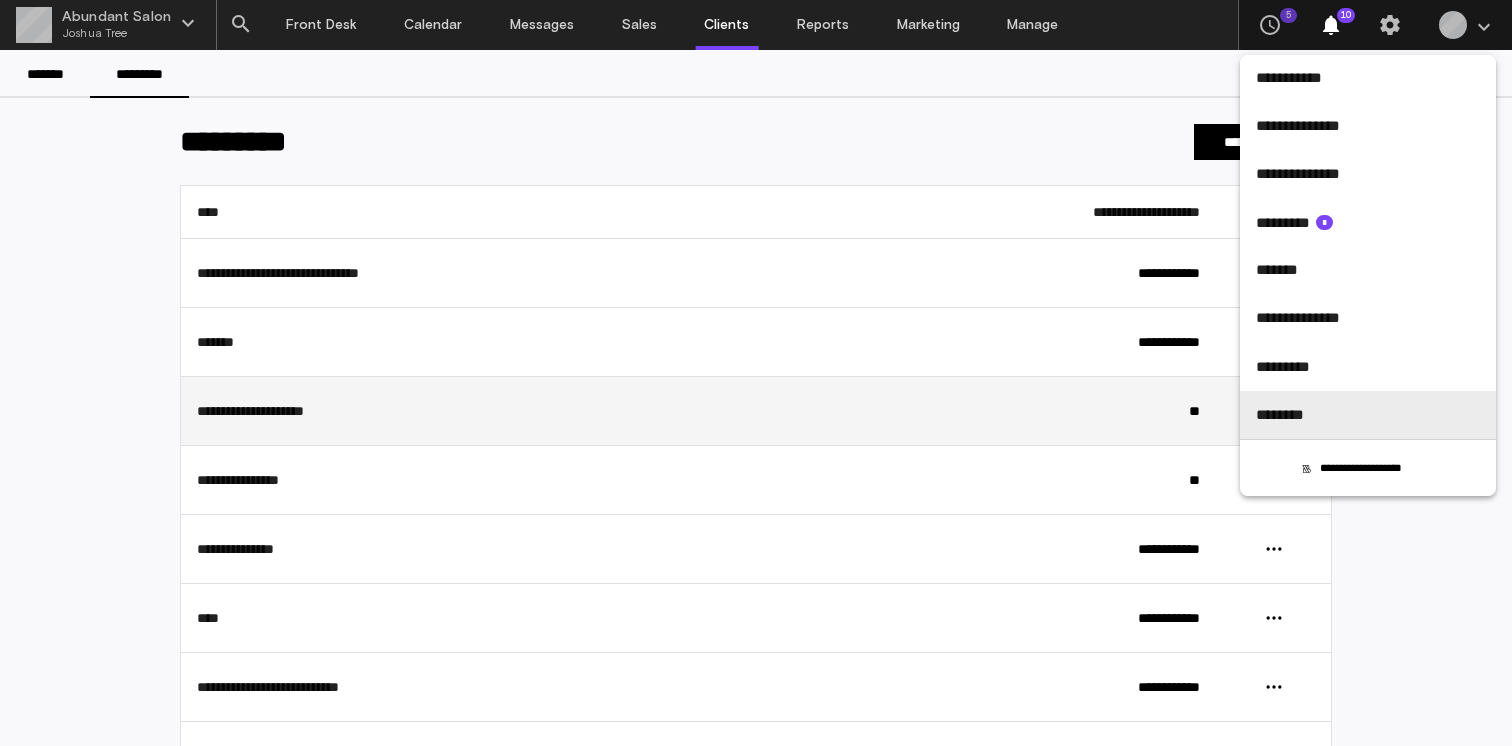 click on "********" at bounding box center [1368, 415] 